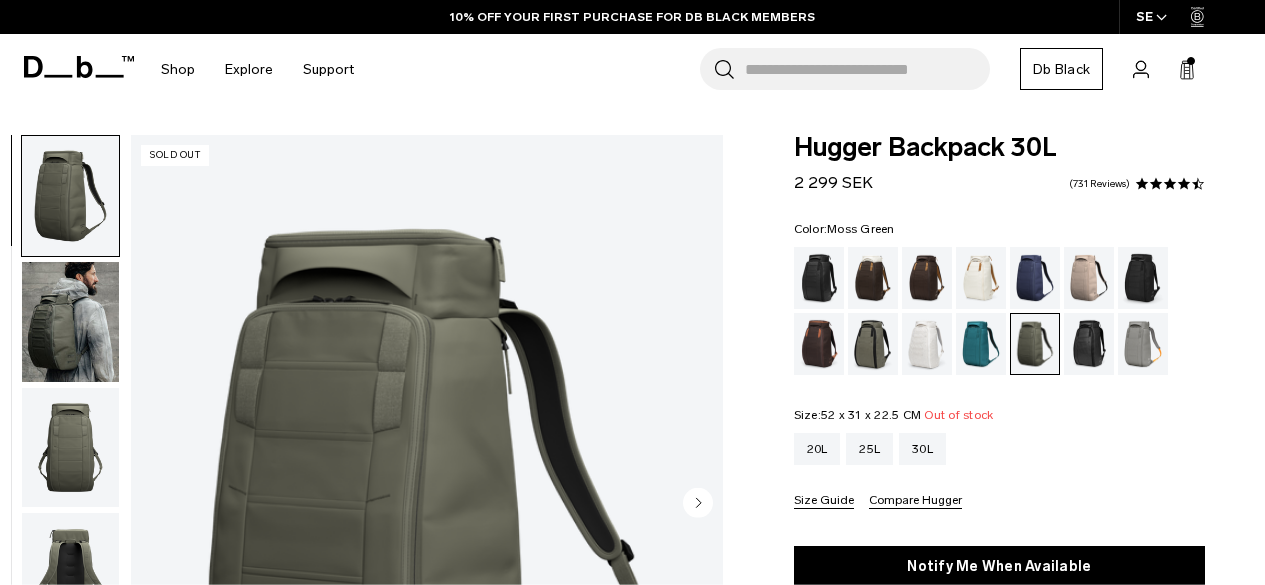 scroll, scrollTop: 300, scrollLeft: 0, axis: vertical 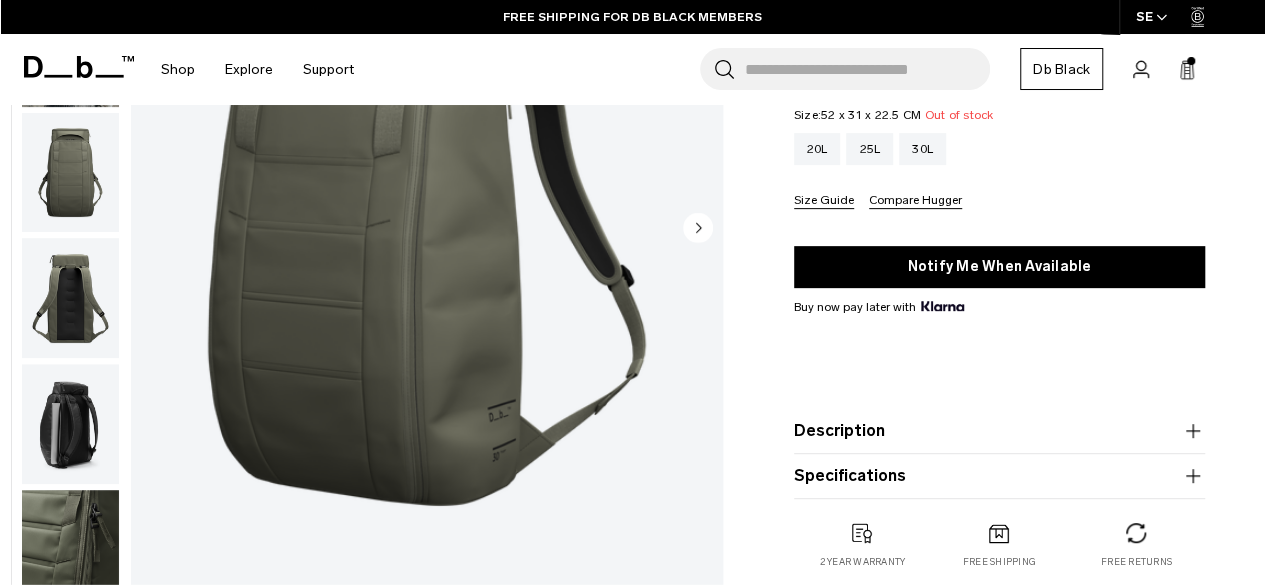 click 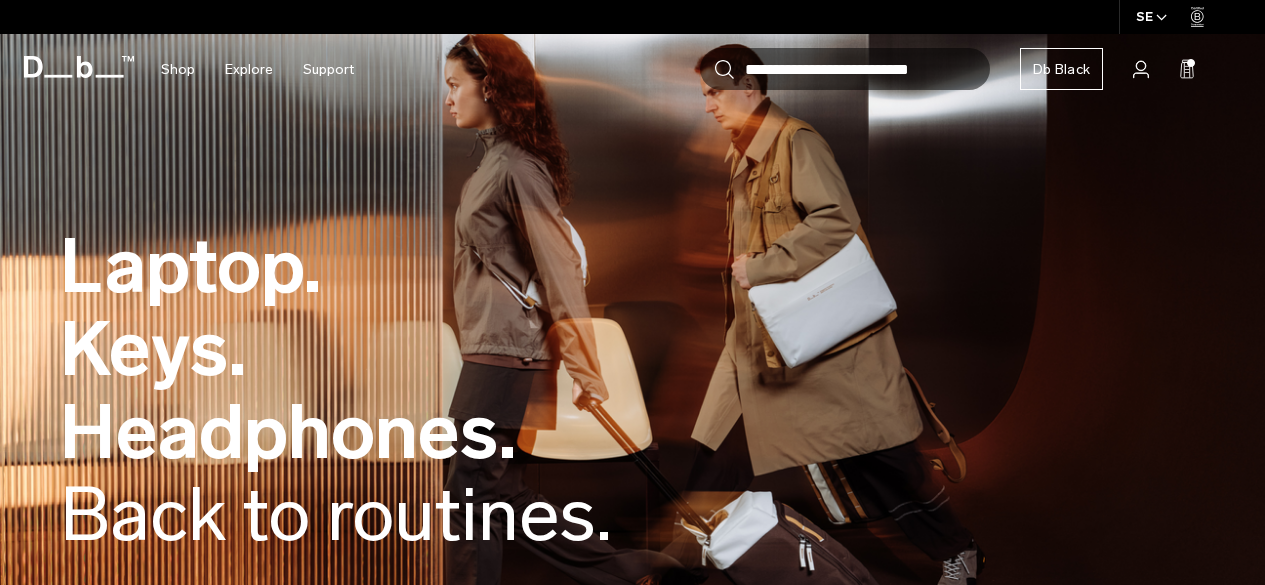 scroll, scrollTop: 0, scrollLeft: 0, axis: both 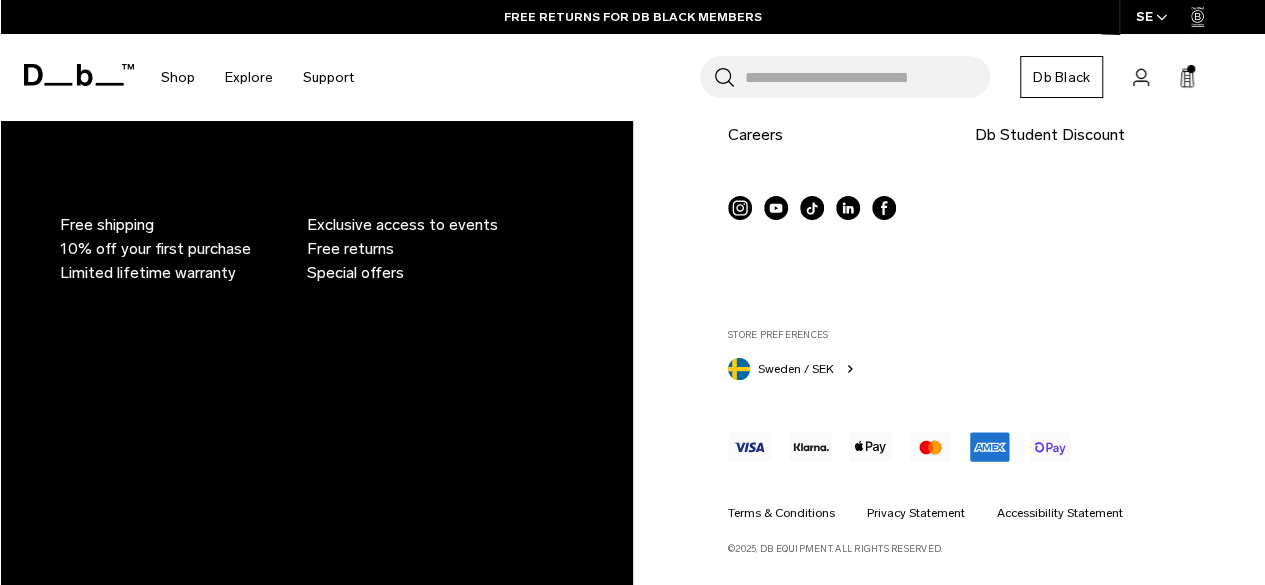 click on "Db Black.  Exclusive membership.
Sign Up
By signing up you are agreeing to the terms and conditions. Read our  Privacy Policy.
Free shipping
10% off your first purchase
Limited lifetime warranty
Exclusive access to events
Free returns
Special offers
Support
Help Centre" at bounding box center [632, 179] 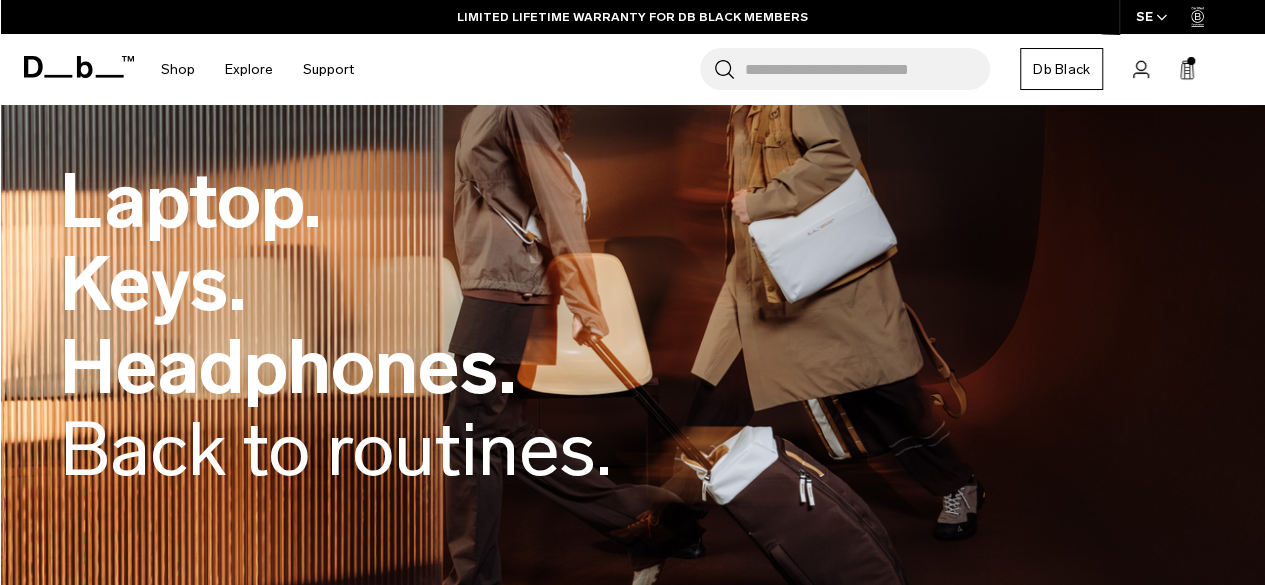 scroll, scrollTop: 0, scrollLeft: 0, axis: both 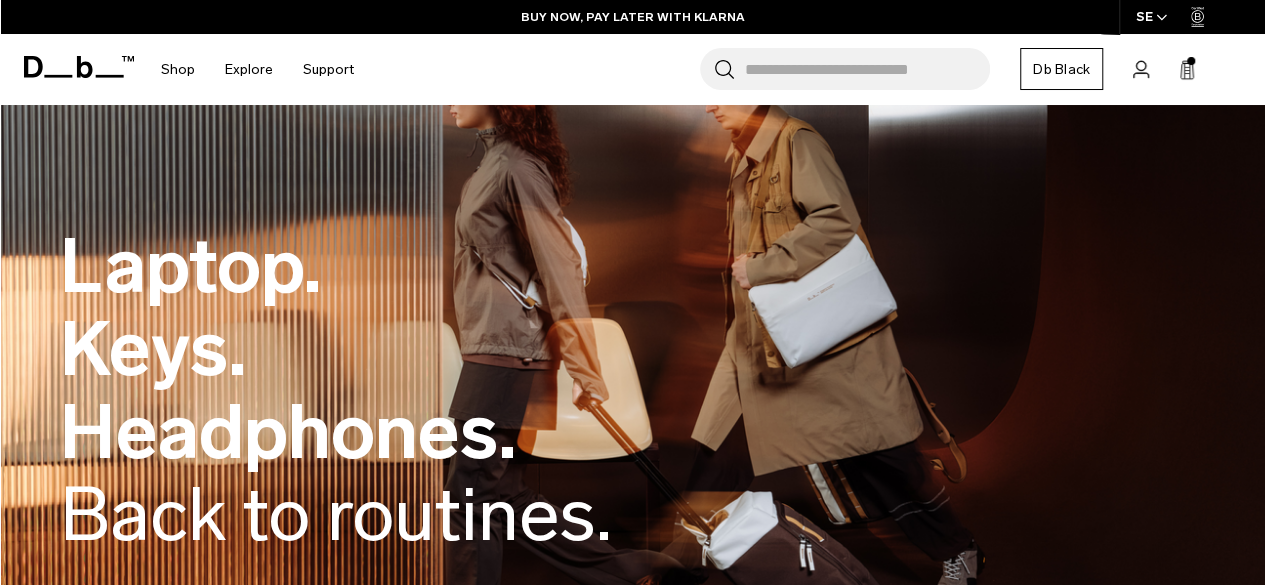 click on "Search for Bags, Luggage...
Search
Close
Trending Products
All Products
Hugger Backpack 30L Black Out
2 299 SEK
Ramverk Front-access Carry-on Black Out" at bounding box center (809, 69) 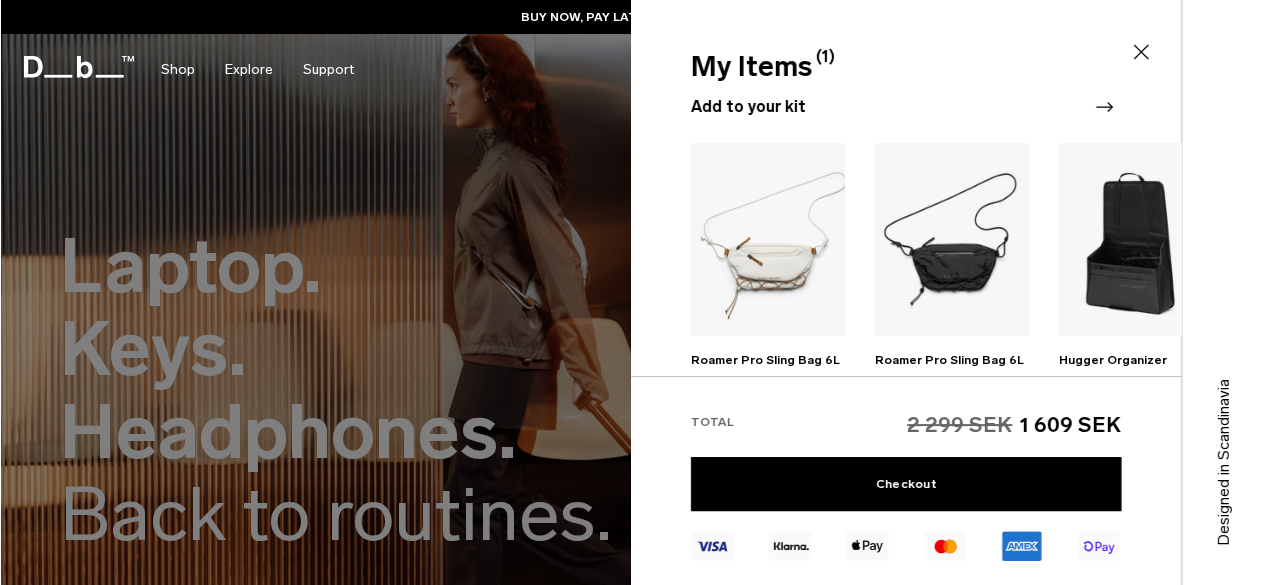 scroll, scrollTop: 0, scrollLeft: 0, axis: both 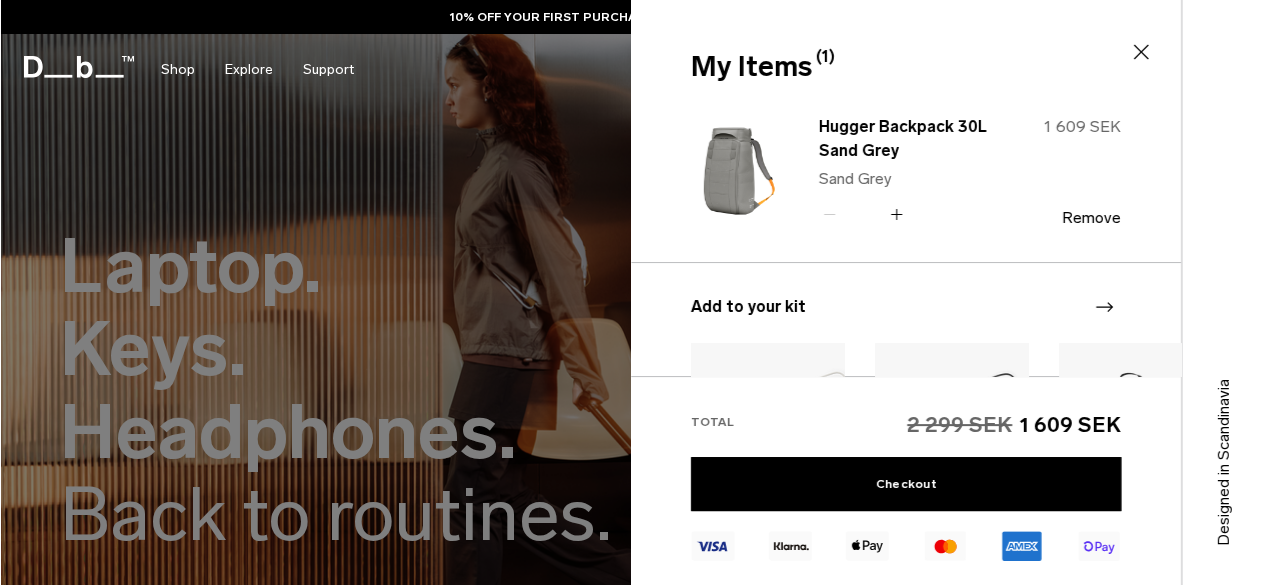 click at bounding box center [632, 292] 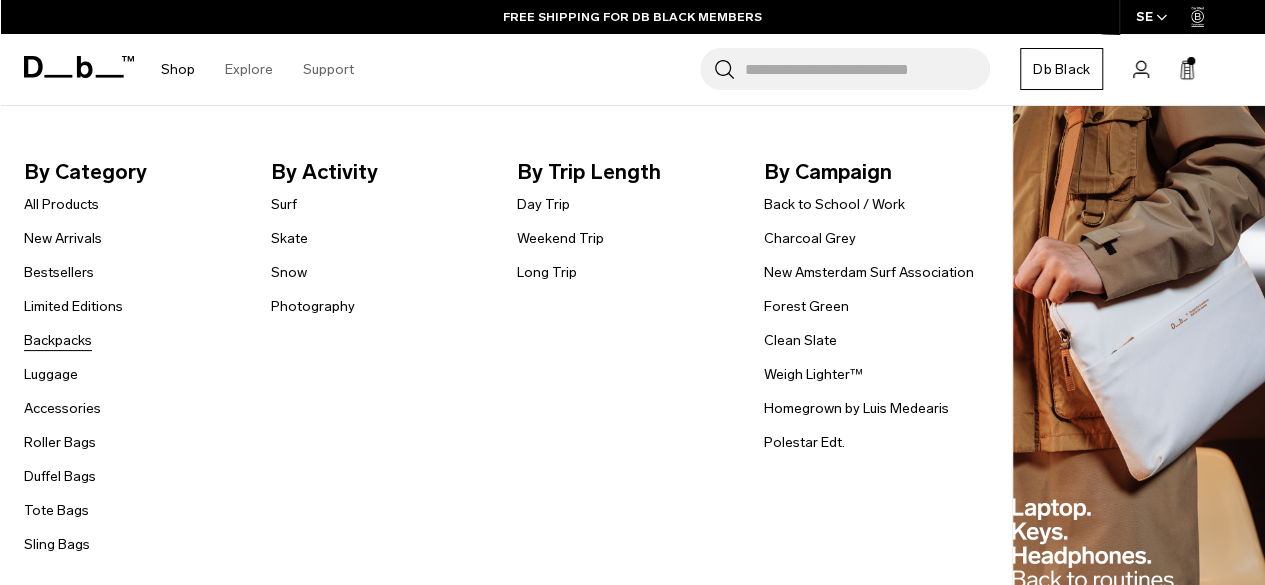 click on "Backpacks" at bounding box center [58, 340] 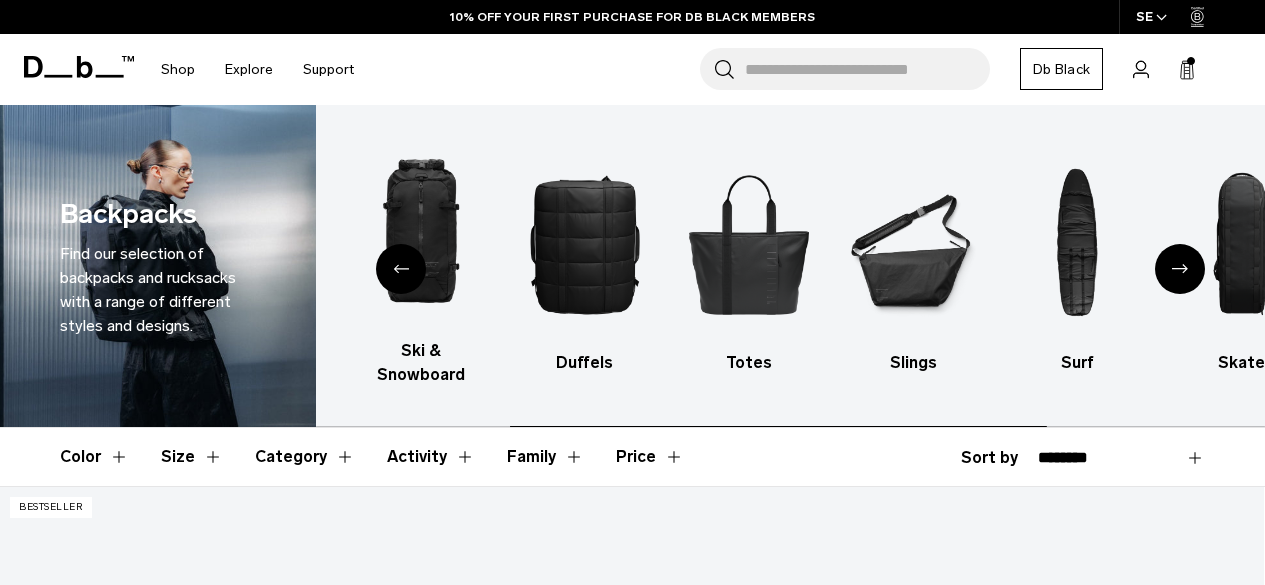 scroll, scrollTop: 0, scrollLeft: 0, axis: both 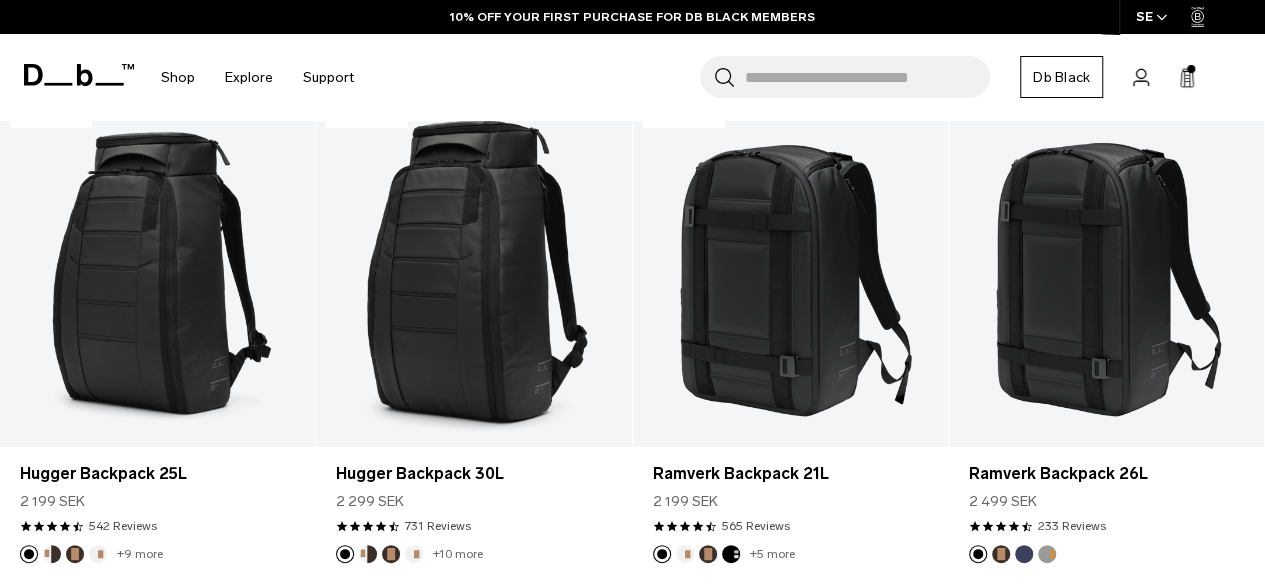 click on "Skip to content
Summer Sale Ends In:
00
days,
00
hours,
00
minutes ,
00
seconds
BUY NOW, PAY LATER WITH KLARNA
10% OFF YOUR FIRST PURCHASE FOR DB BLACK MEMBERS
FREE SHIPPING FOR DB BLACK MEMBERS
FREE RETURNS FOR DB BLACK MEMBERS
LIMITED LIFETIME WARRANTY FOR DB BLACK MEMBERS
BUY NOW, PAY LATER WITH KLARNA
10% OFF YOUR FIRST PURCHASE FOR DB BLACK MEMBERS
Summer Sale Ends In:
00
days,
00" at bounding box center (632, -98) 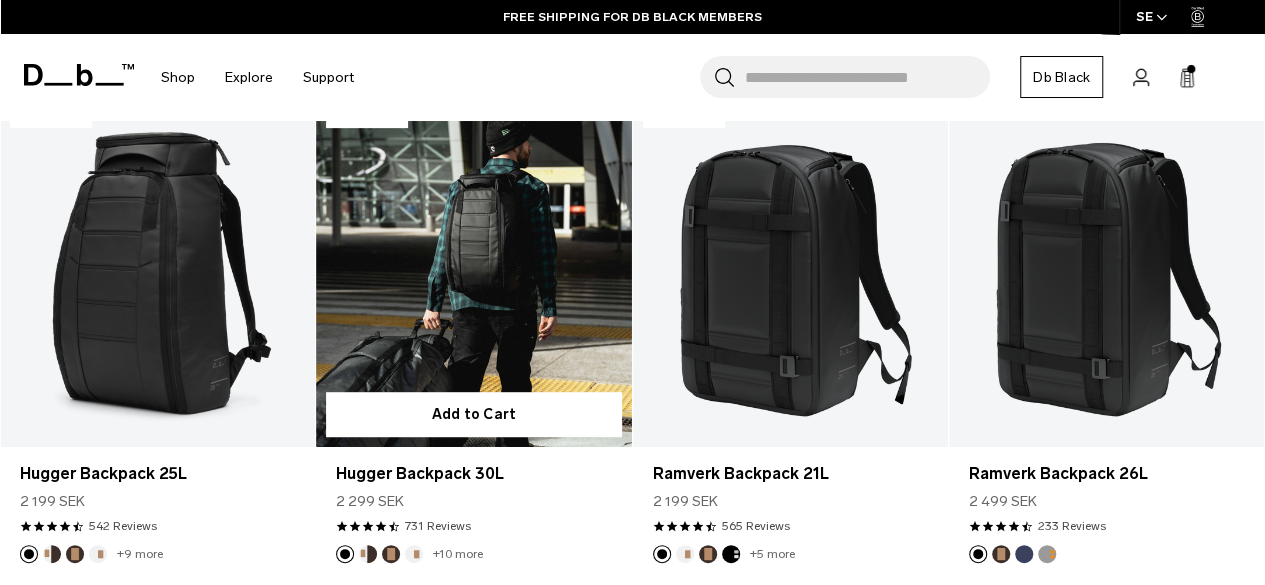 click at bounding box center [473, 272] 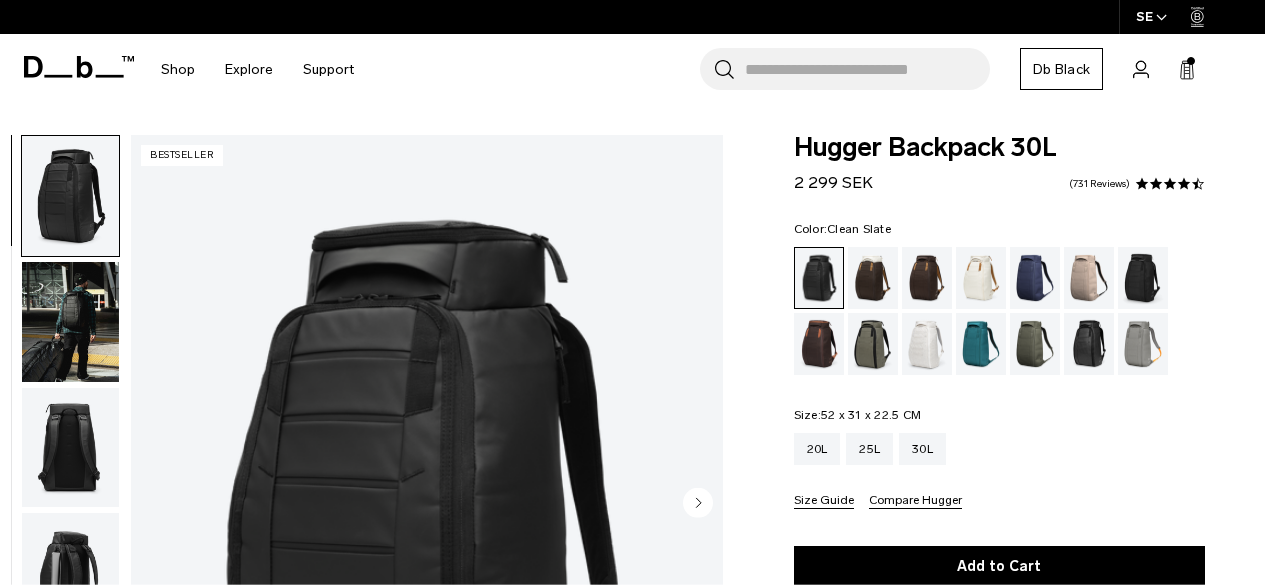 scroll, scrollTop: 0, scrollLeft: 0, axis: both 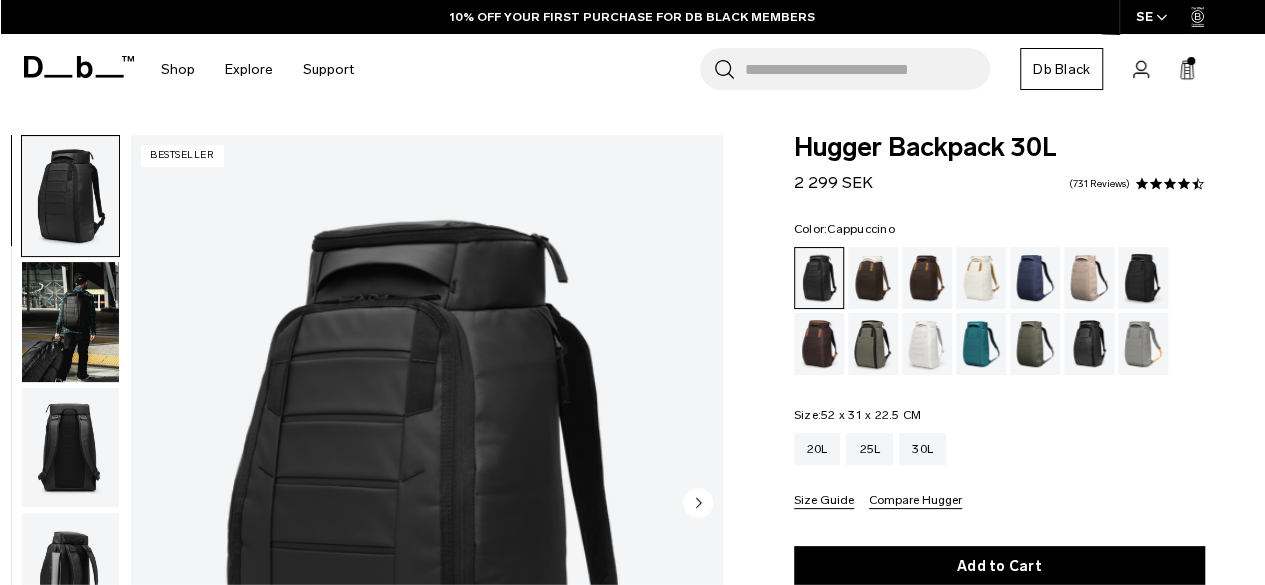 click at bounding box center [873, 278] 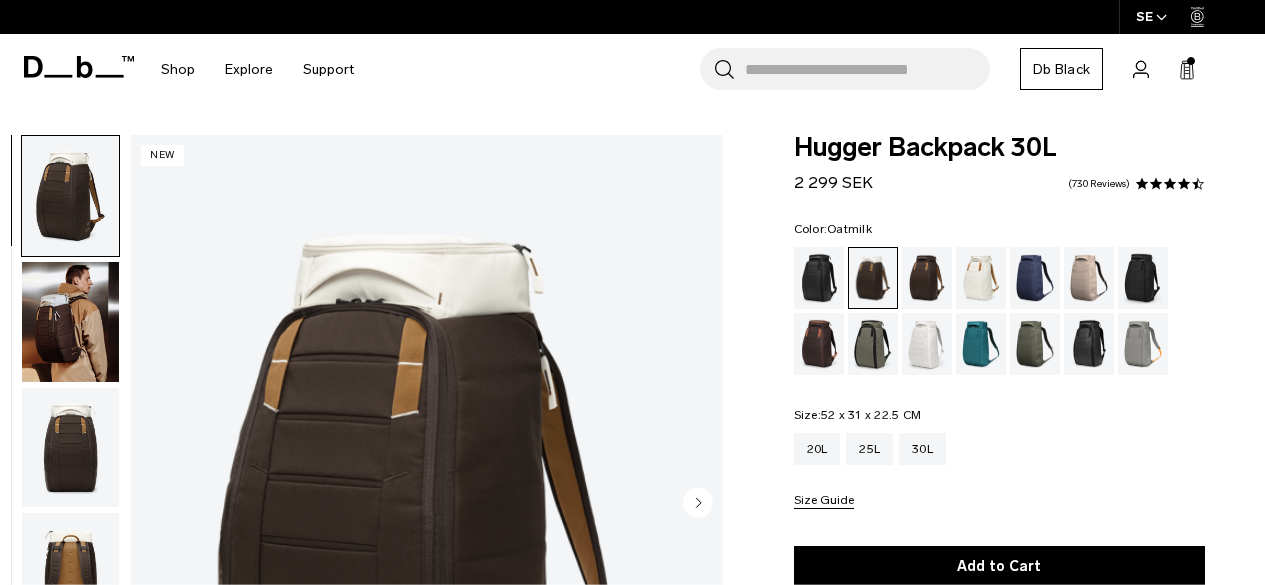 scroll, scrollTop: 0, scrollLeft: 0, axis: both 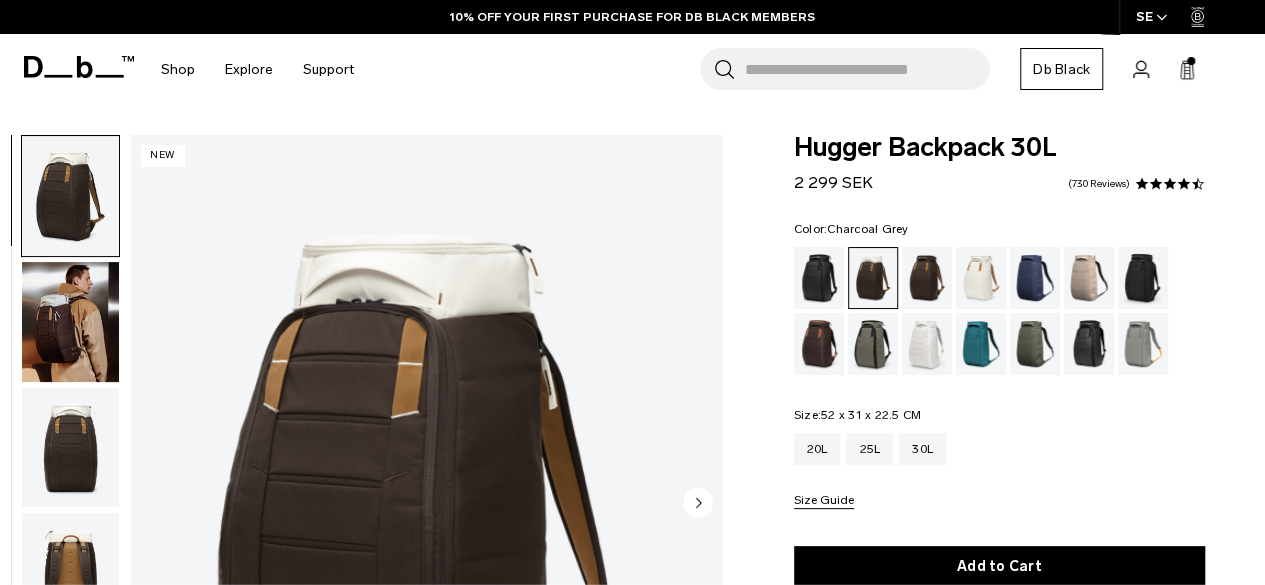 click at bounding box center (1143, 278) 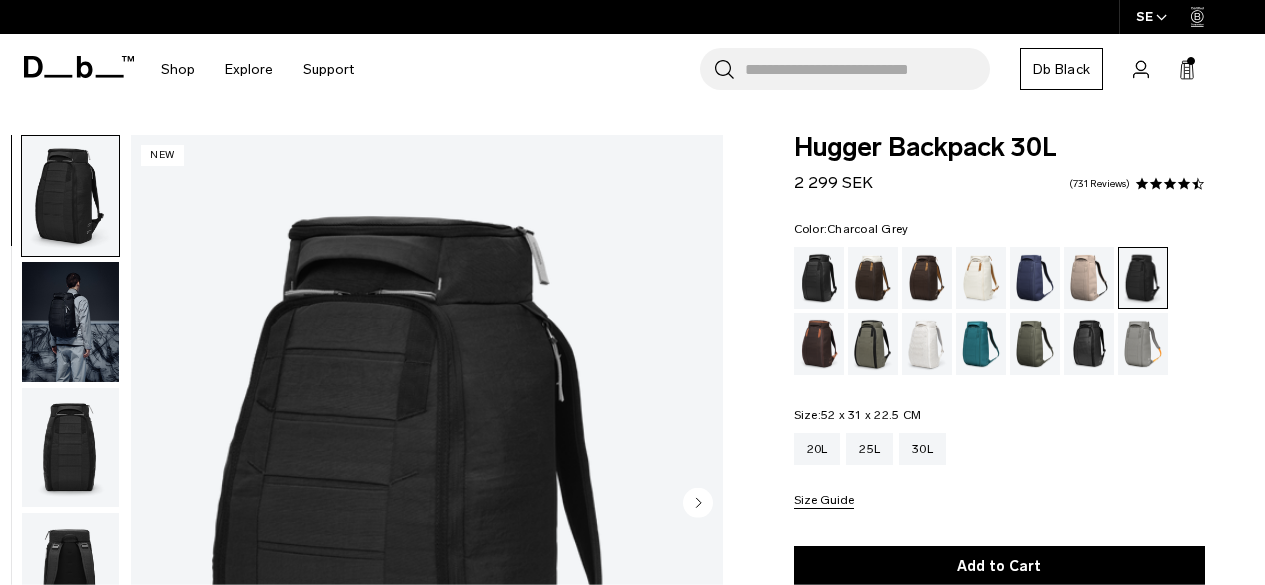 scroll, scrollTop: 0, scrollLeft: 0, axis: both 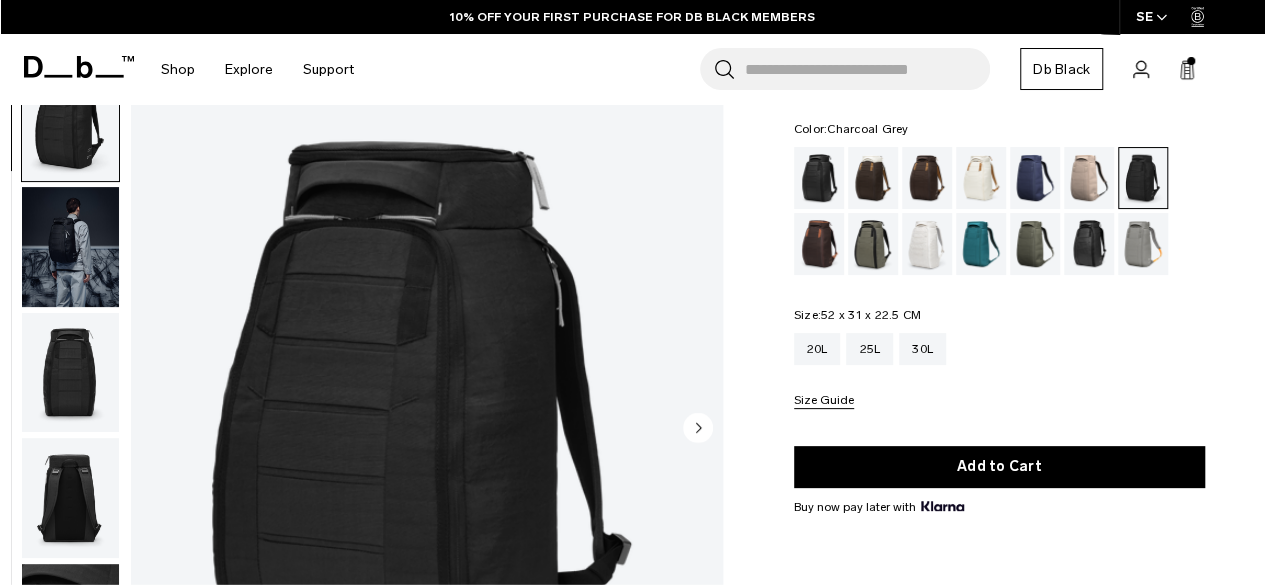 click 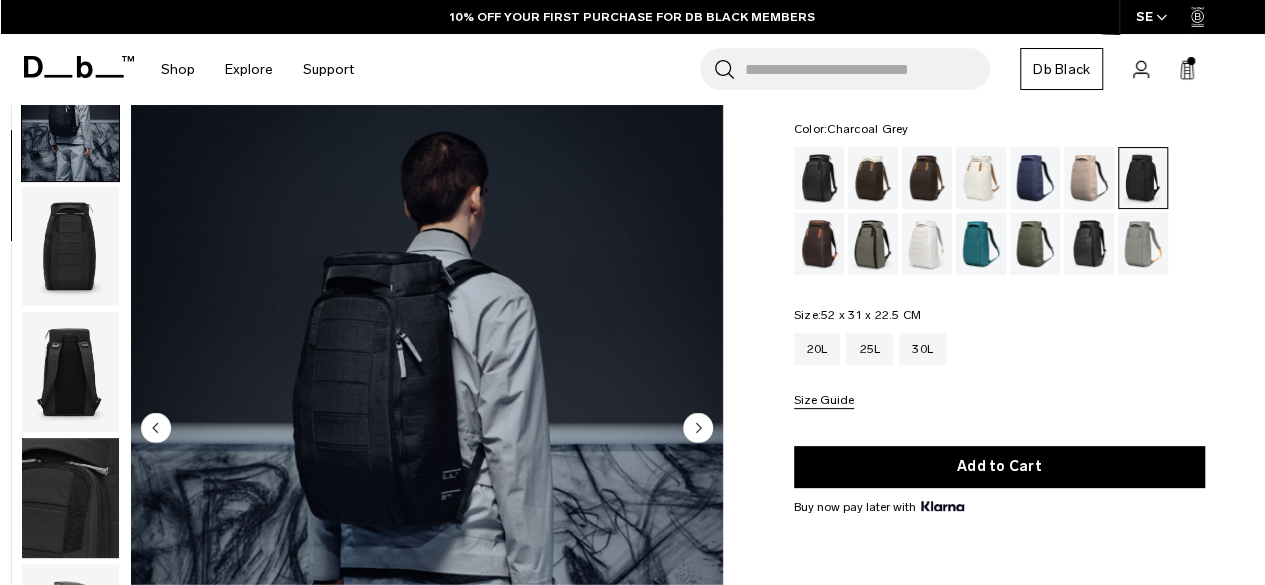 click 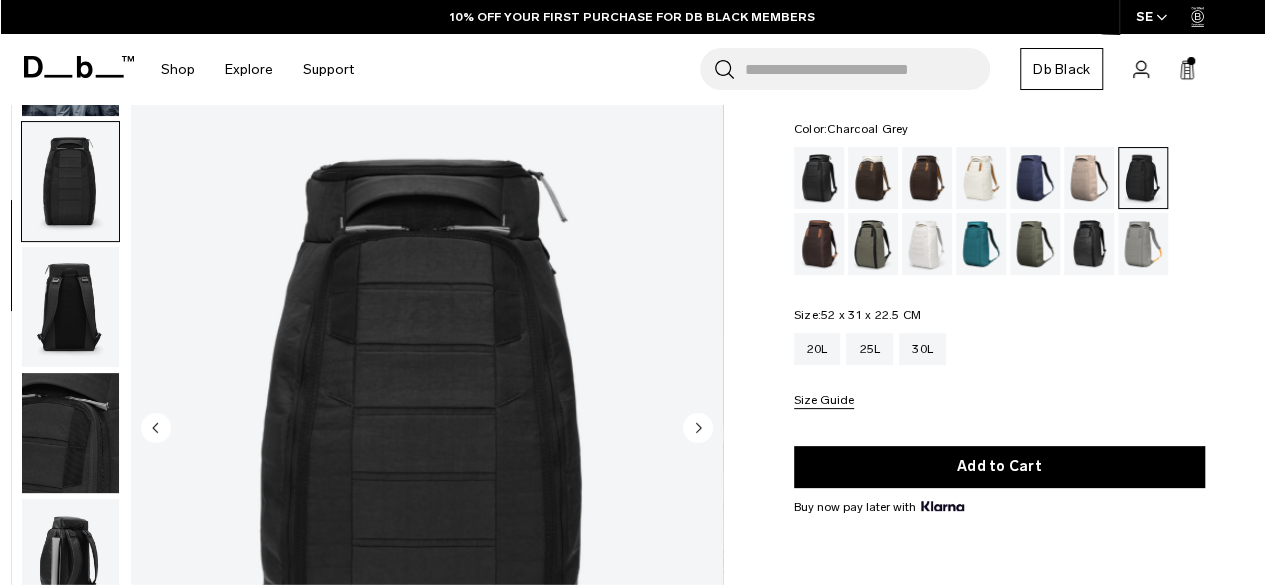 scroll, scrollTop: 252, scrollLeft: 0, axis: vertical 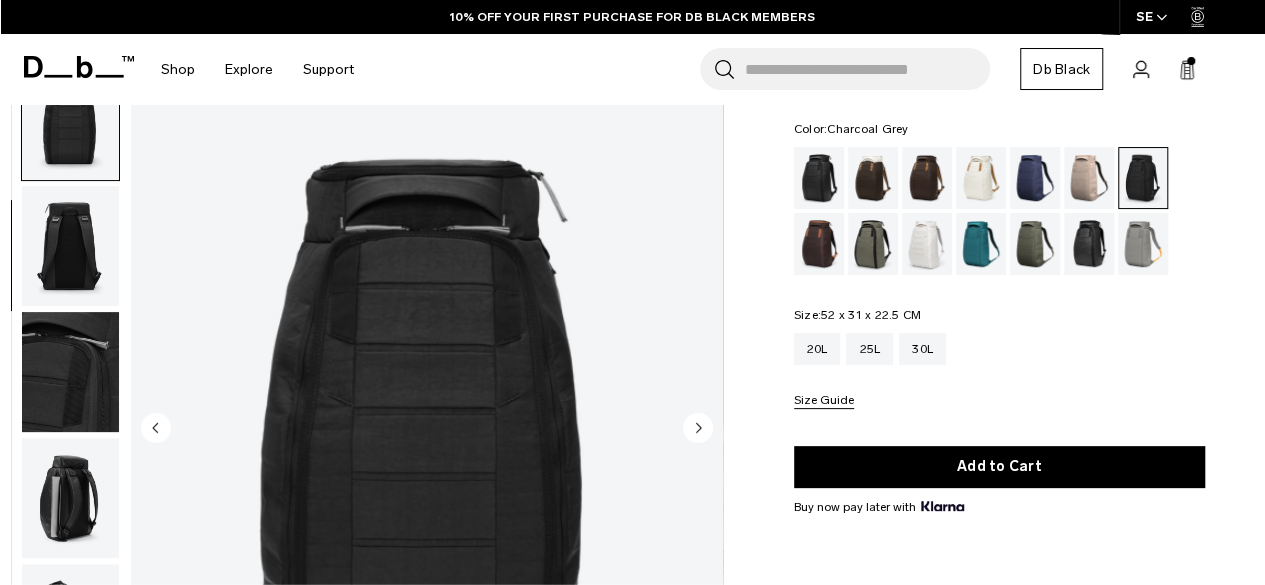 click 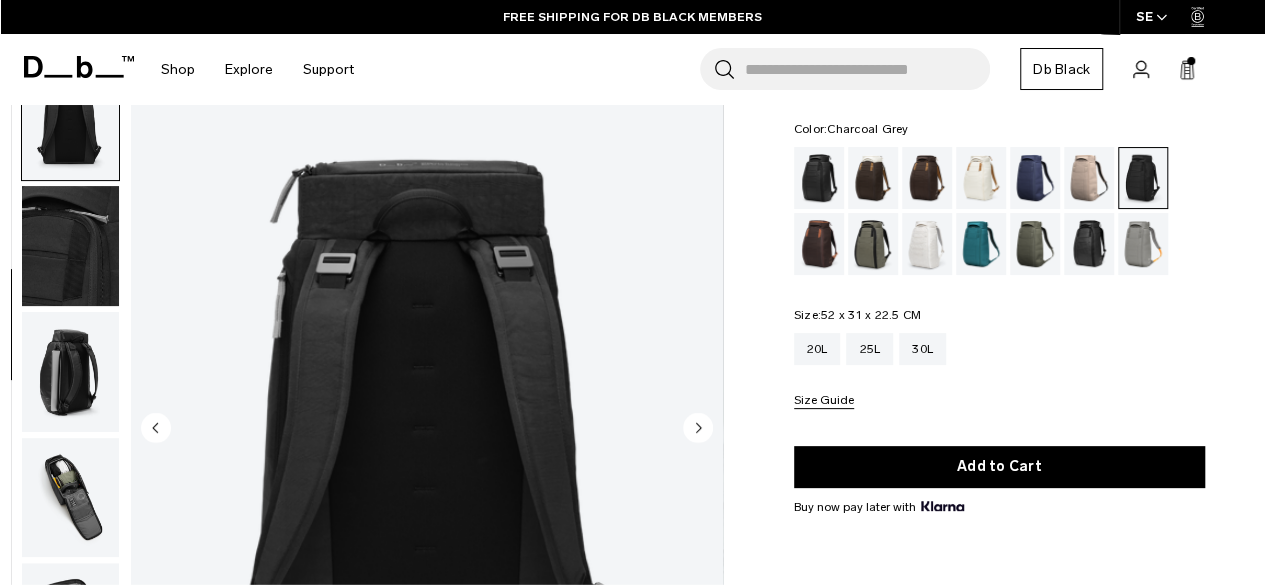 click 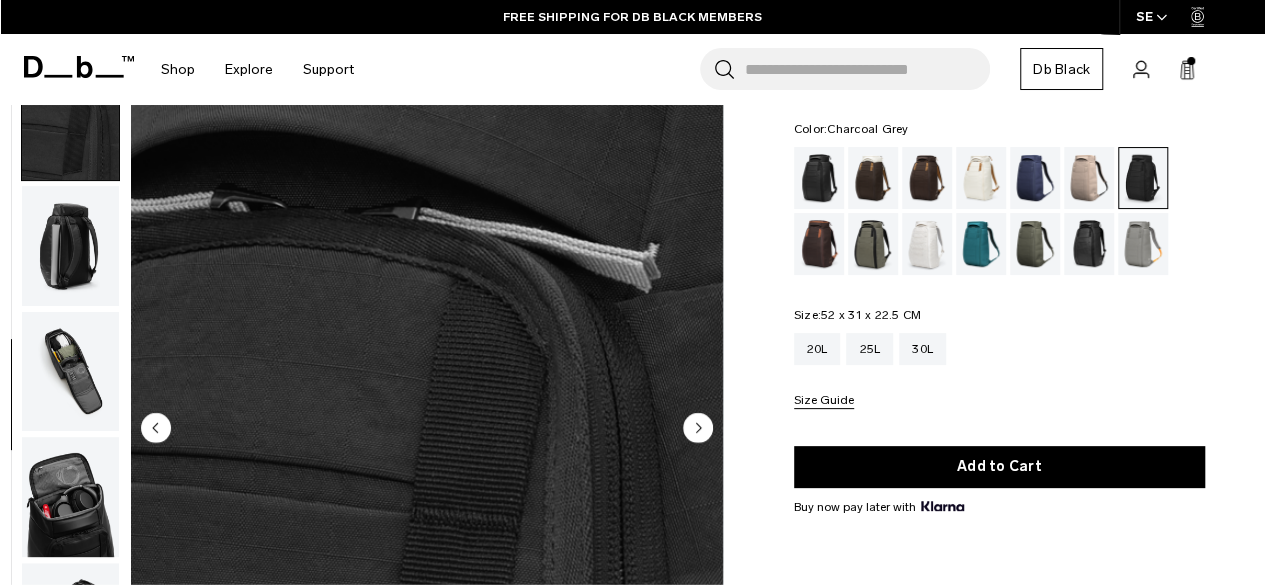 click 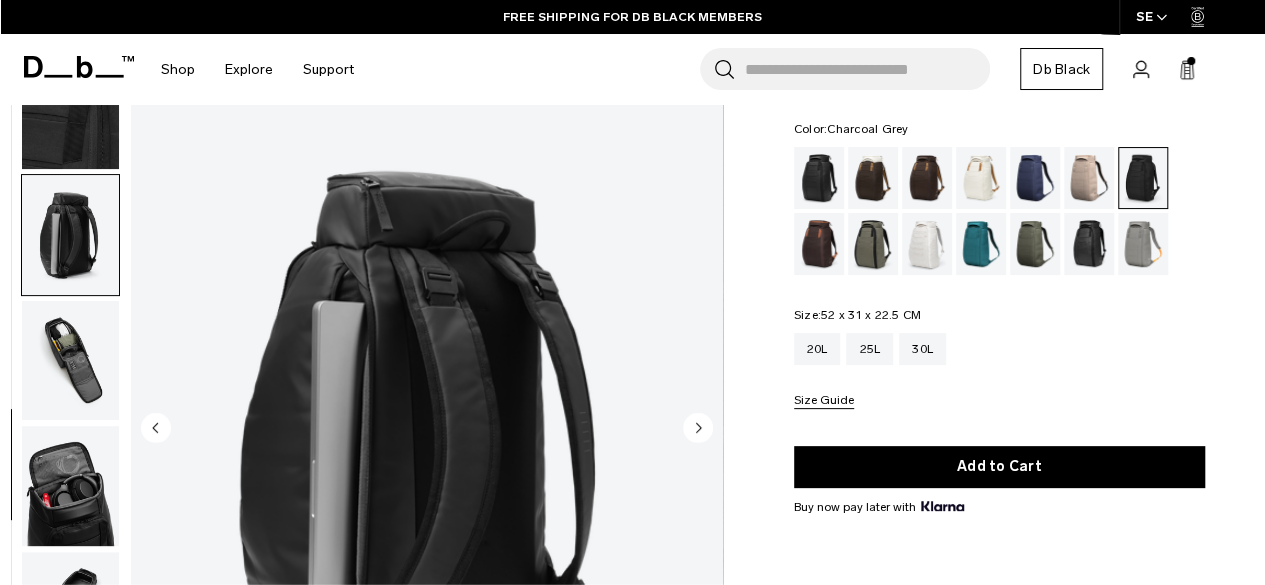 click 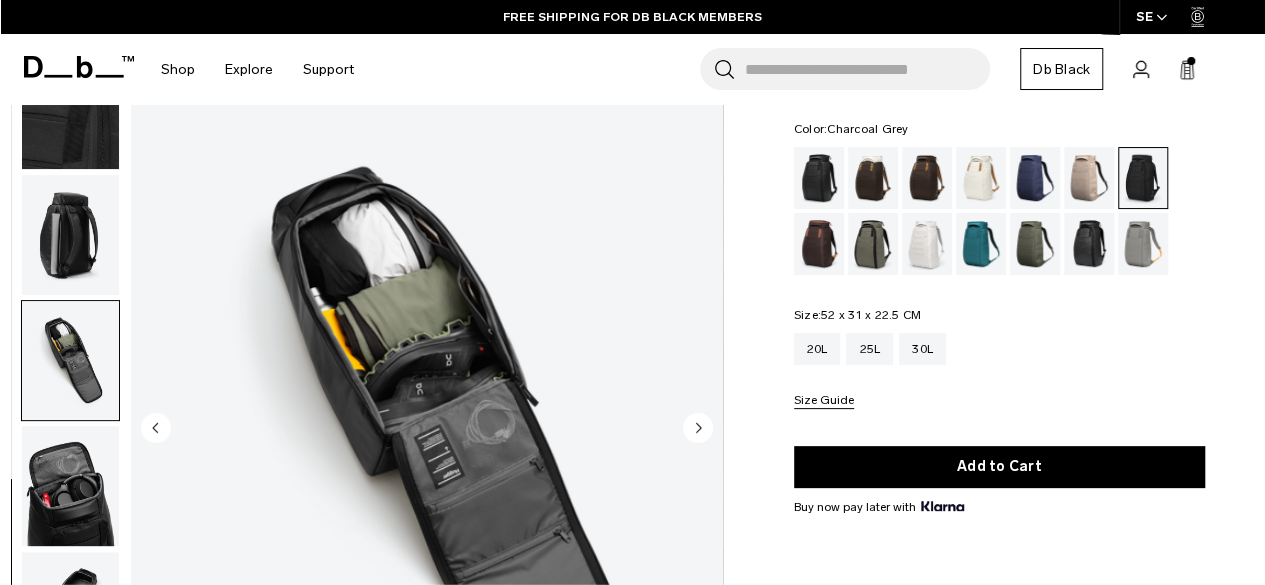 click 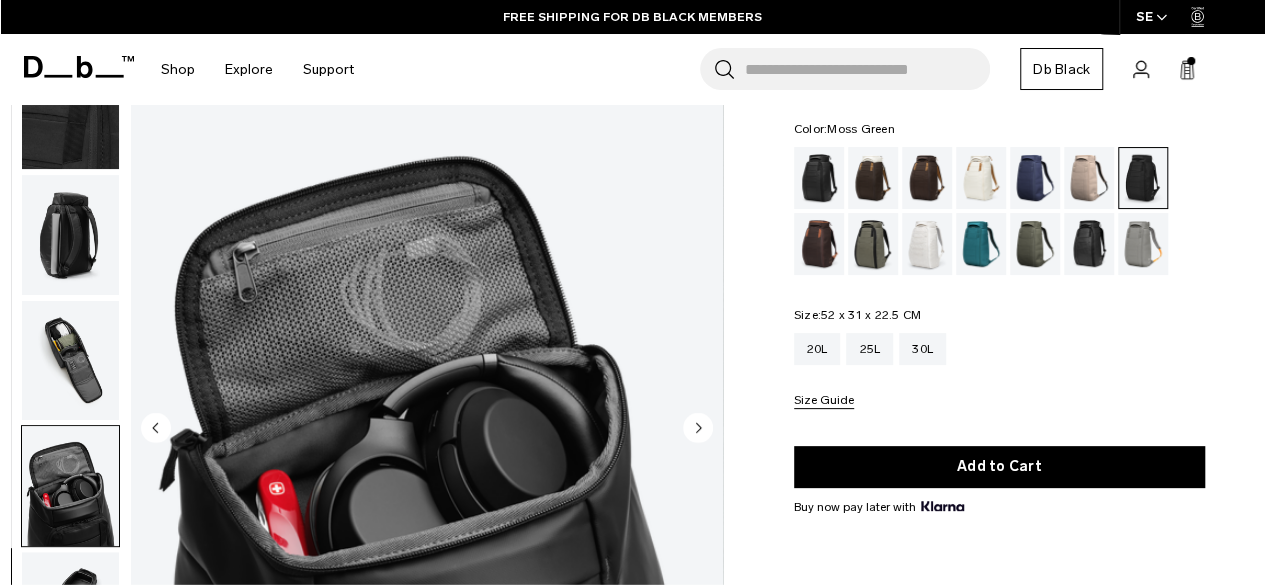 click at bounding box center (1035, 244) 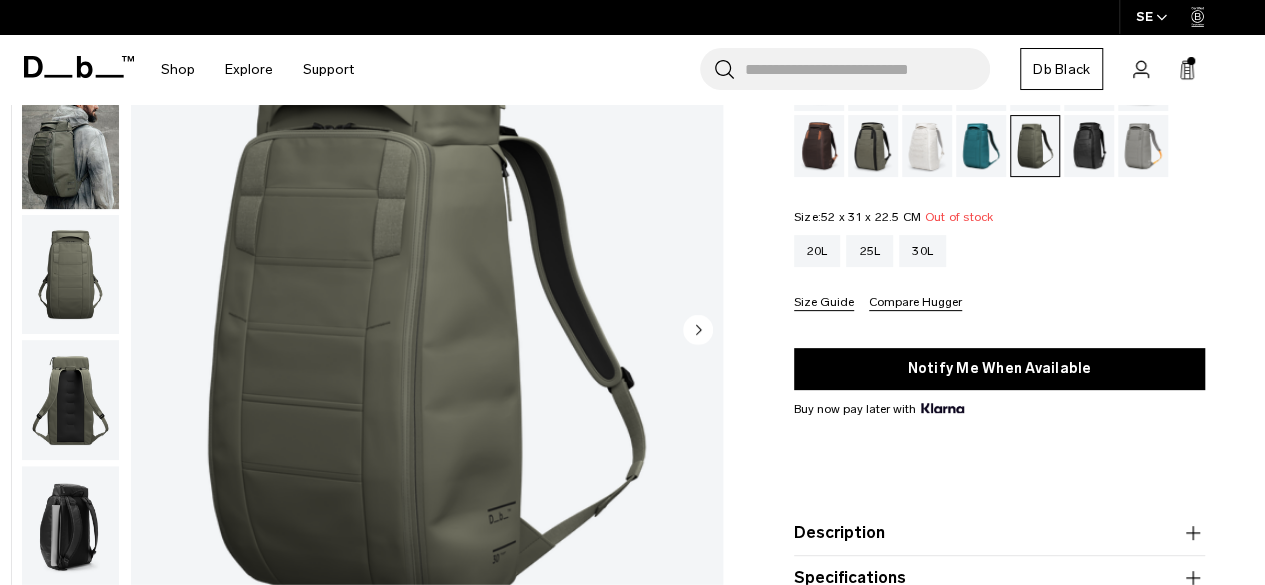 scroll, scrollTop: 0, scrollLeft: 0, axis: both 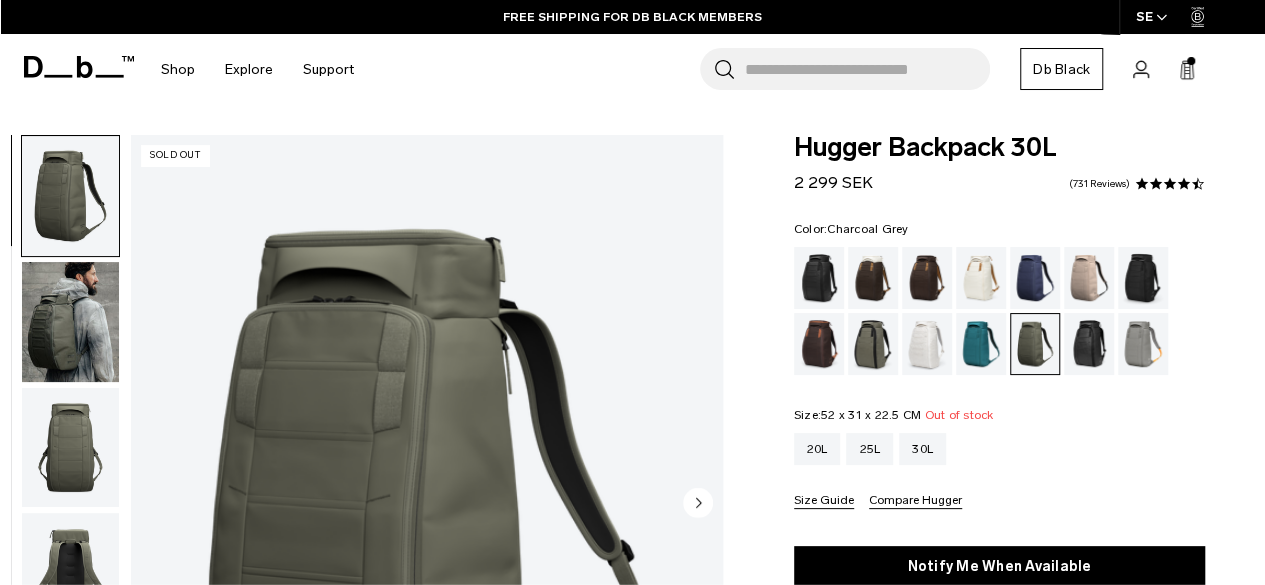 click at bounding box center [1143, 278] 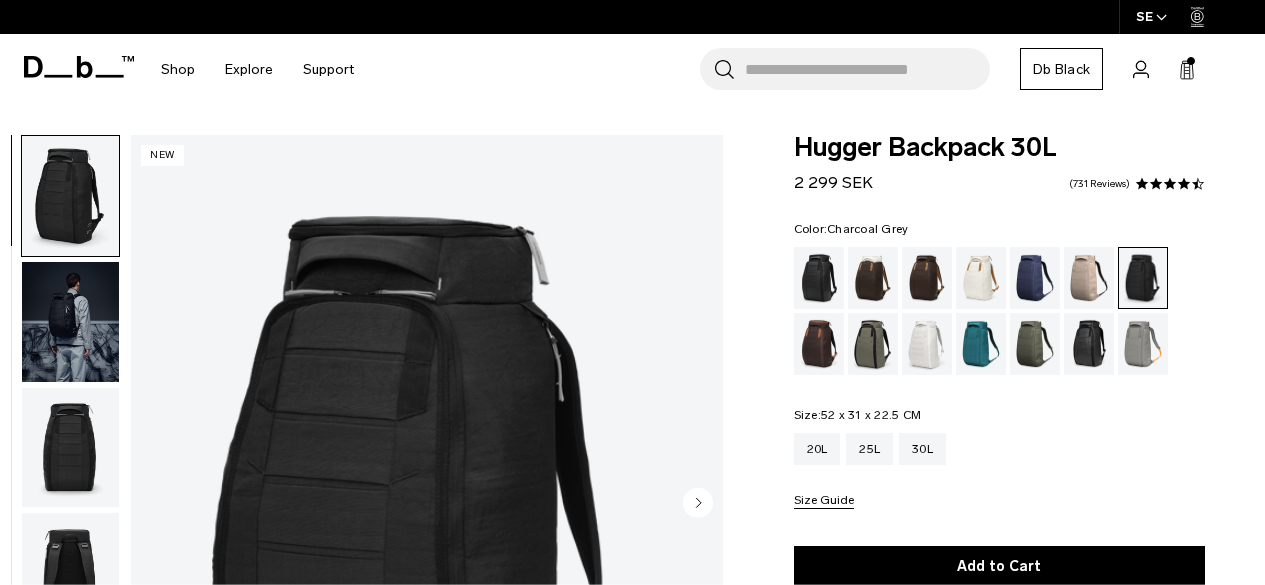 scroll, scrollTop: 0, scrollLeft: 0, axis: both 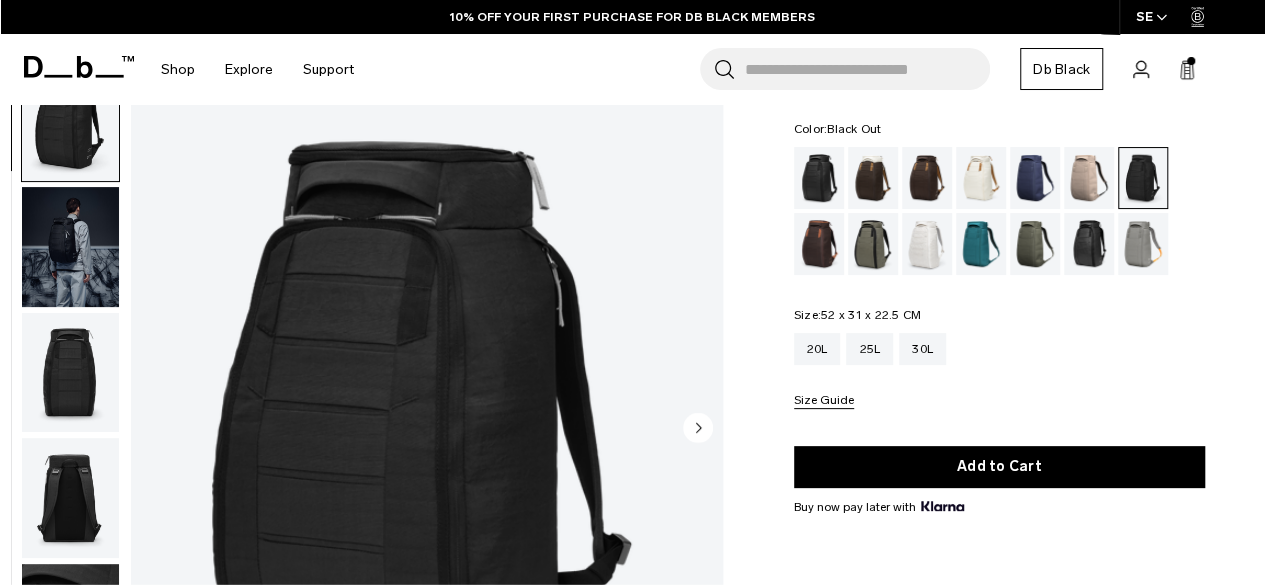 click at bounding box center (819, 178) 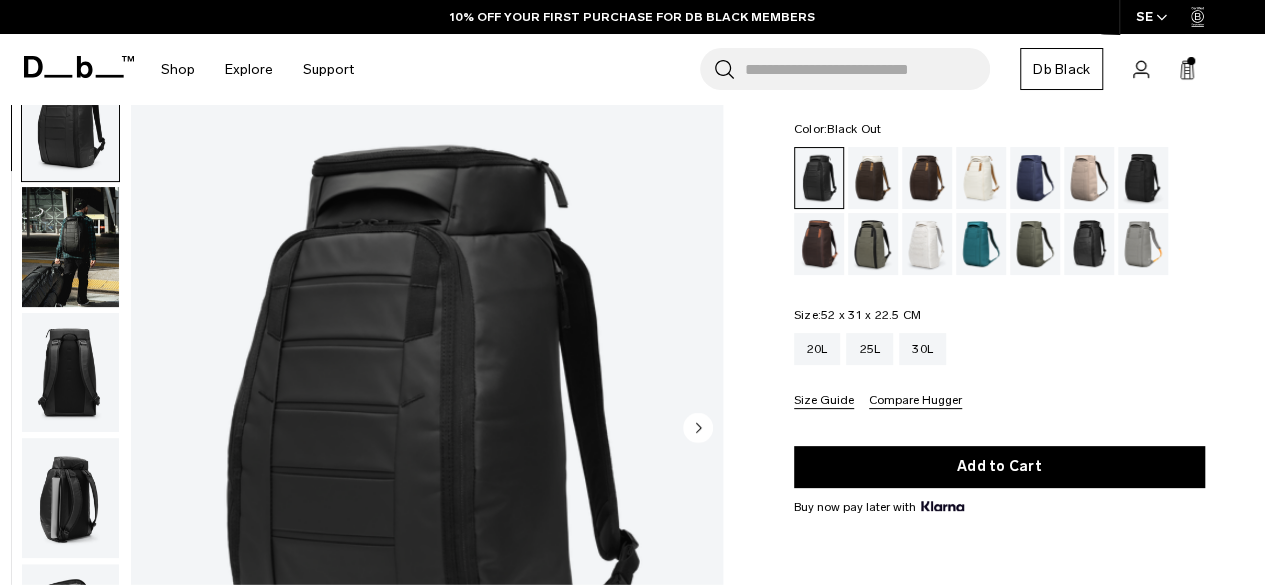 scroll, scrollTop: 100, scrollLeft: 0, axis: vertical 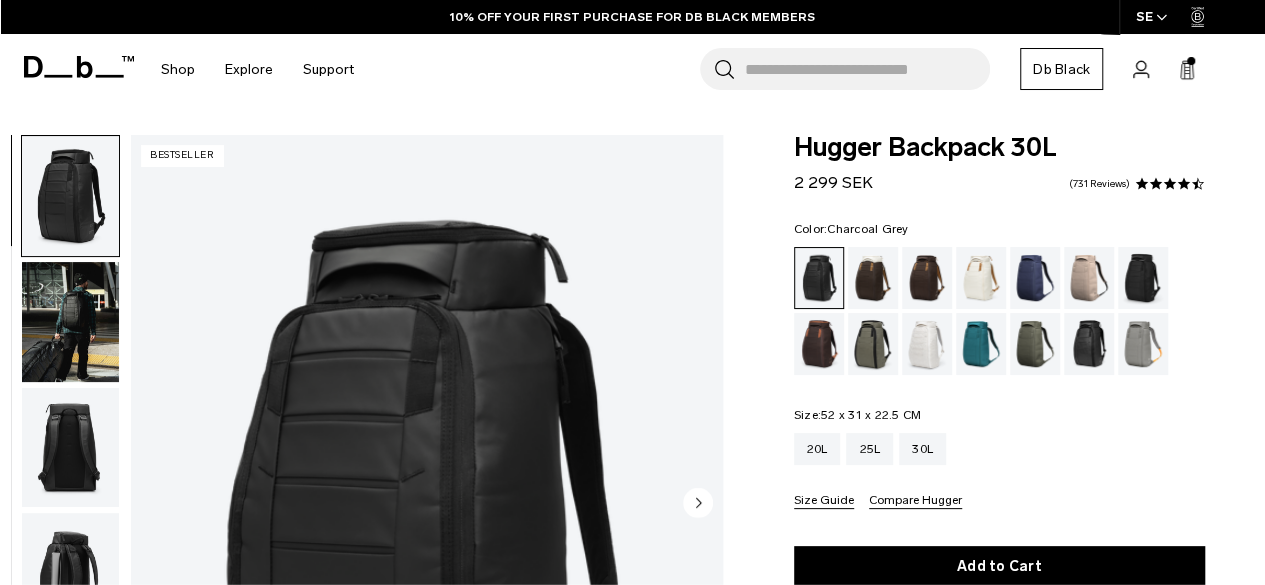 click at bounding box center (1143, 278) 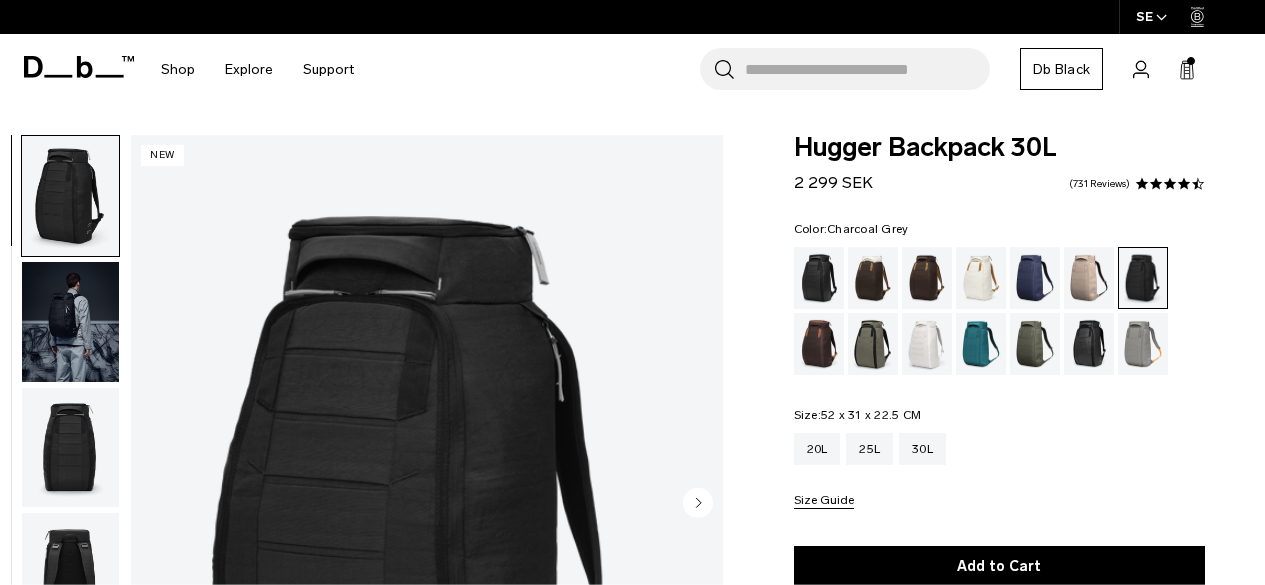 scroll, scrollTop: 0, scrollLeft: 0, axis: both 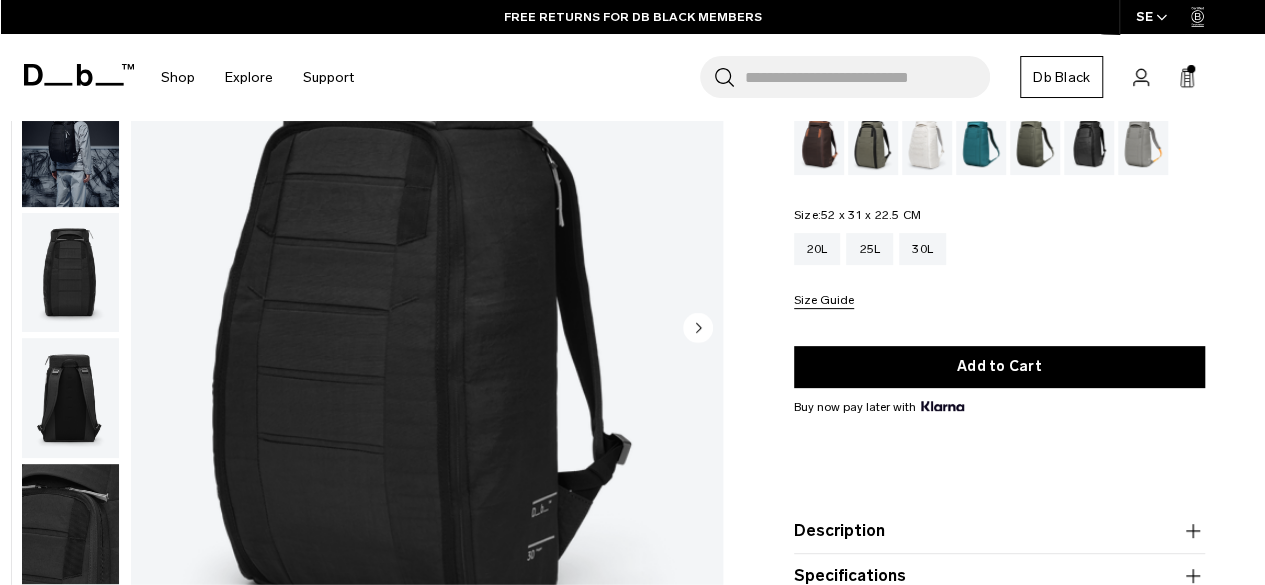 click 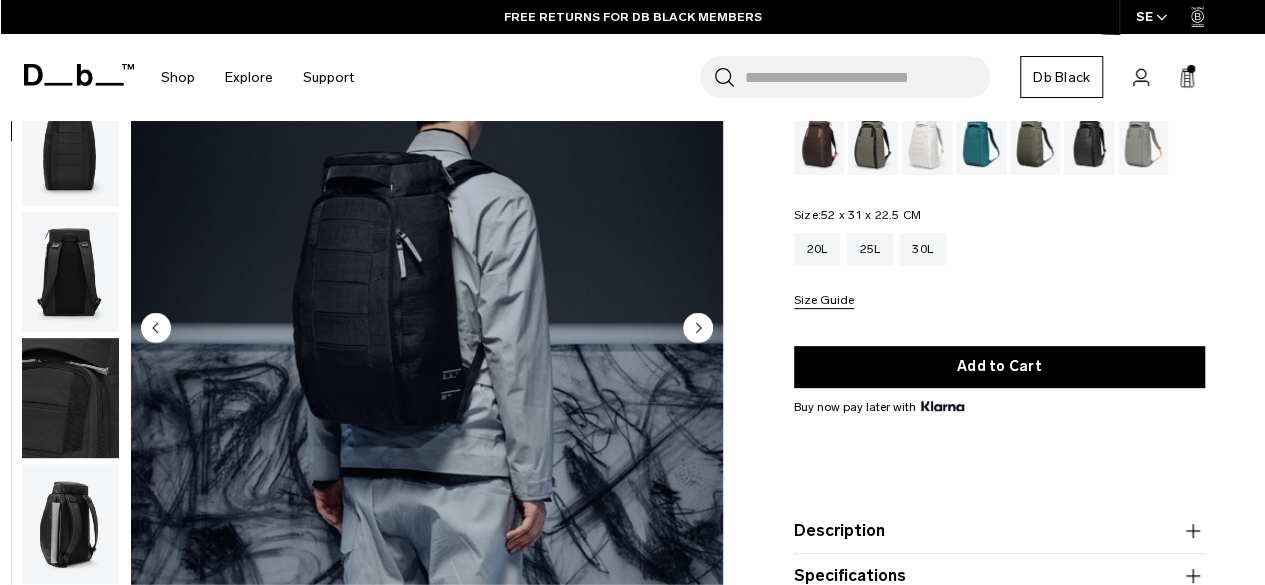 click 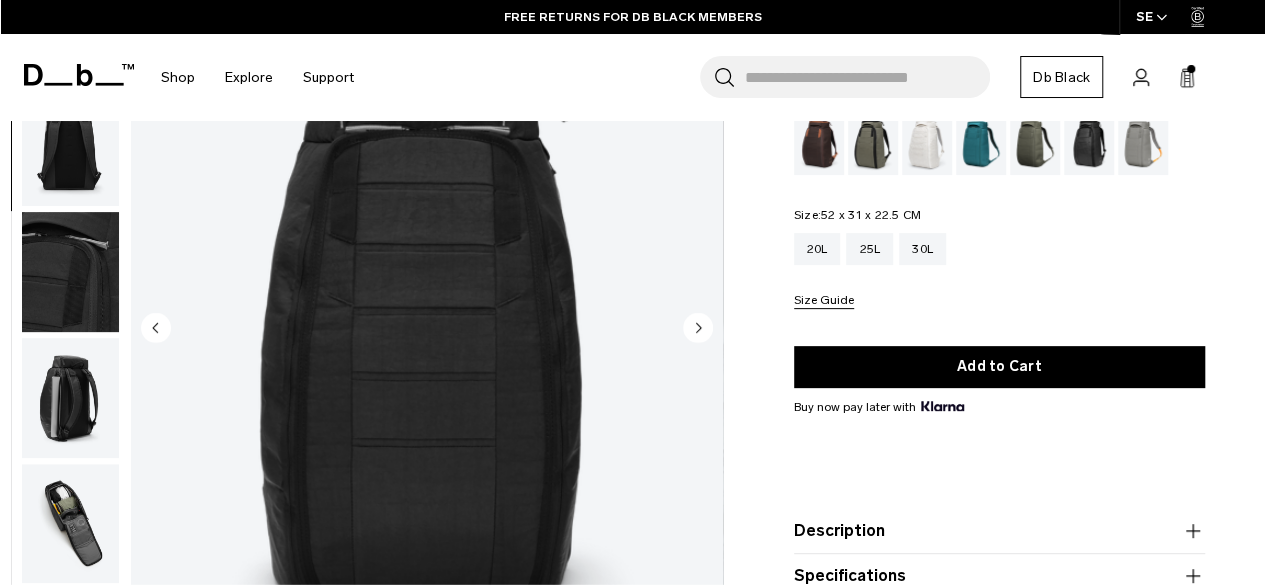 click 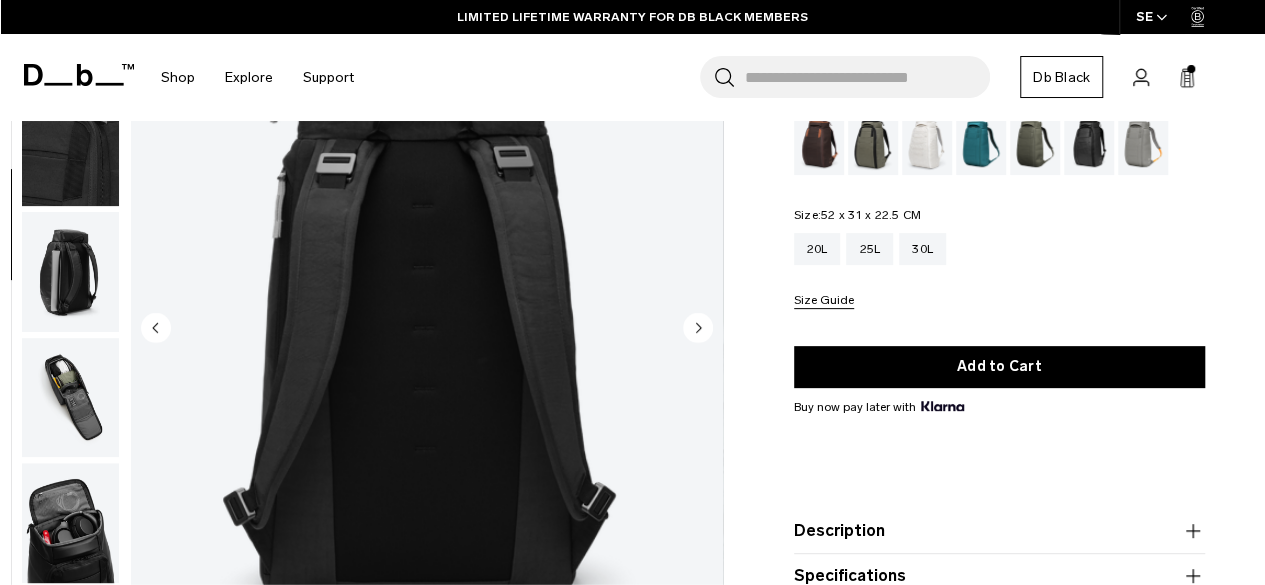 click 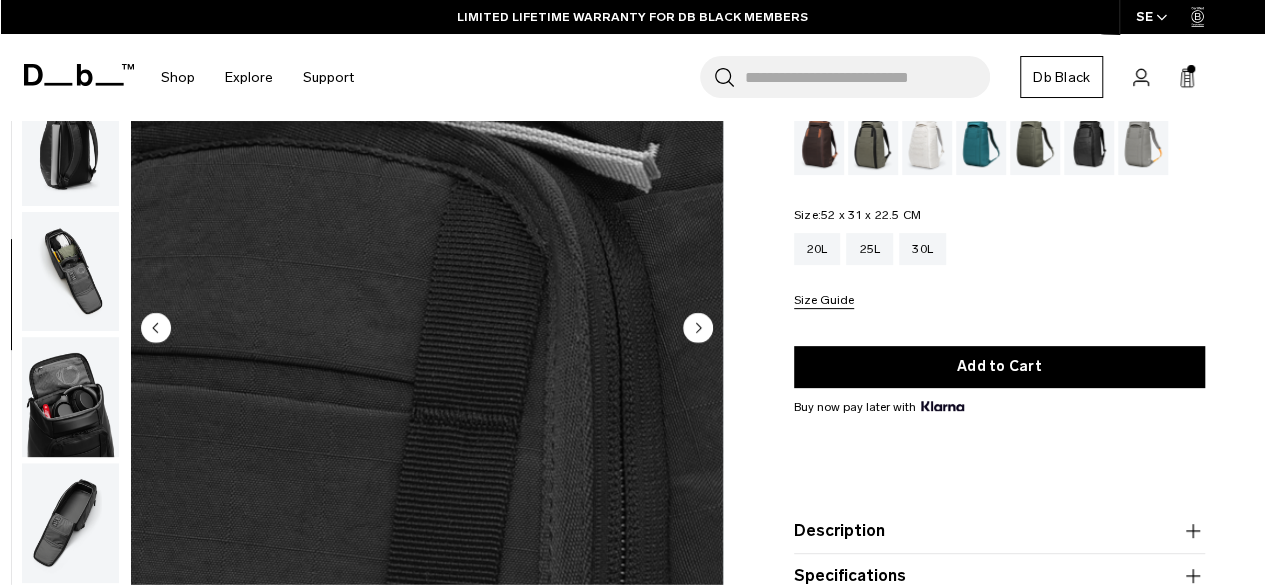 click 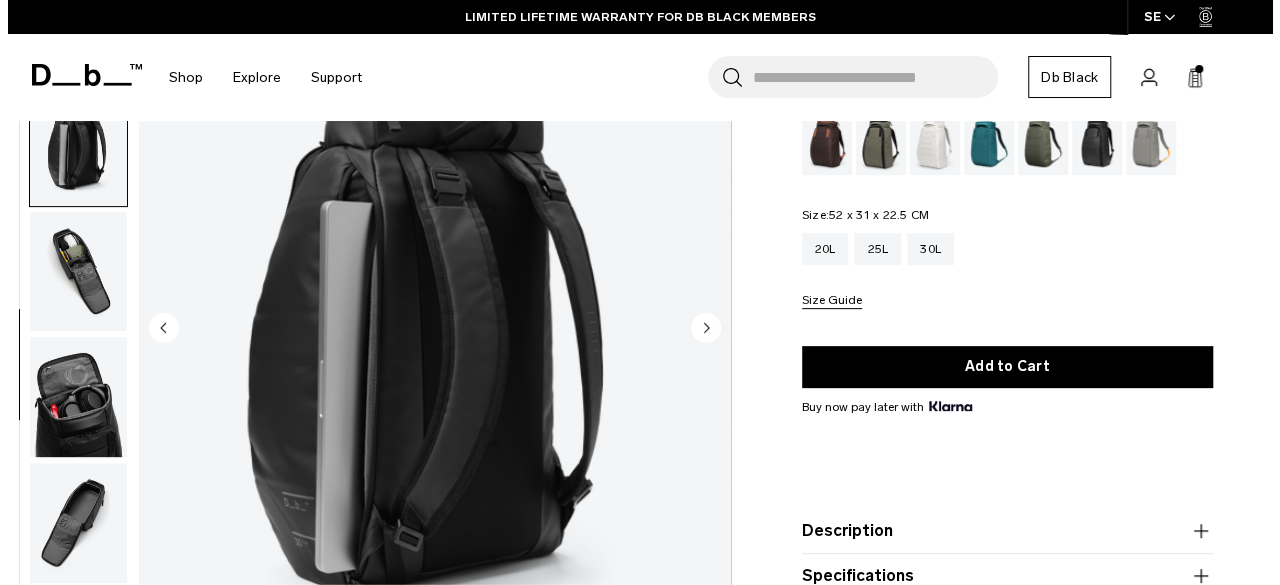 scroll, scrollTop: 516, scrollLeft: 0, axis: vertical 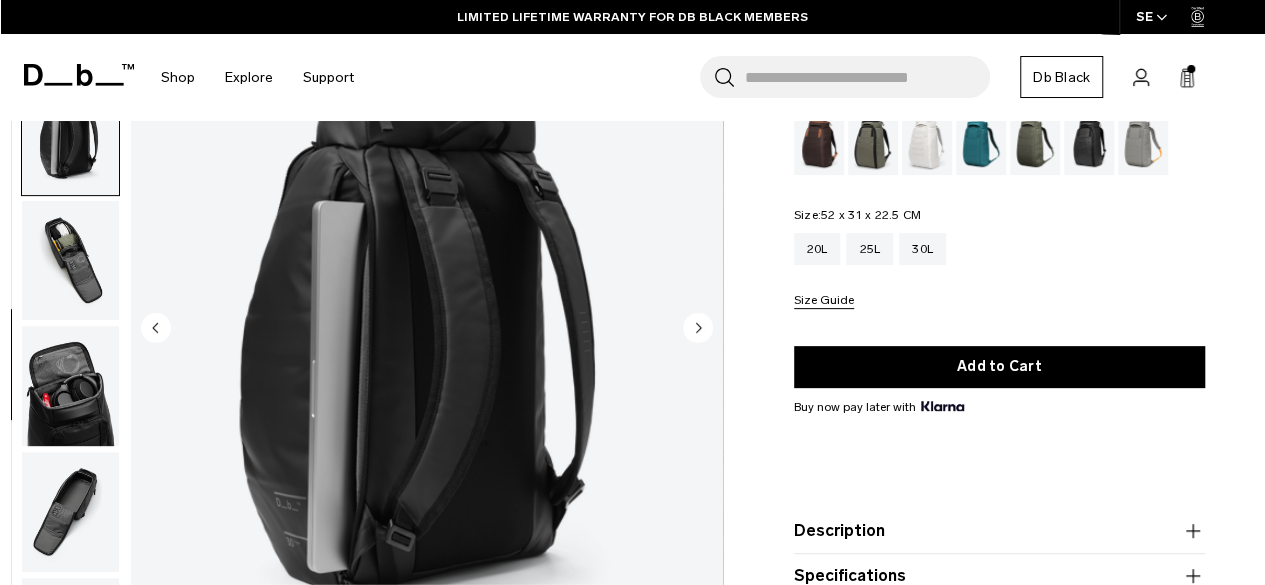 click 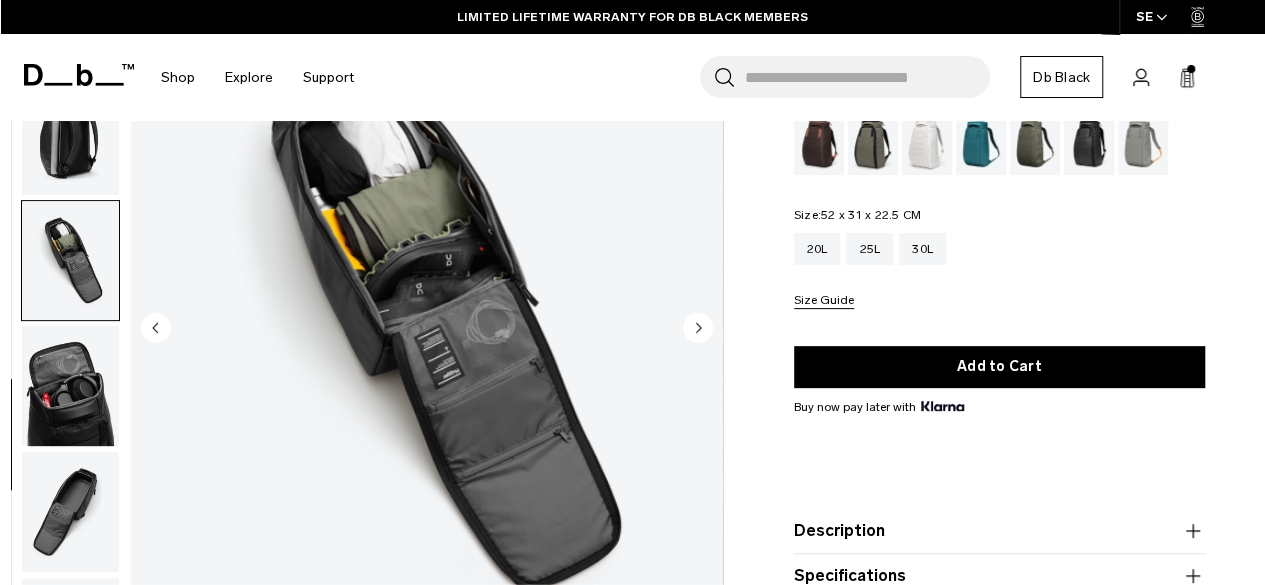 click 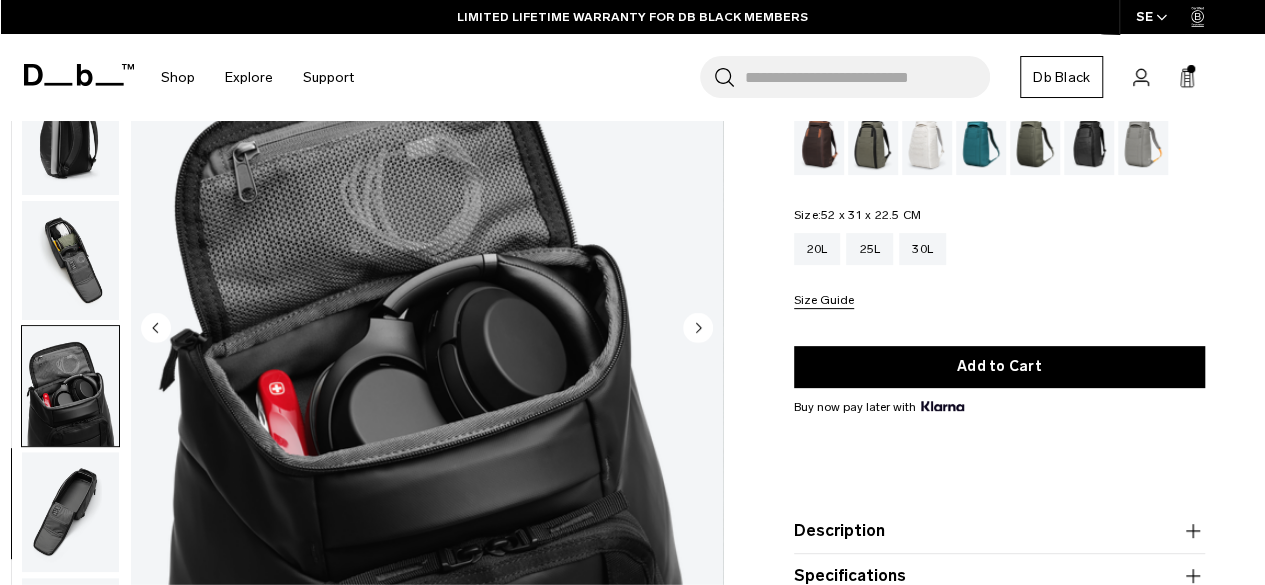 click 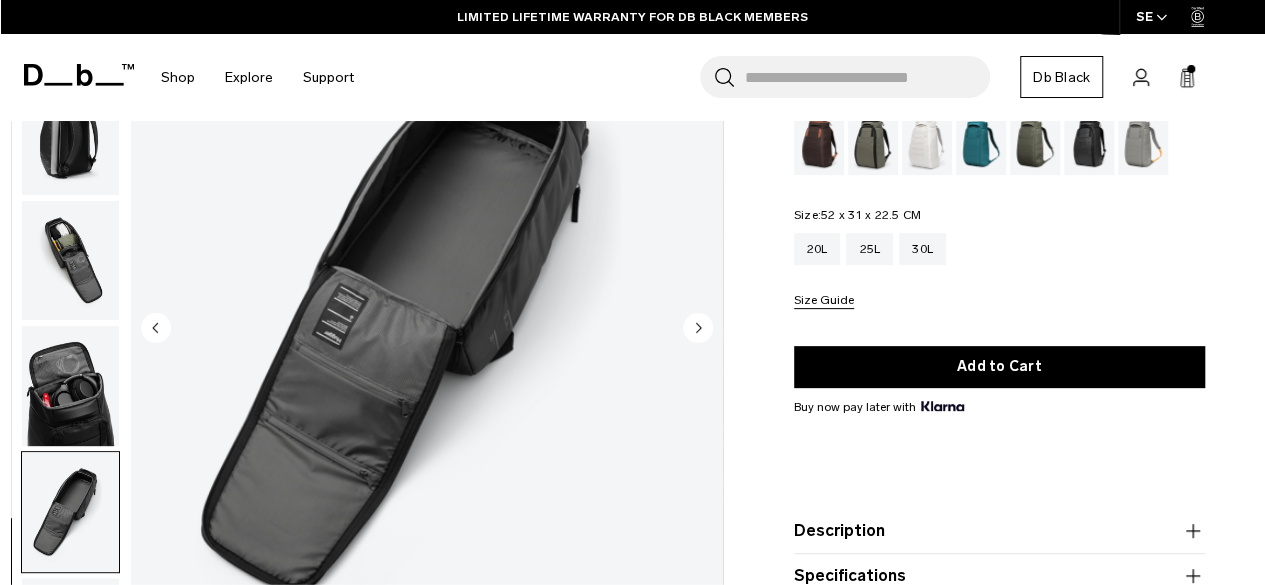 click 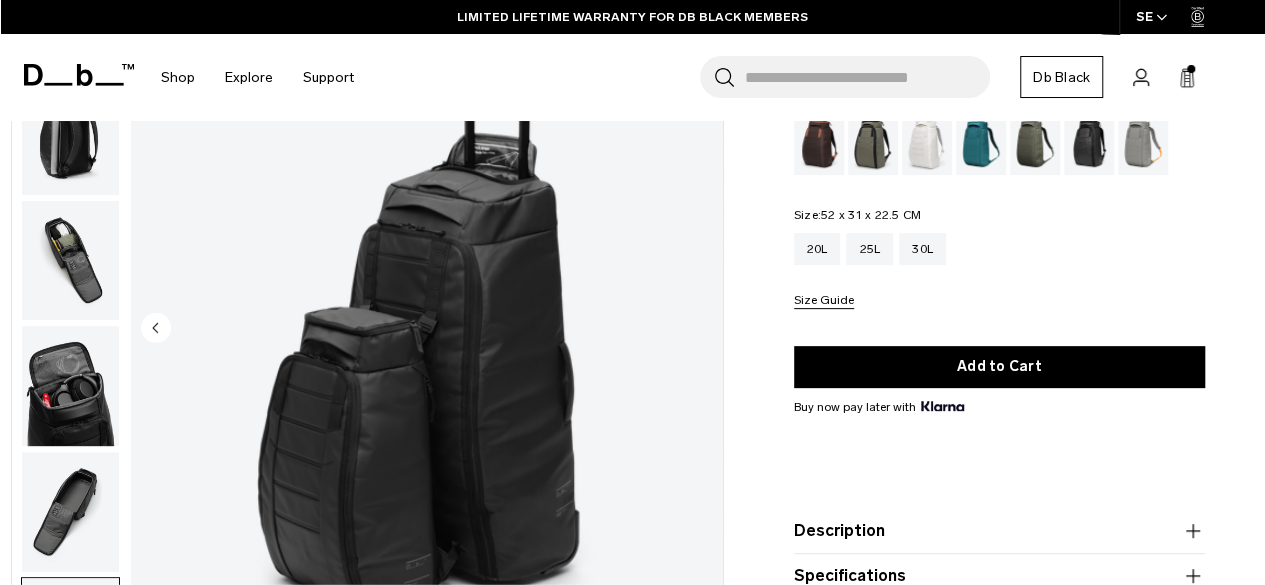 click at bounding box center [427, 329] 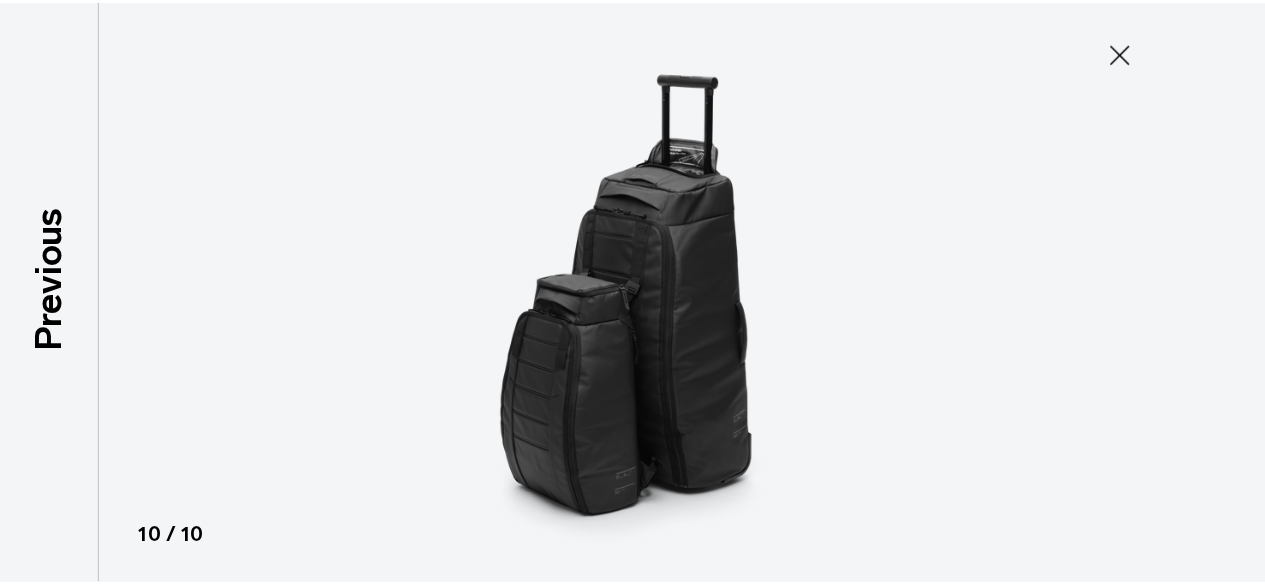 scroll, scrollTop: 506, scrollLeft: 0, axis: vertical 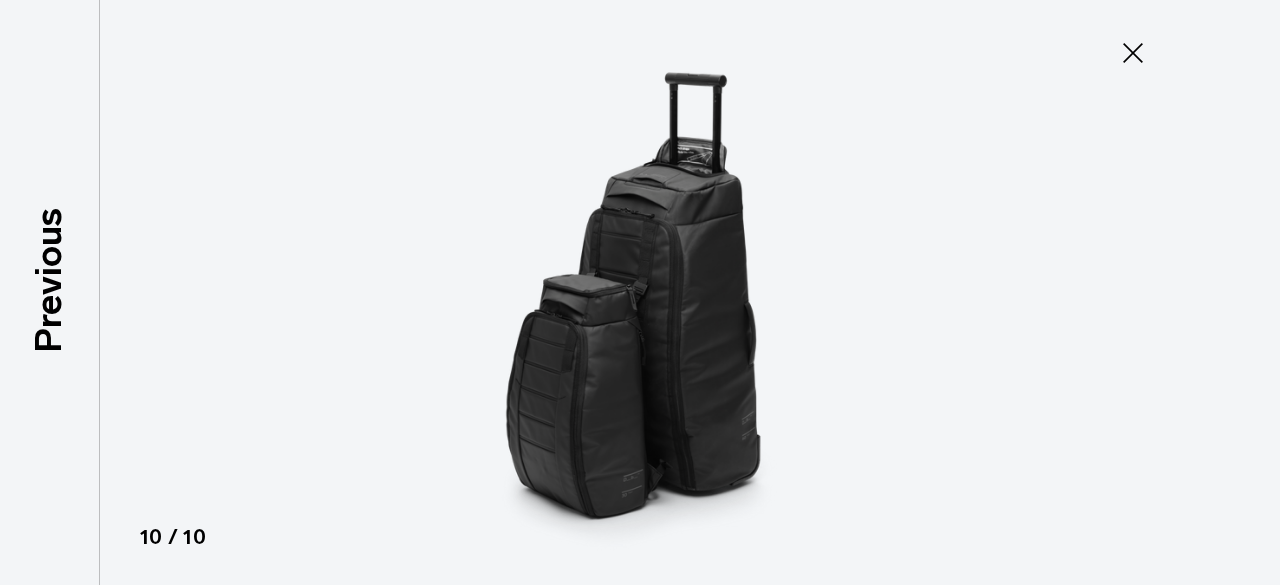 click 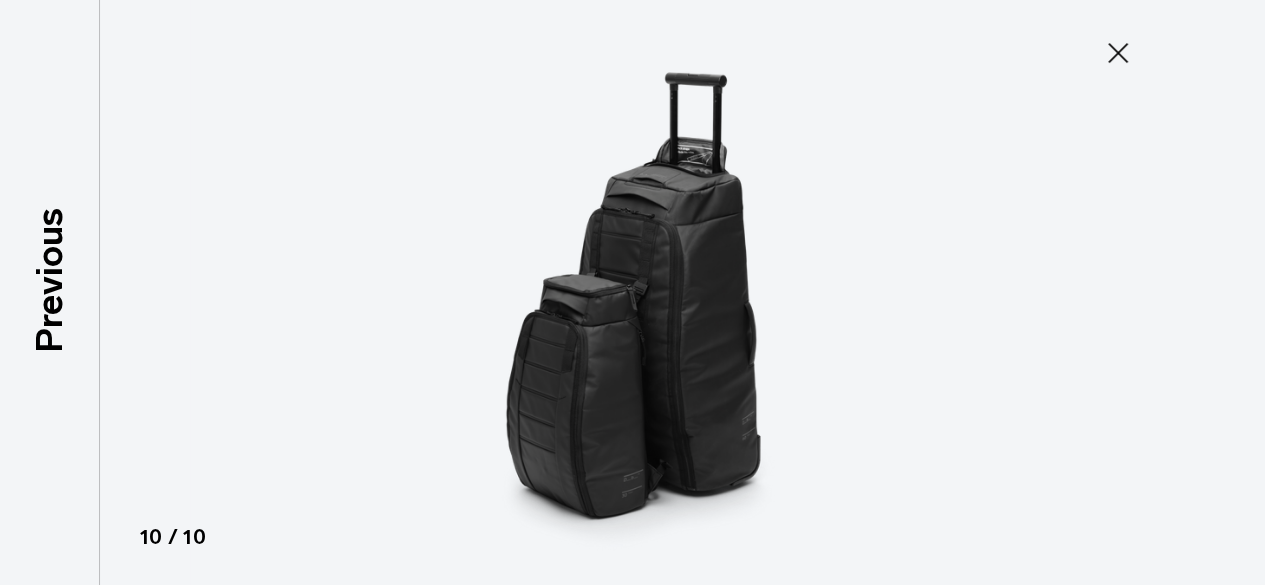 scroll, scrollTop: 516, scrollLeft: 0, axis: vertical 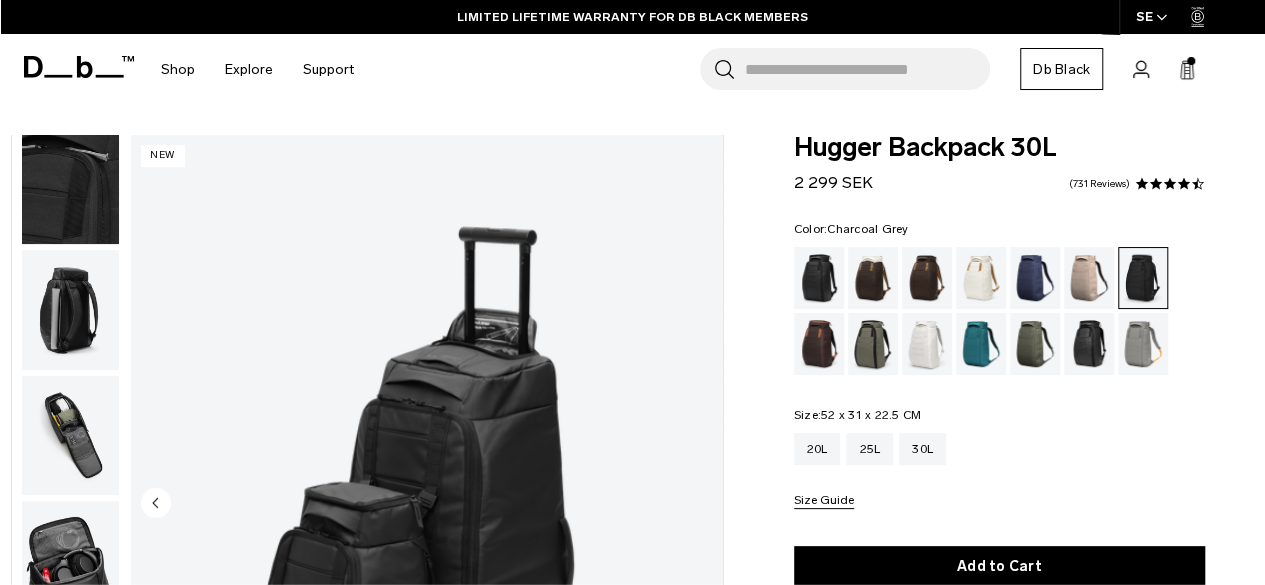 click at bounding box center (1143, 278) 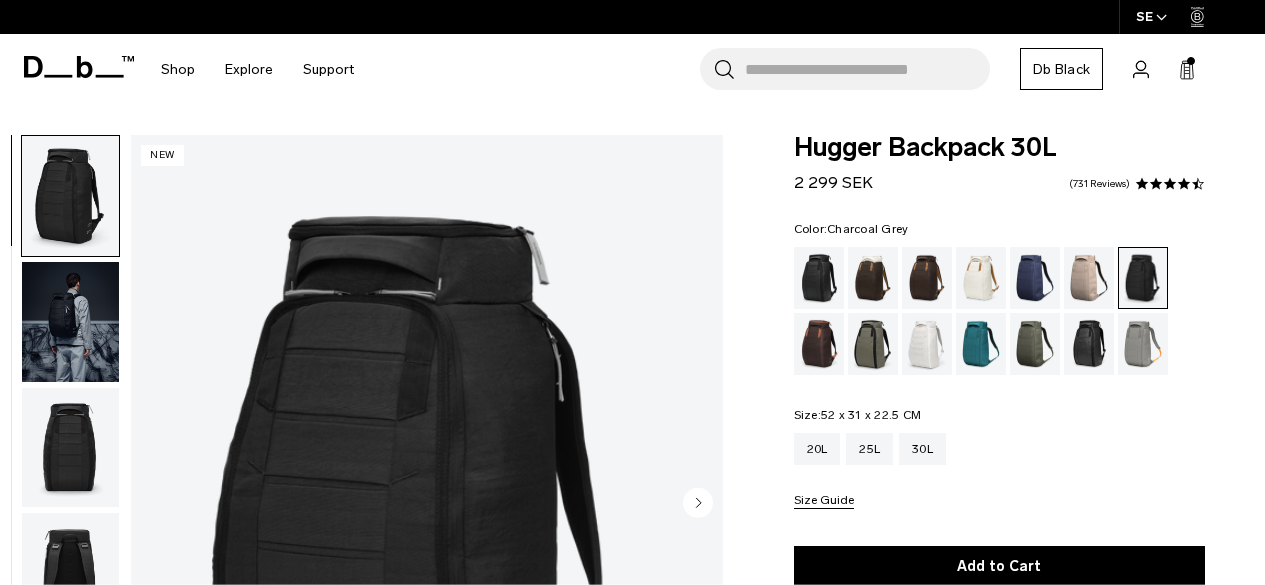 scroll, scrollTop: 0, scrollLeft: 0, axis: both 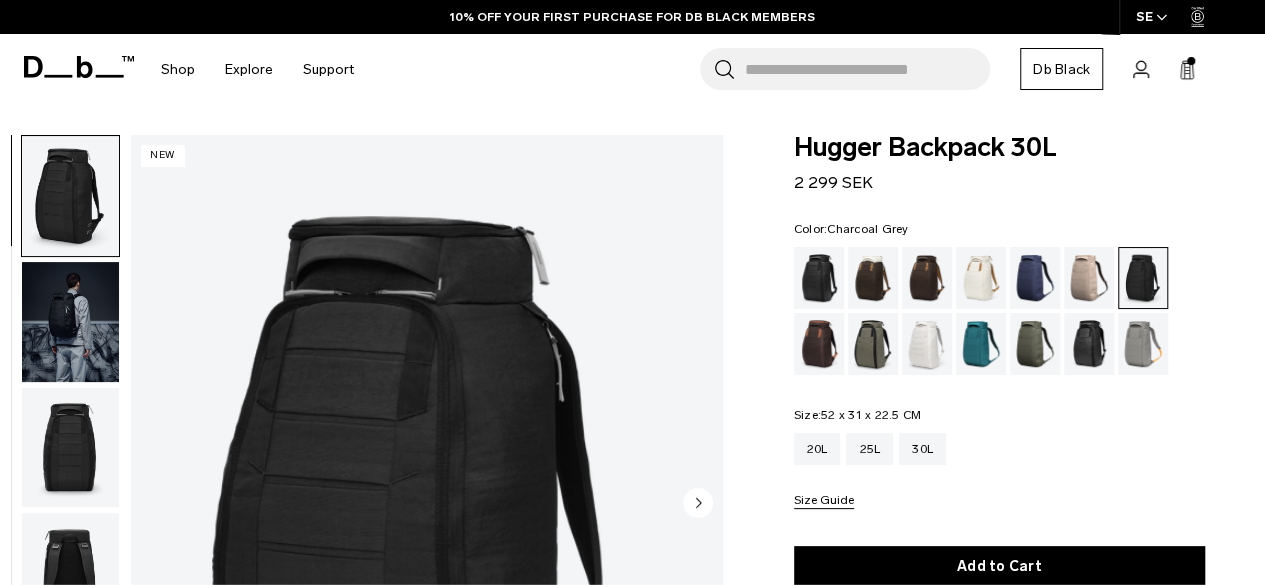 click at bounding box center [70, 322] 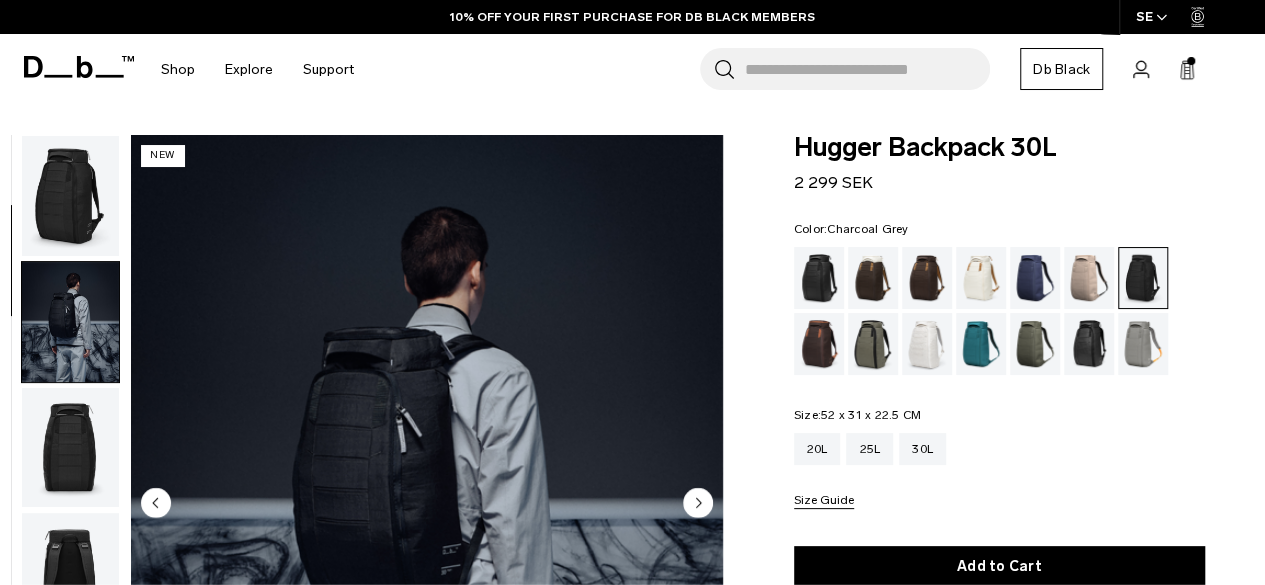 scroll, scrollTop: 126, scrollLeft: 0, axis: vertical 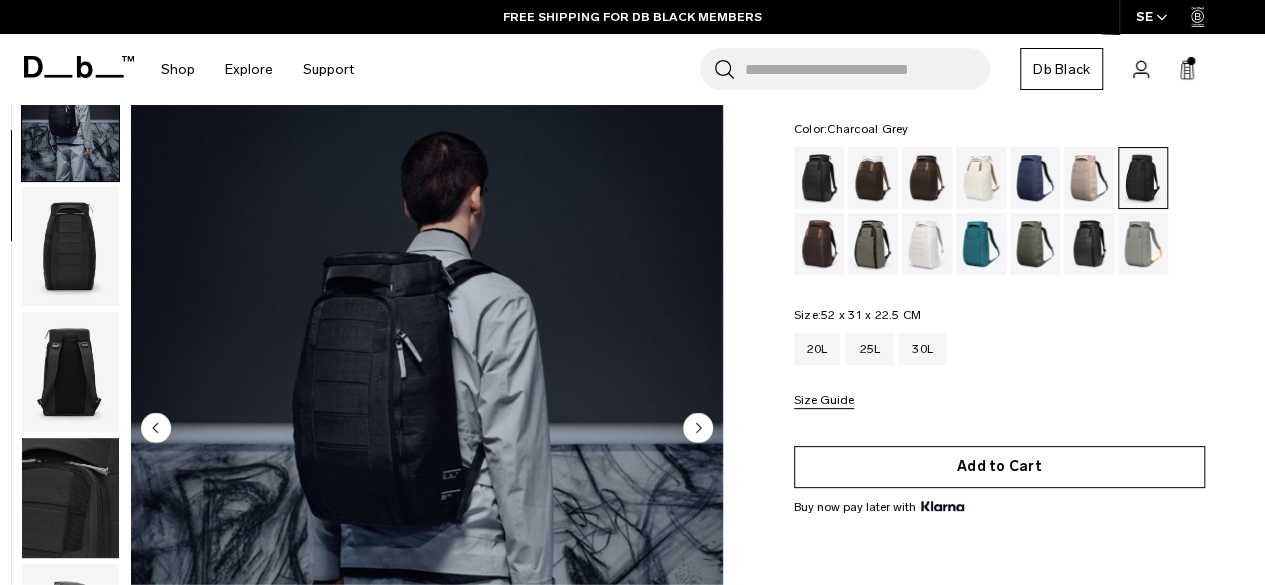 click on "Add to Cart" at bounding box center [999, 467] 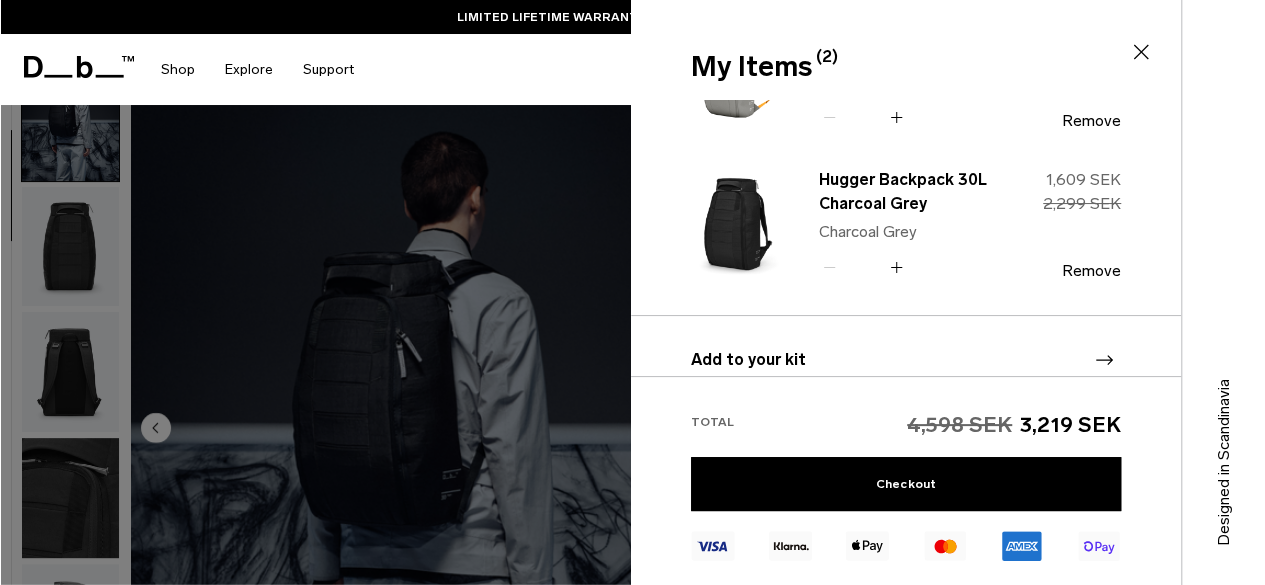 scroll, scrollTop: 0, scrollLeft: 0, axis: both 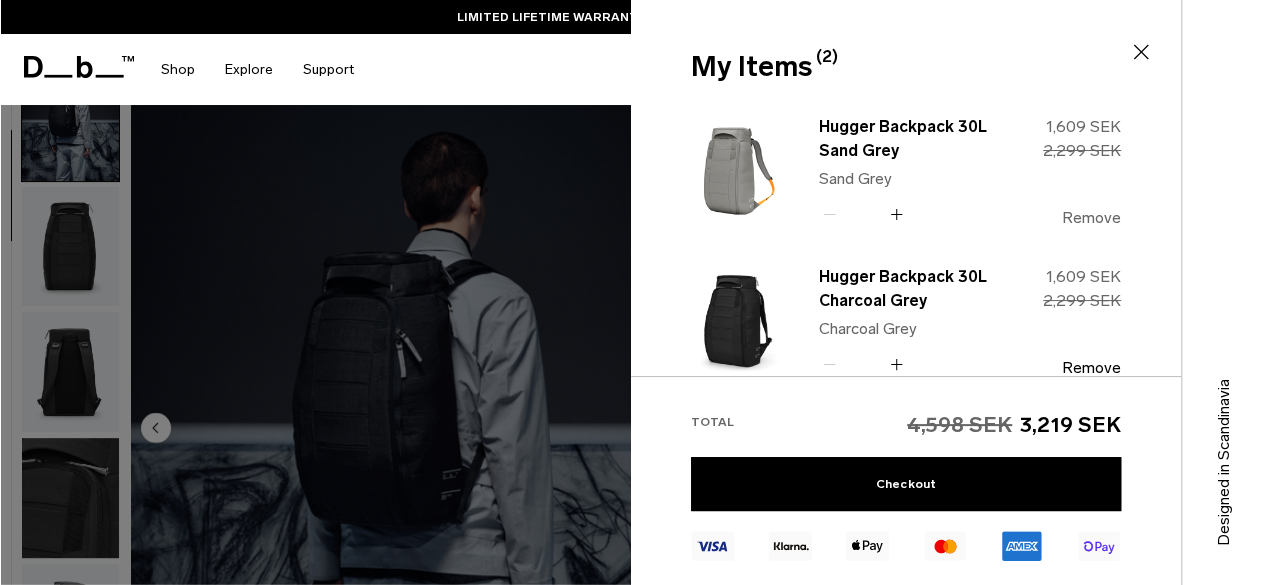 click on "Remove" at bounding box center [1091, 218] 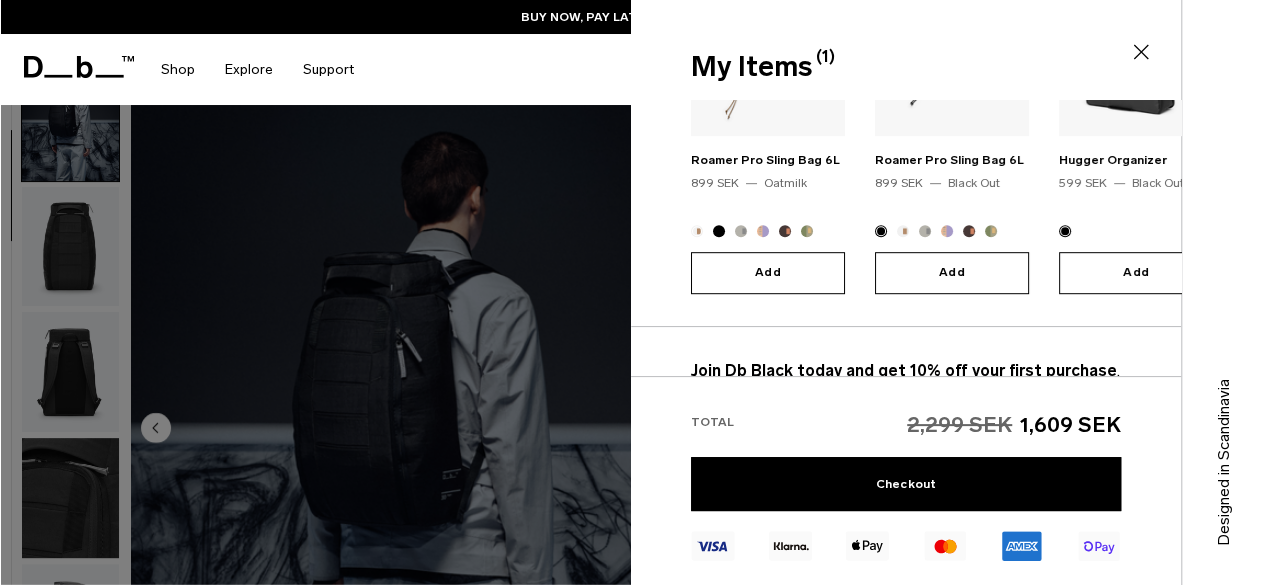 scroll, scrollTop: 460, scrollLeft: 0, axis: vertical 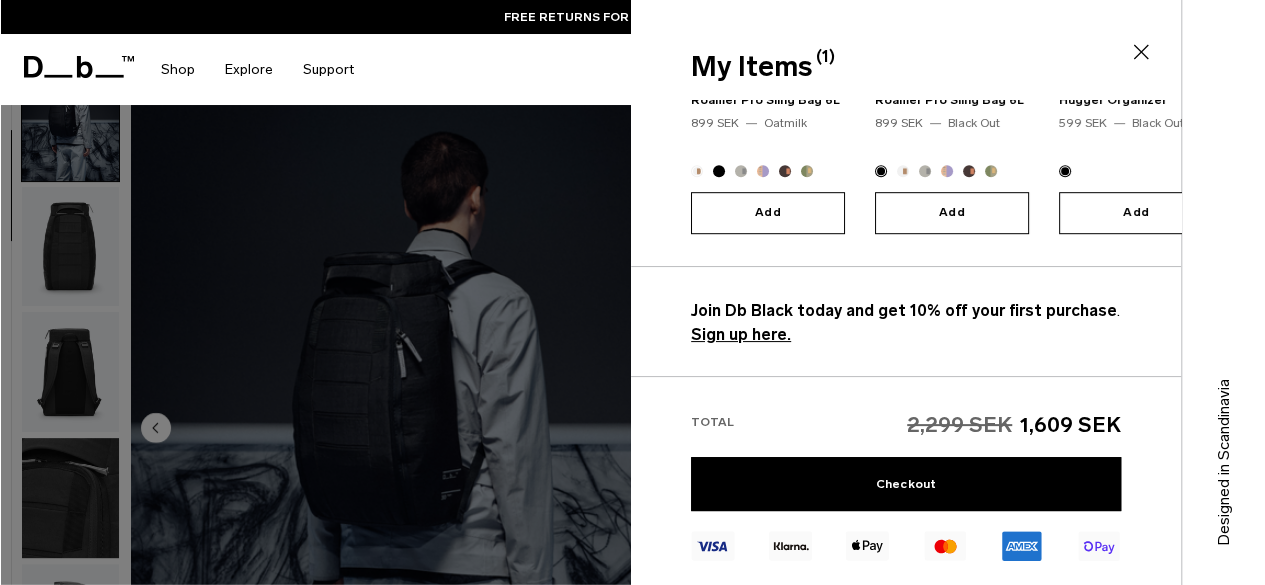 click on "Total
2,299 SEK
1,609 SEK
Checkout" at bounding box center [906, 480] 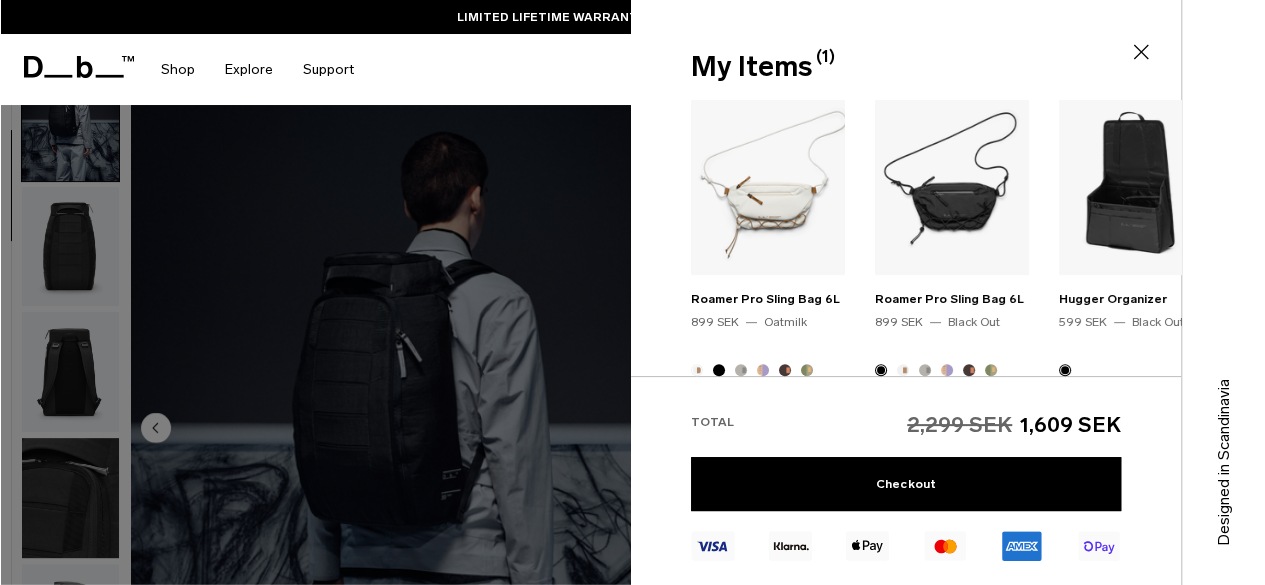 scroll, scrollTop: 260, scrollLeft: 0, axis: vertical 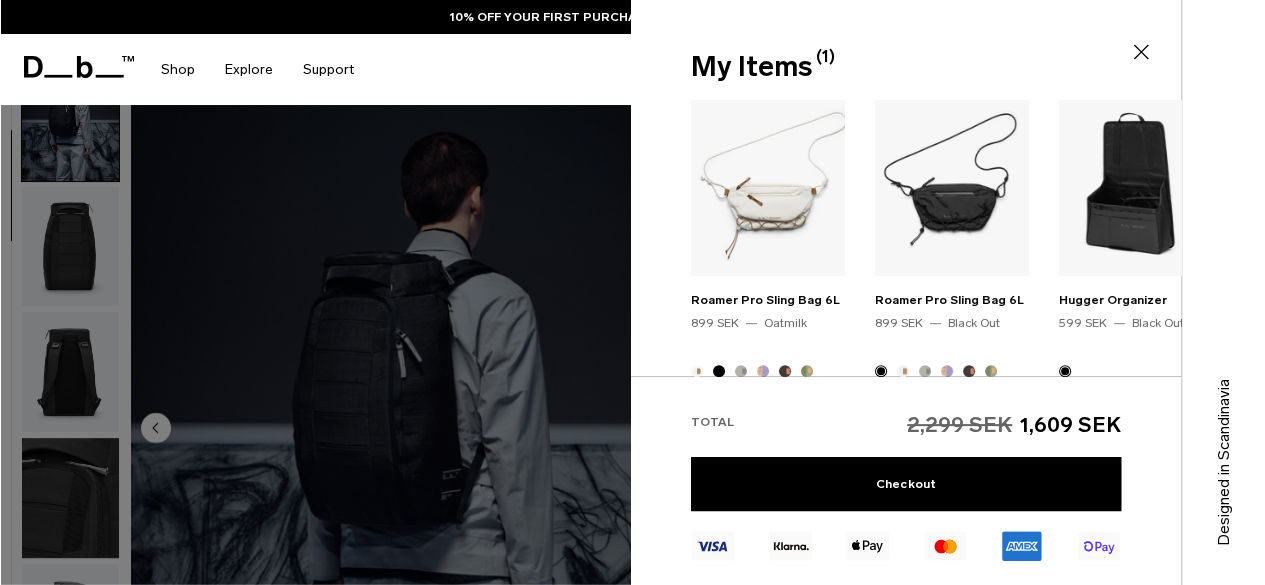 click 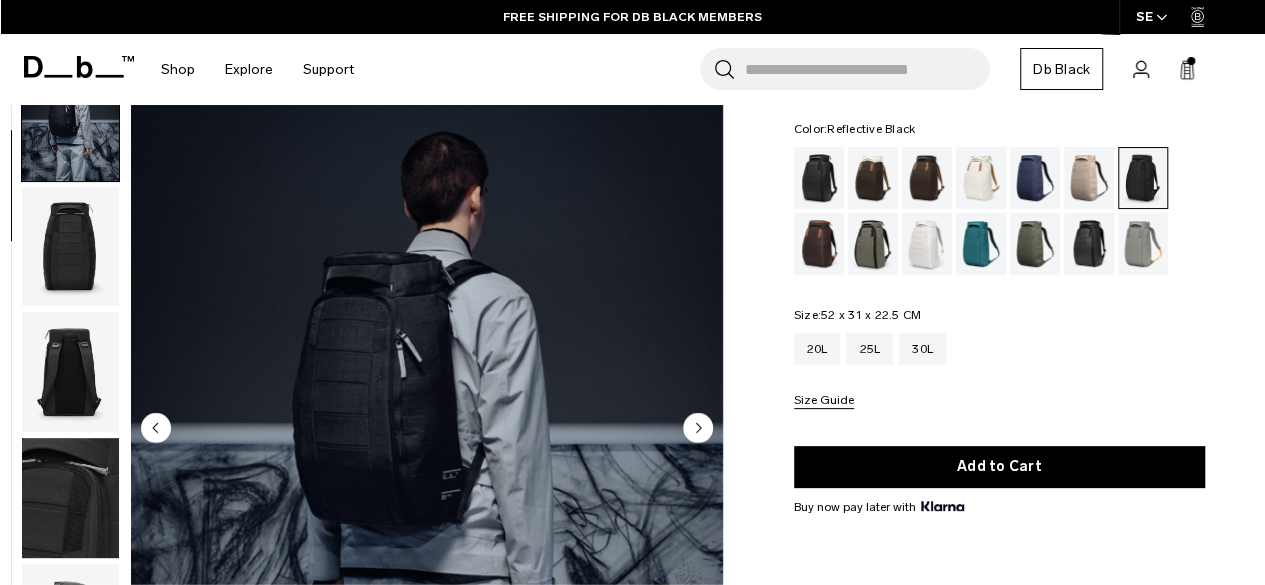 click at bounding box center (1089, 244) 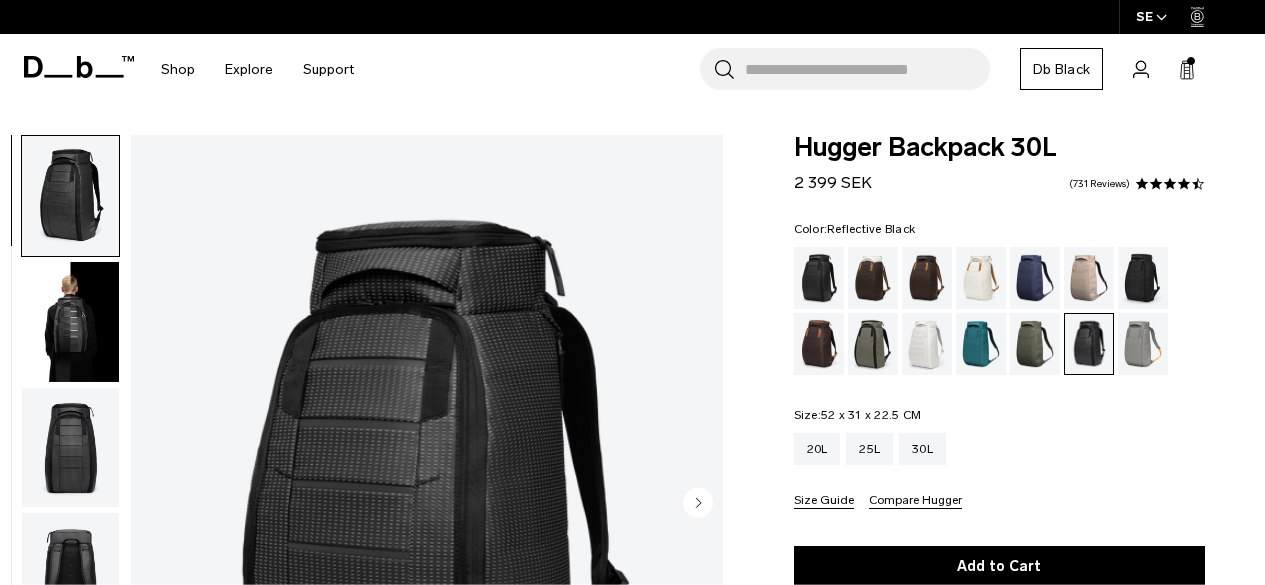 scroll, scrollTop: 0, scrollLeft: 0, axis: both 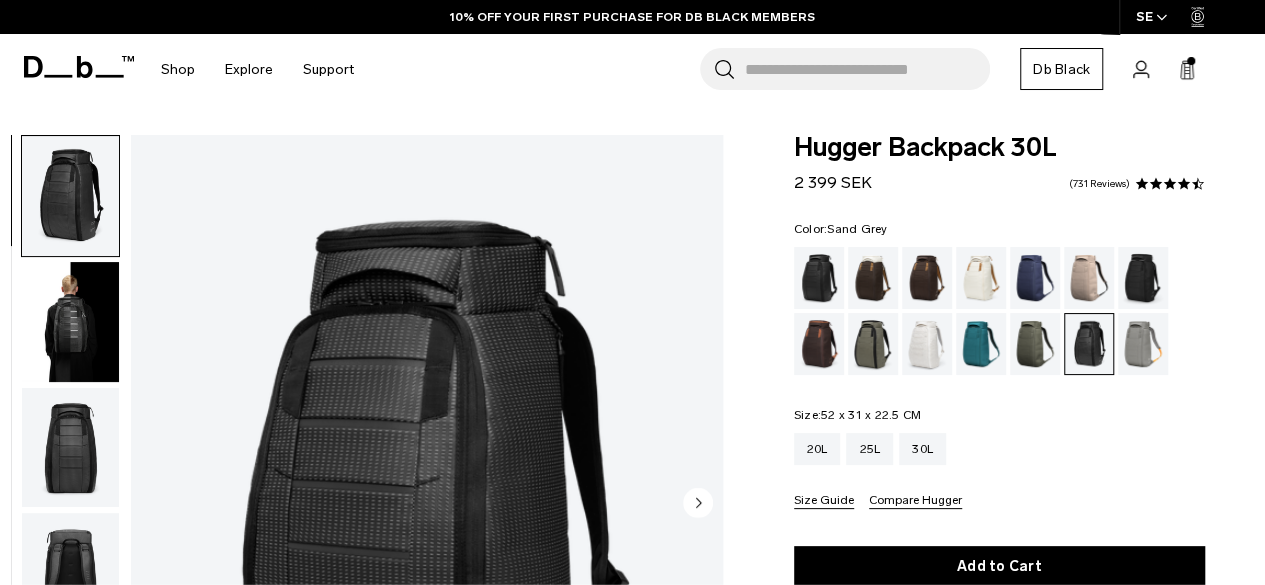 click at bounding box center (1143, 344) 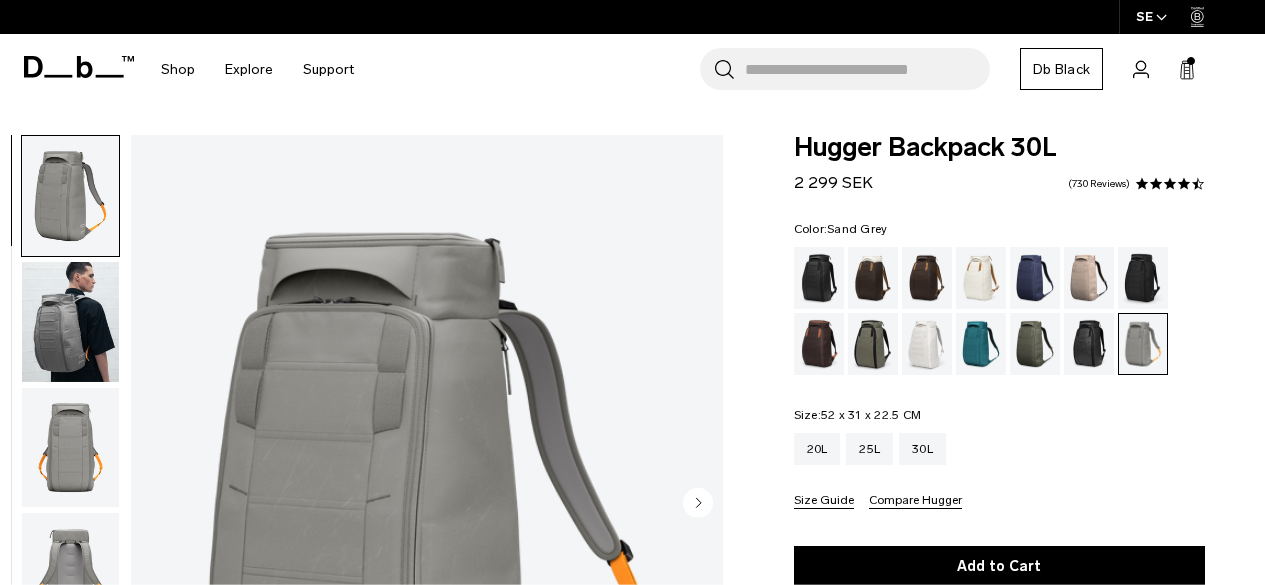 scroll, scrollTop: 0, scrollLeft: 0, axis: both 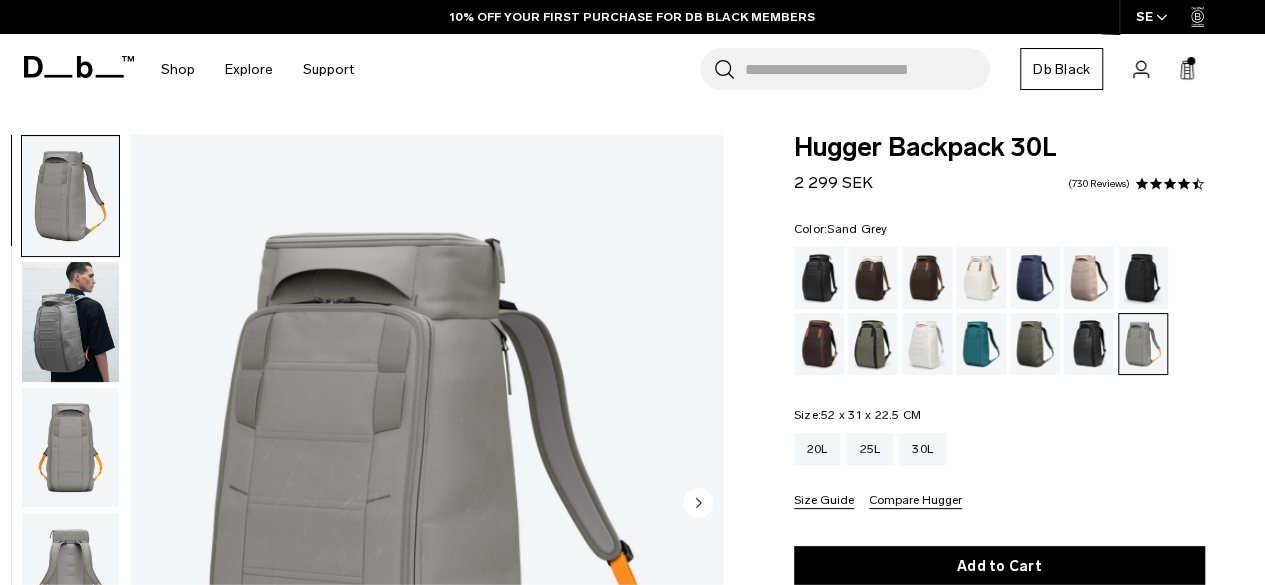 click at bounding box center (70, 322) 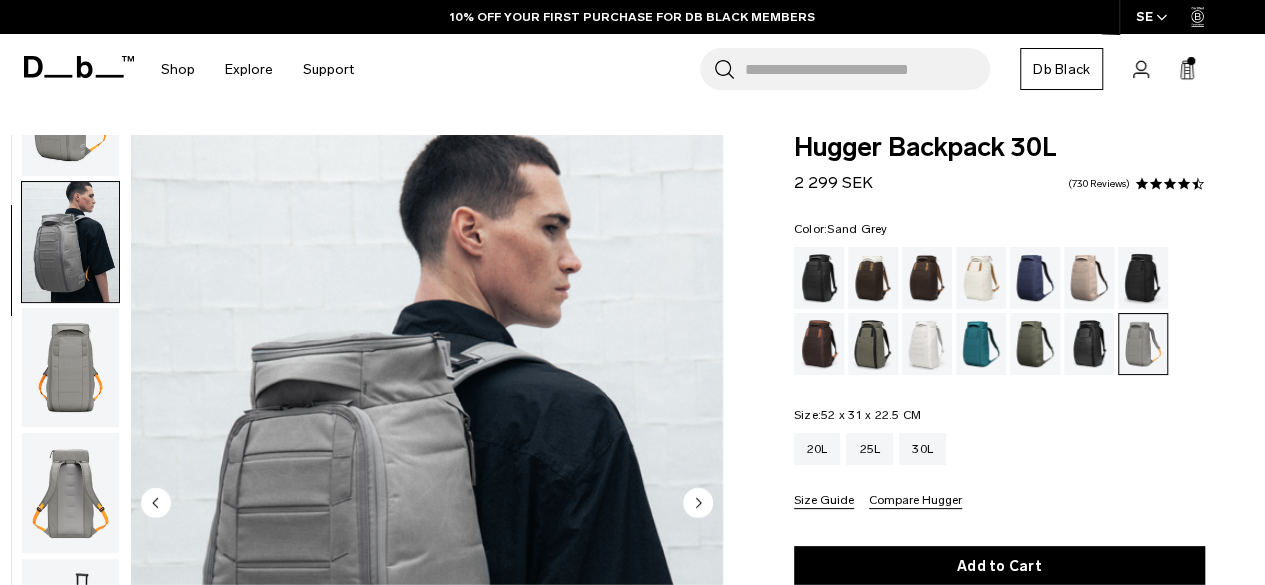 scroll, scrollTop: 126, scrollLeft: 0, axis: vertical 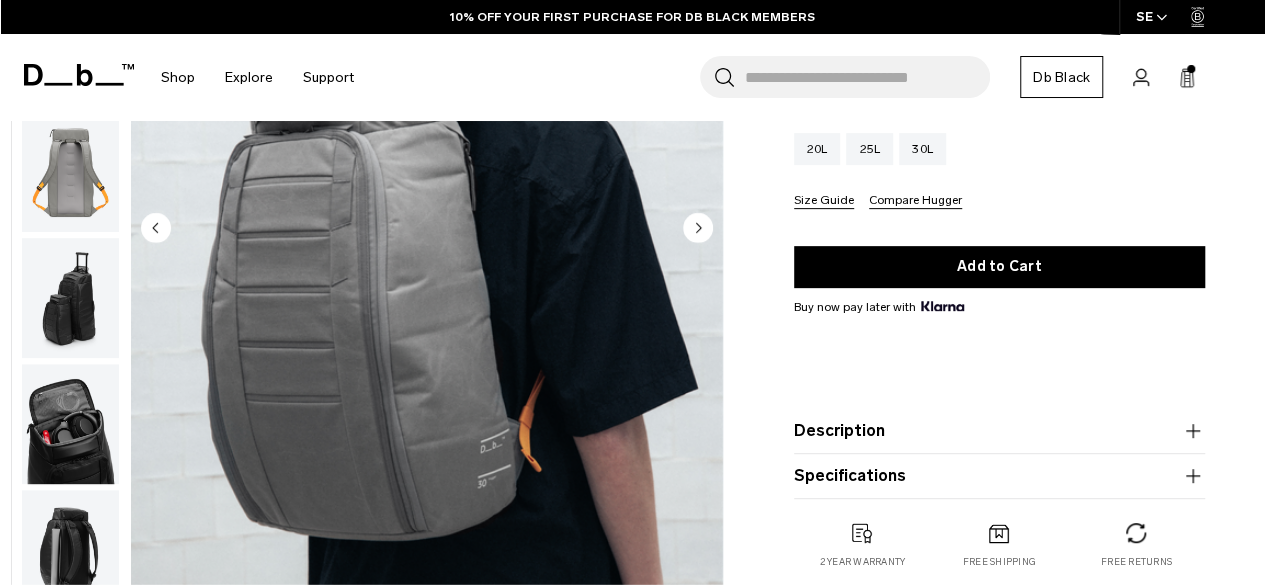 click 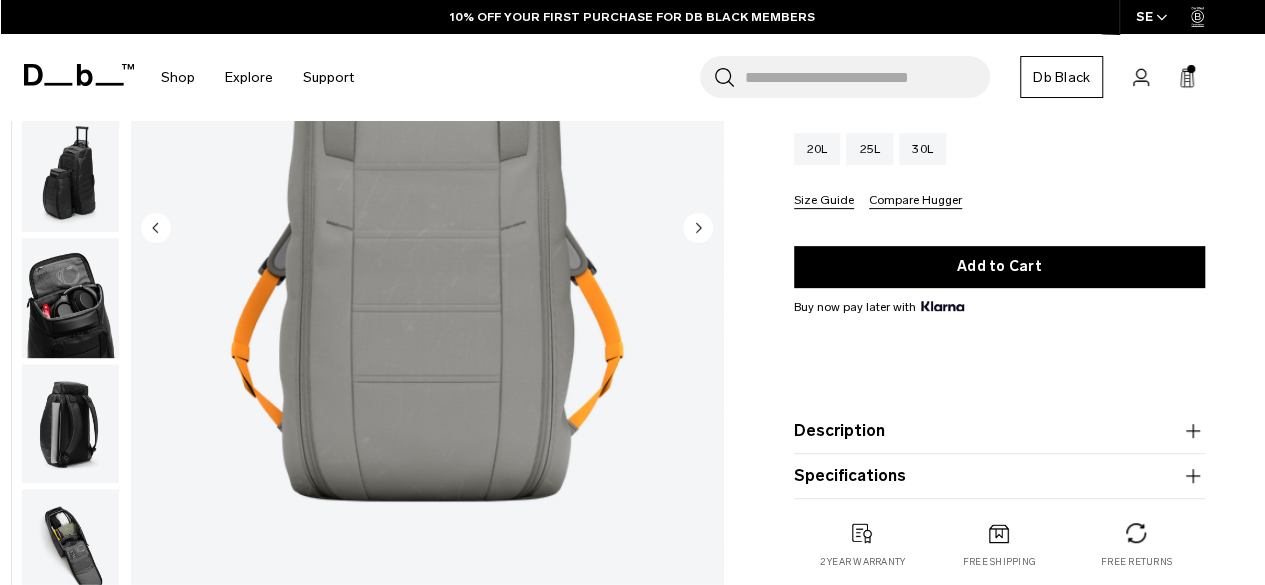 click 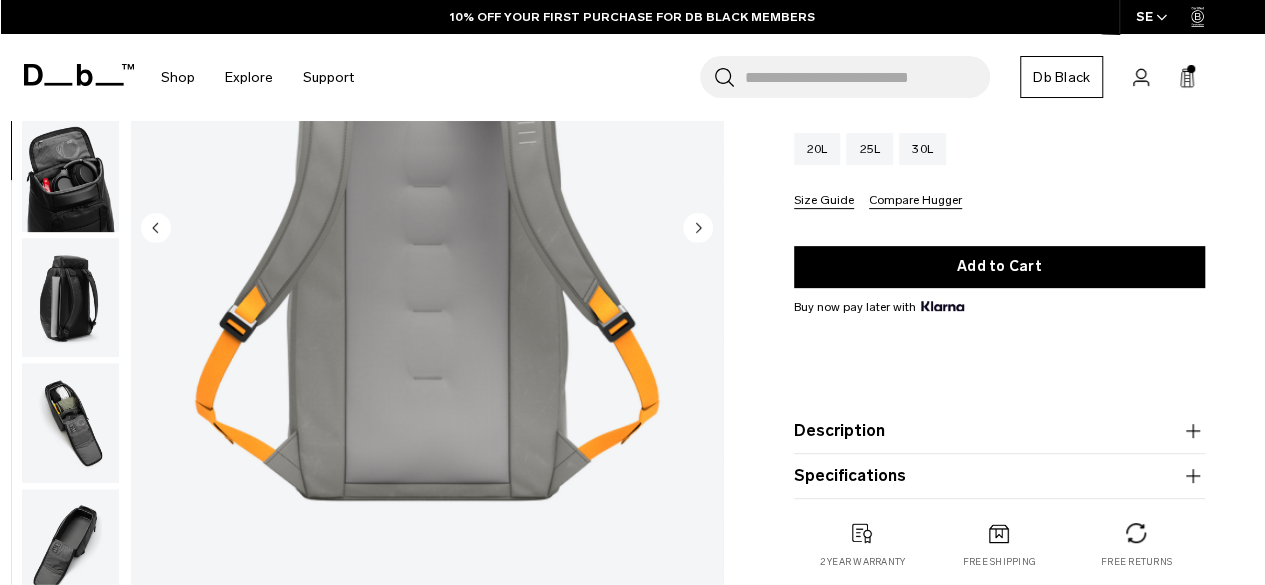 click 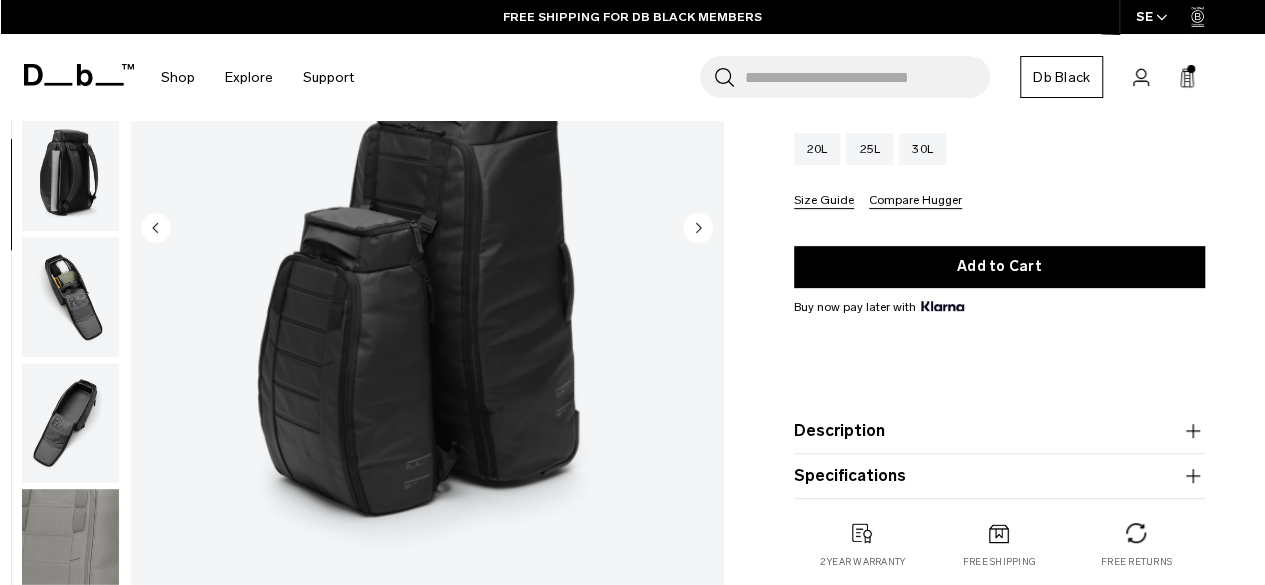 click 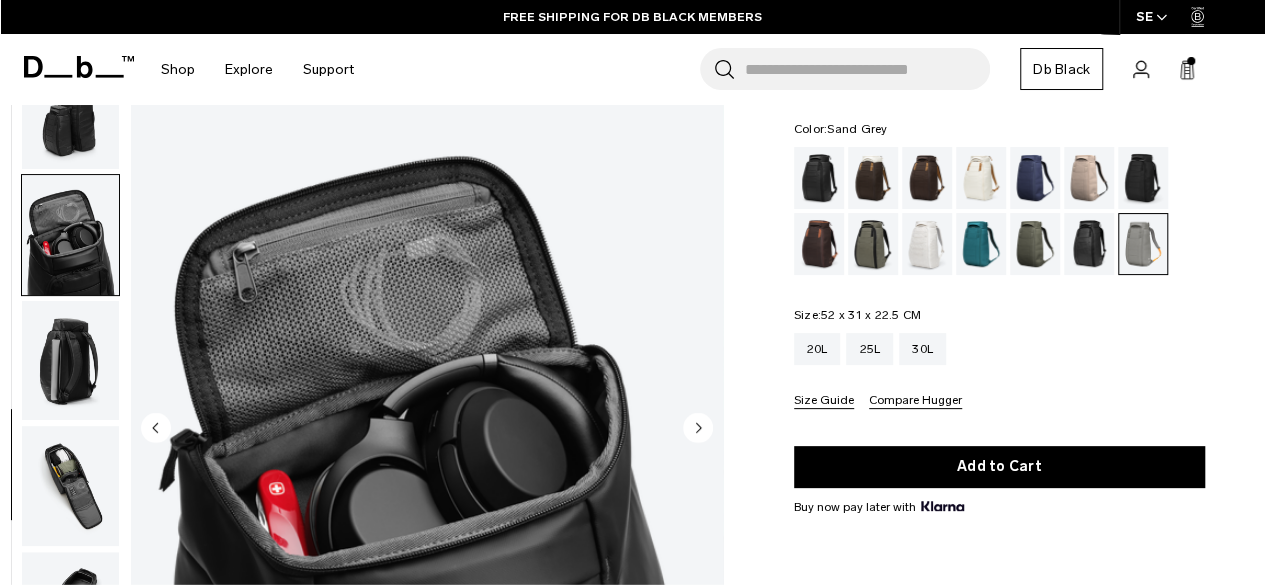 scroll, scrollTop: 0, scrollLeft: 0, axis: both 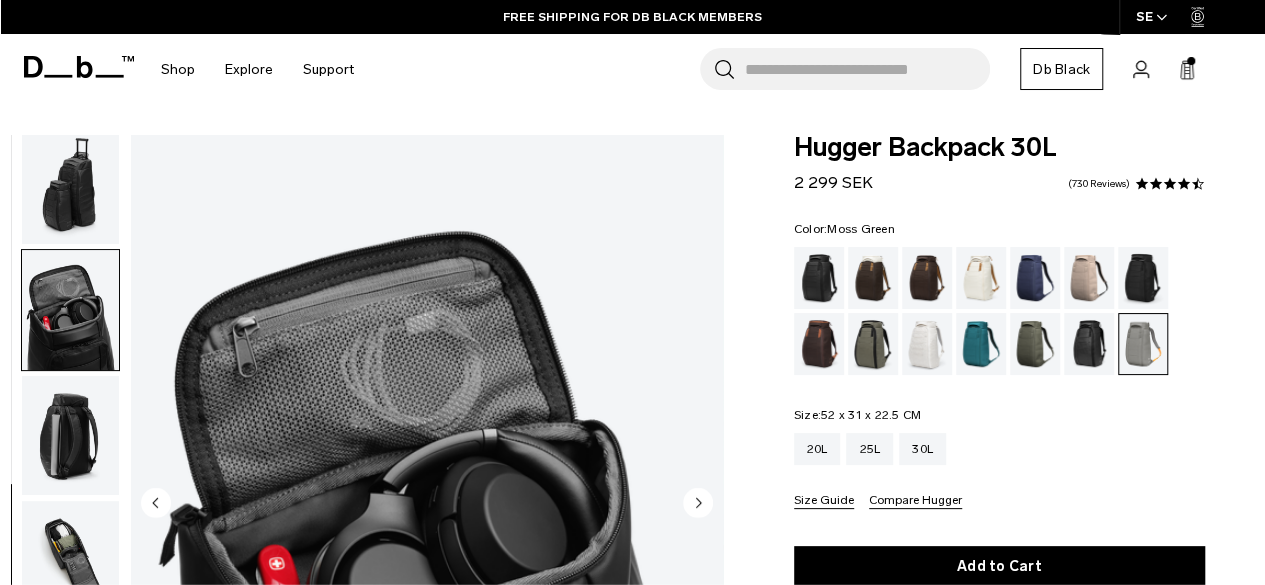 click at bounding box center (1035, 344) 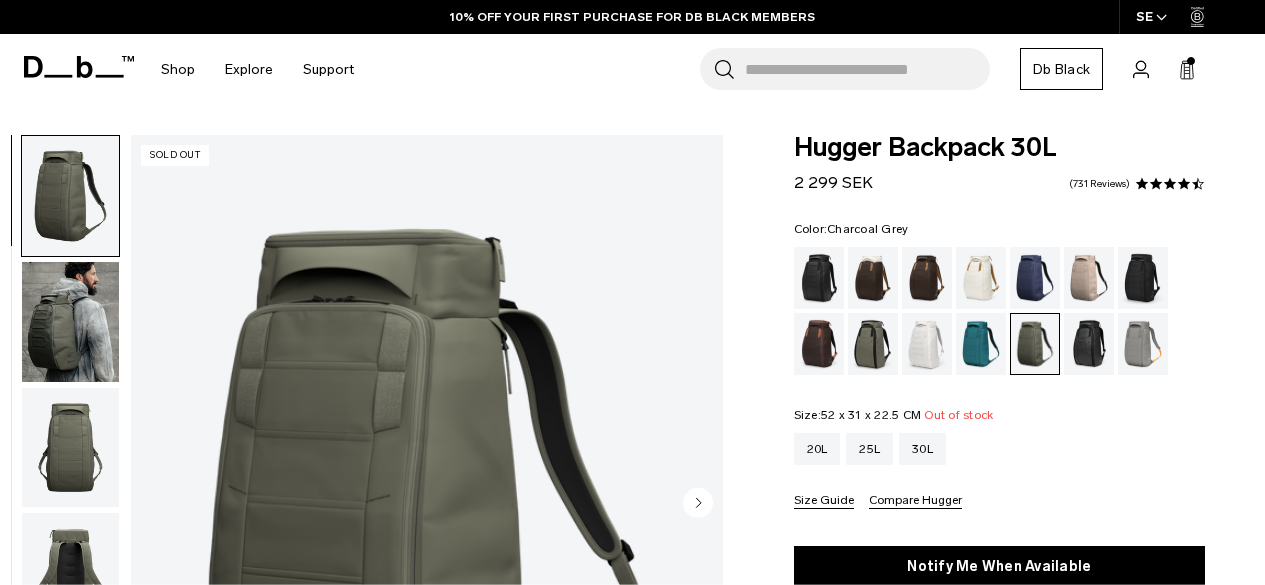 scroll, scrollTop: 0, scrollLeft: 0, axis: both 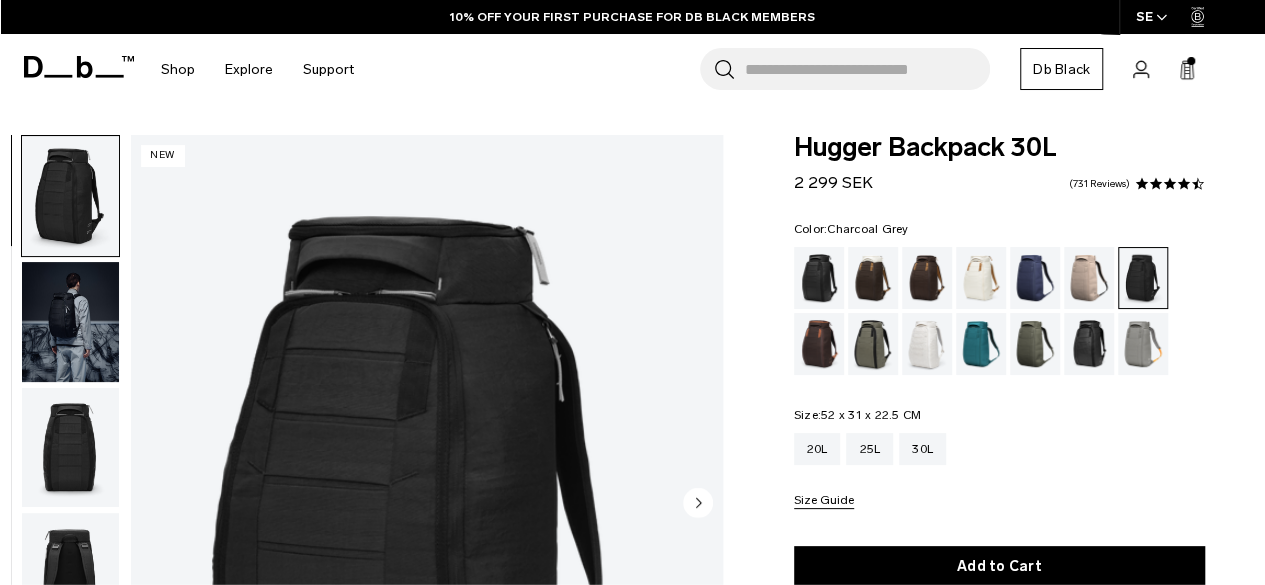 click 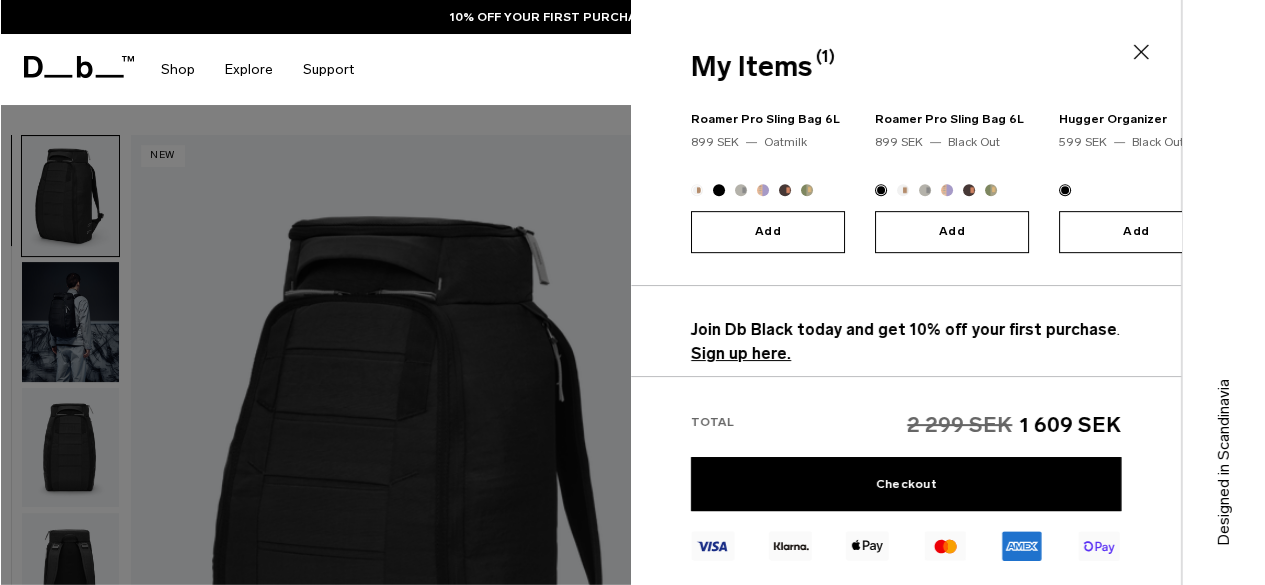 scroll, scrollTop: 460, scrollLeft: 0, axis: vertical 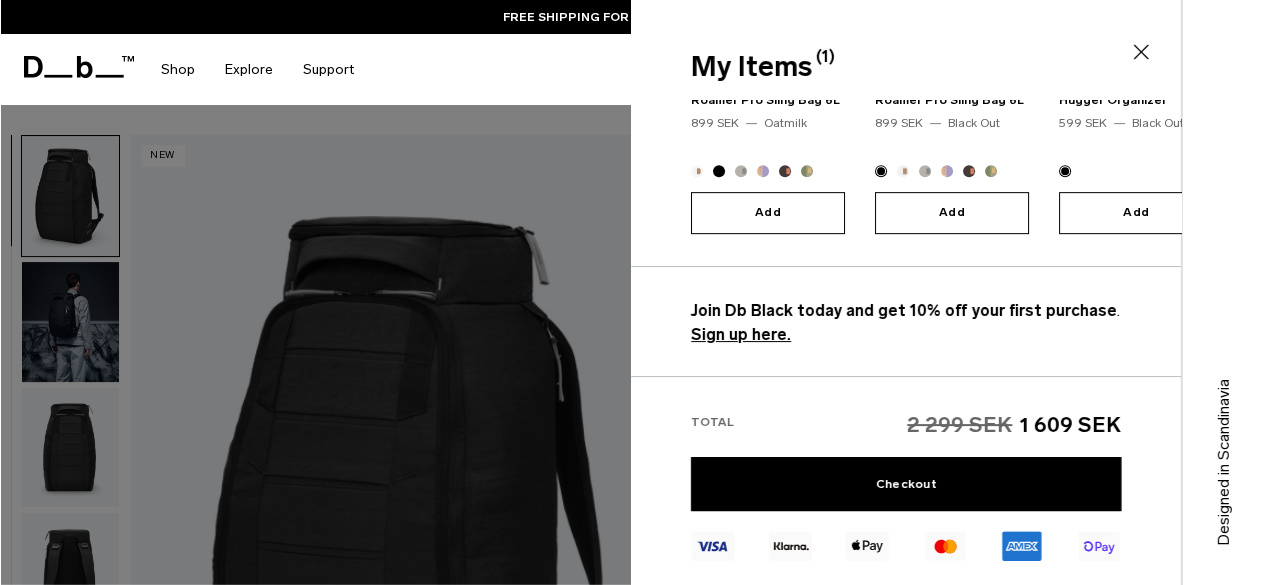 click on "FREE SHIPPING FOR DB BLACK MEMBERS" at bounding box center (632, 17) 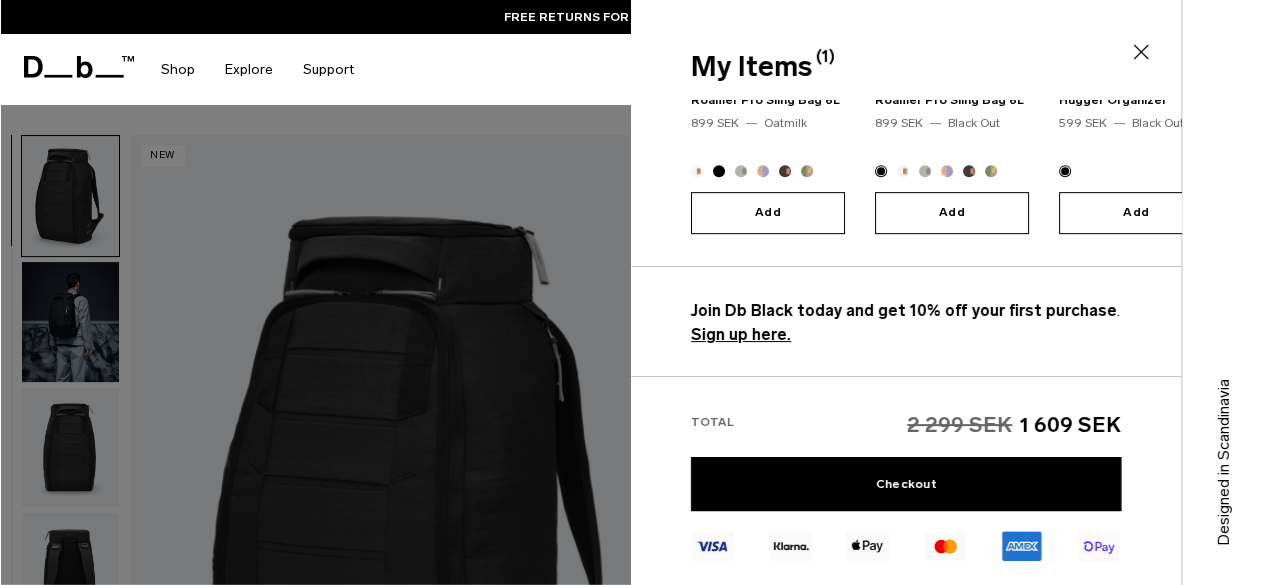 type on "Close" 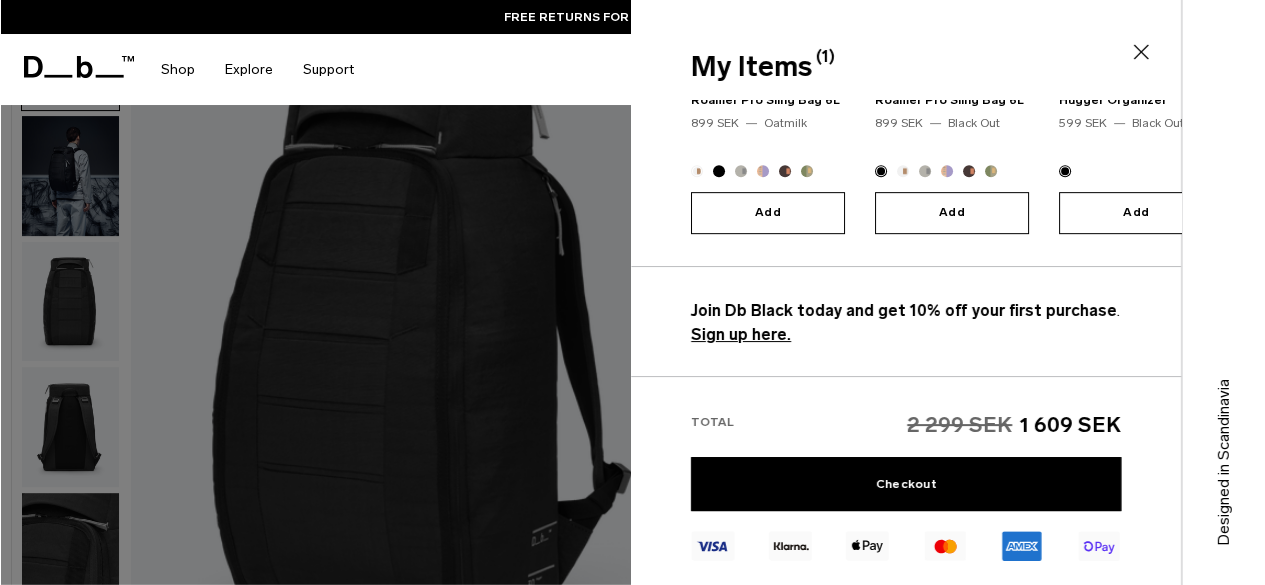scroll, scrollTop: 200, scrollLeft: 0, axis: vertical 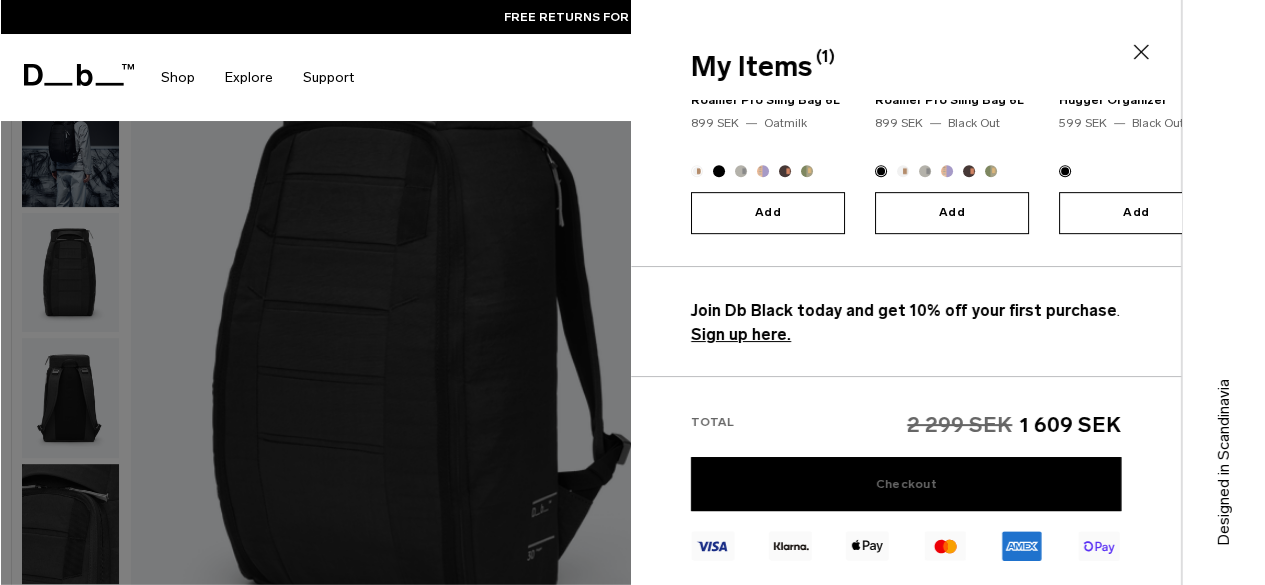 click on "Checkout" at bounding box center (906, 484) 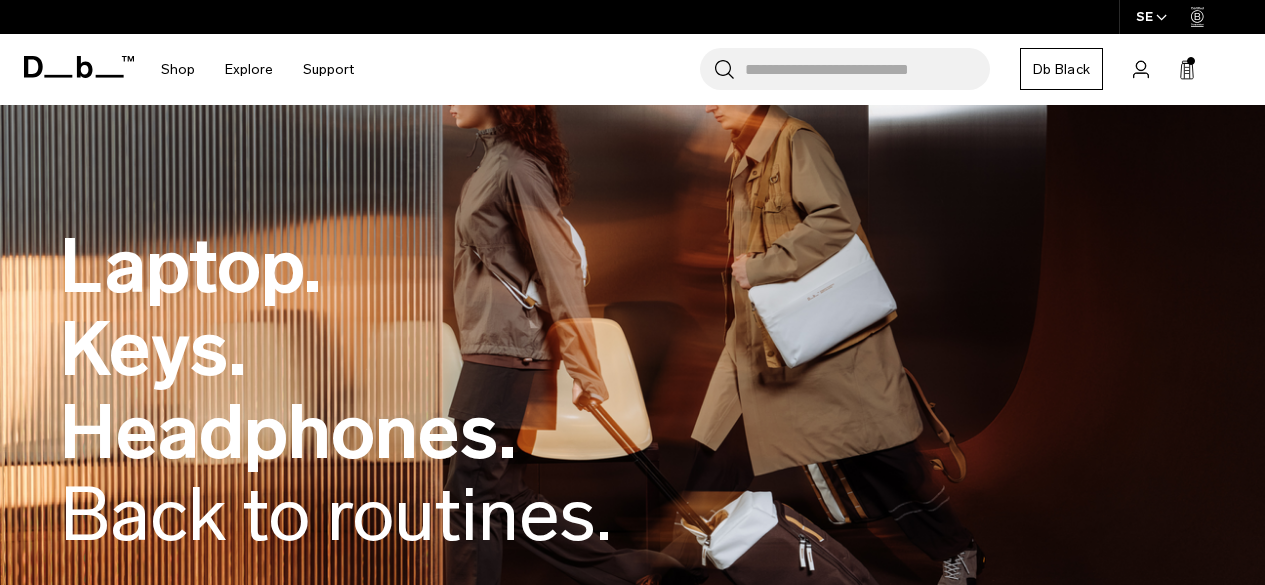 scroll, scrollTop: 0, scrollLeft: 0, axis: both 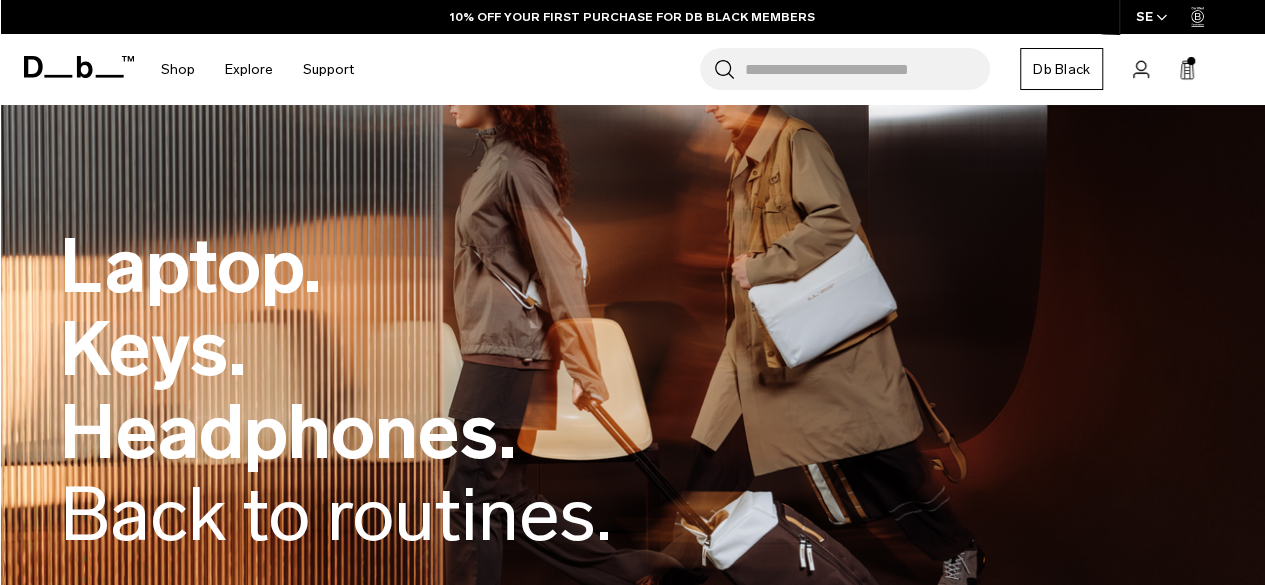 click 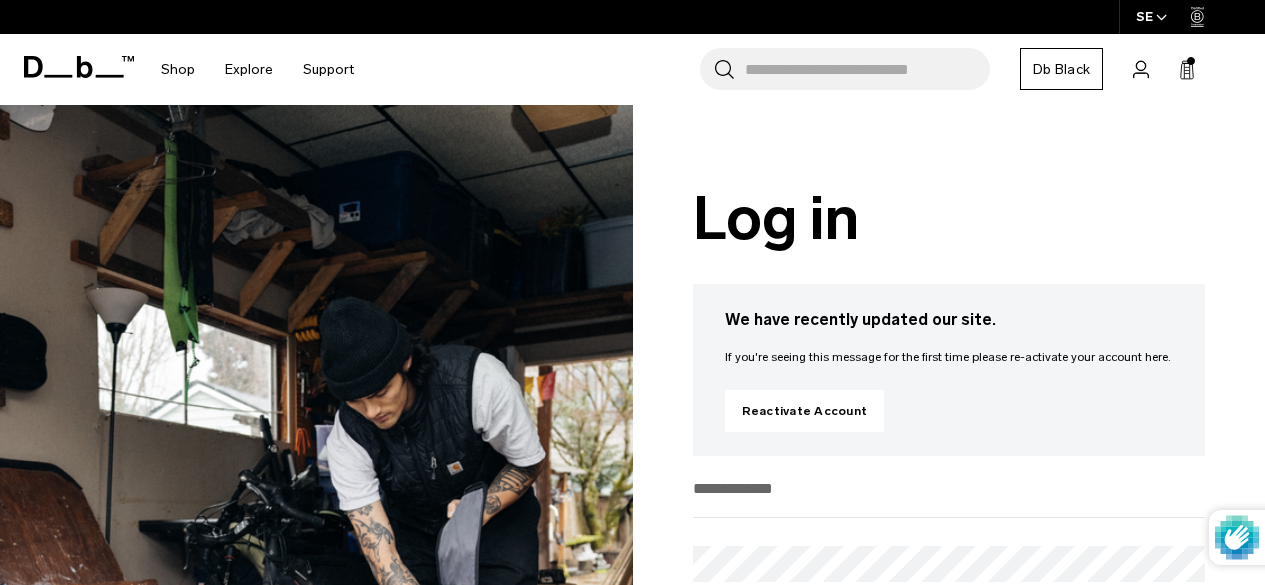 scroll, scrollTop: 0, scrollLeft: 0, axis: both 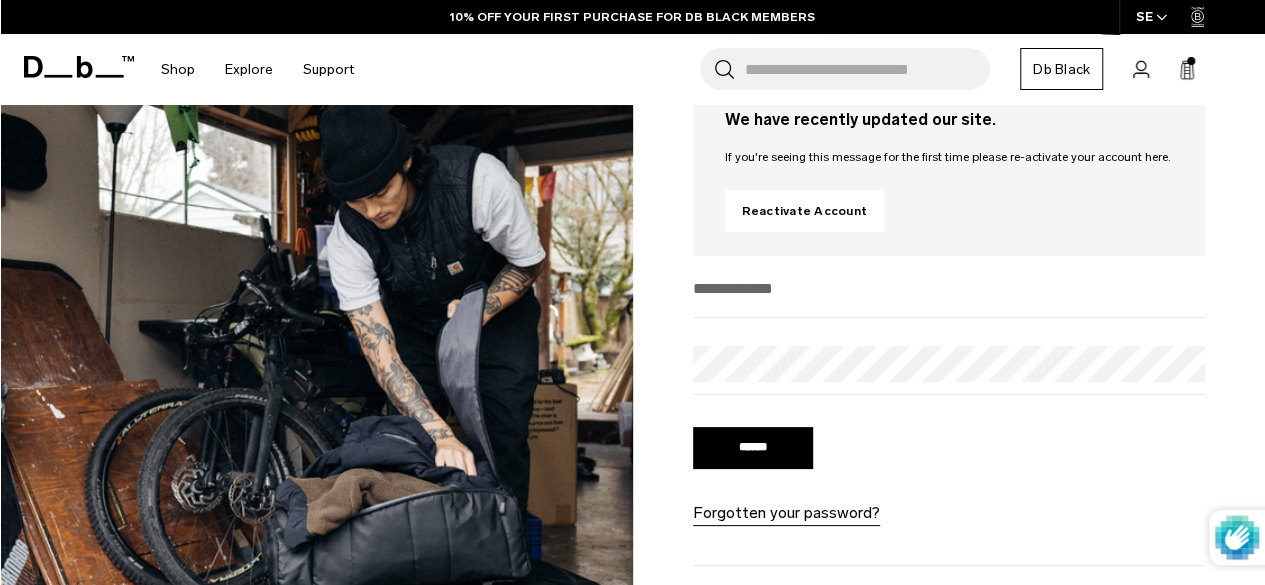 click at bounding box center [949, 295] 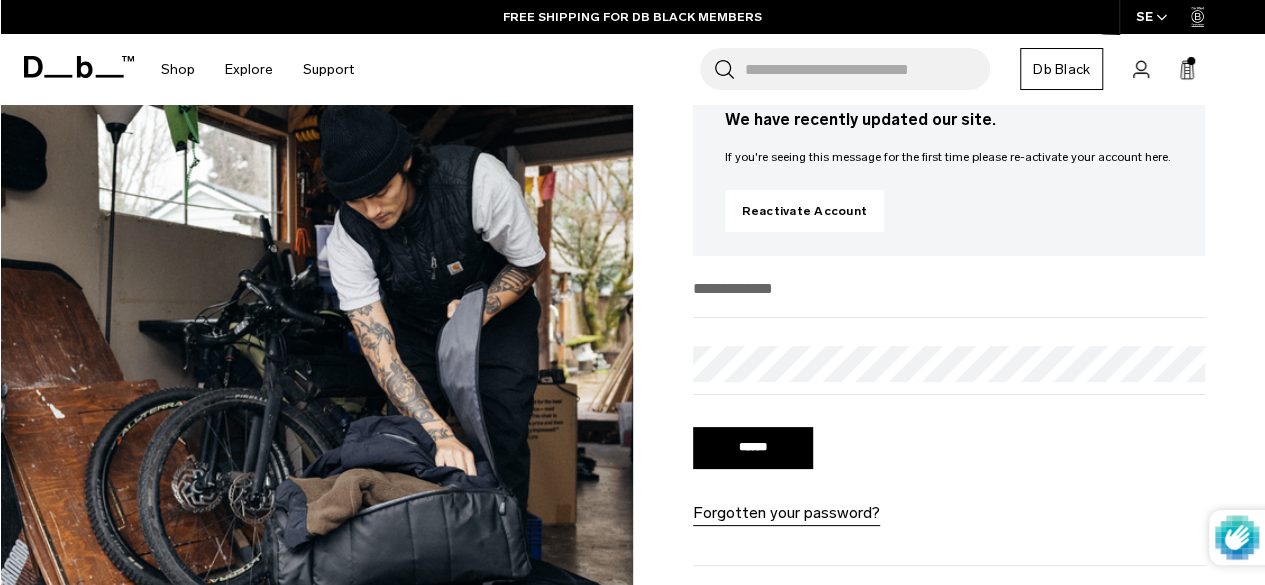 click on "******" at bounding box center [753, 448] 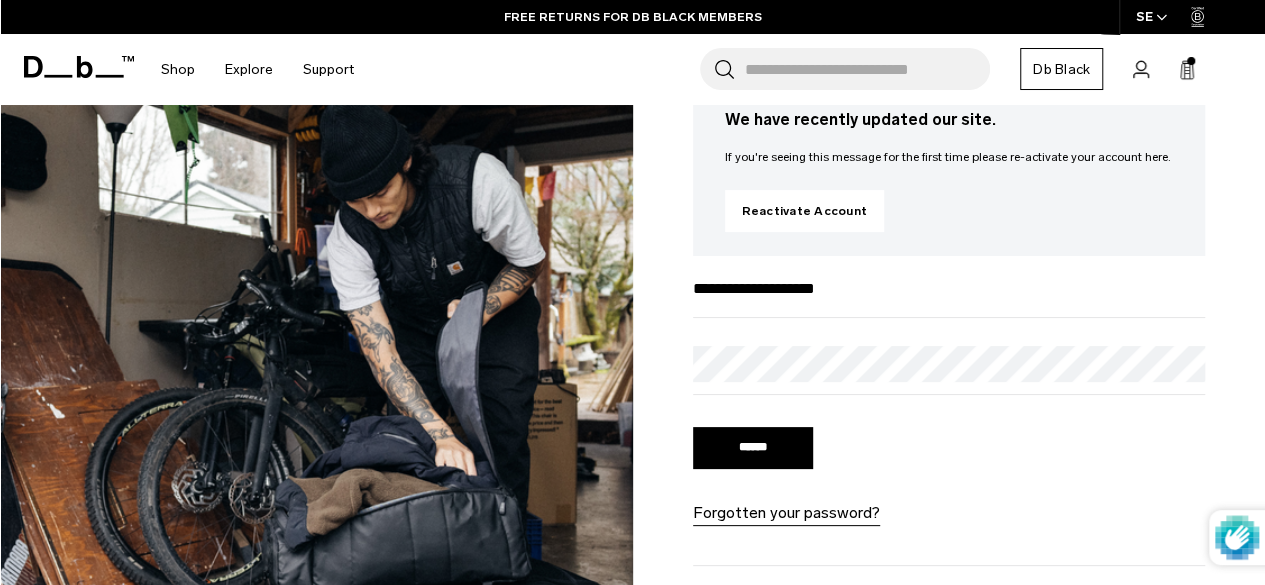 type on "**********" 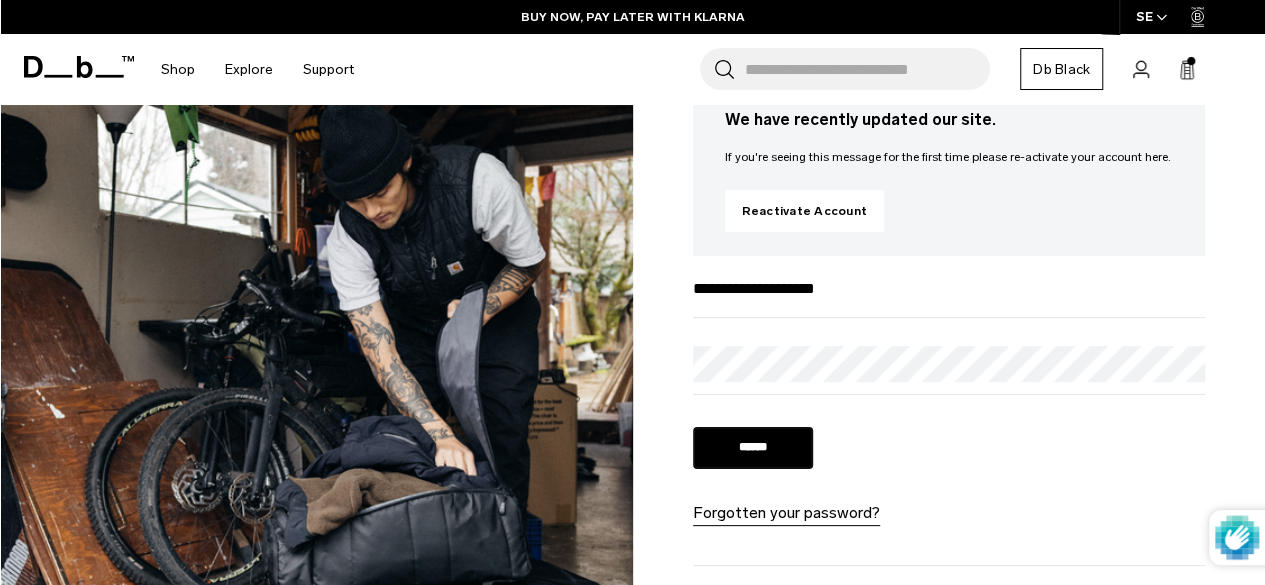 click on "******" at bounding box center [753, 448] 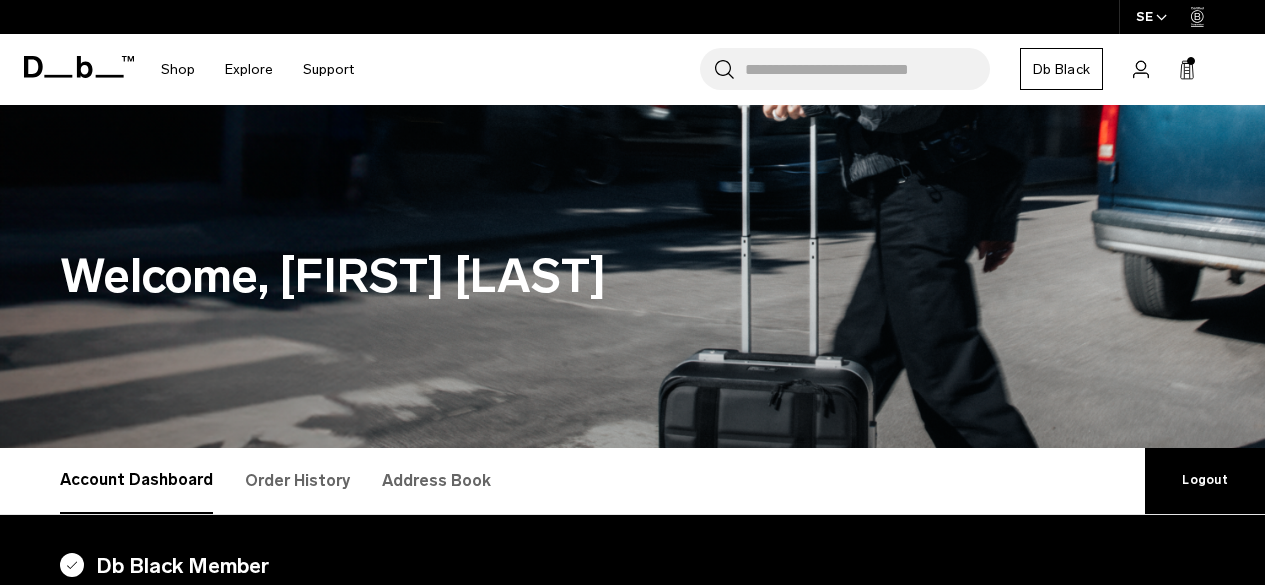 scroll, scrollTop: 0, scrollLeft: 0, axis: both 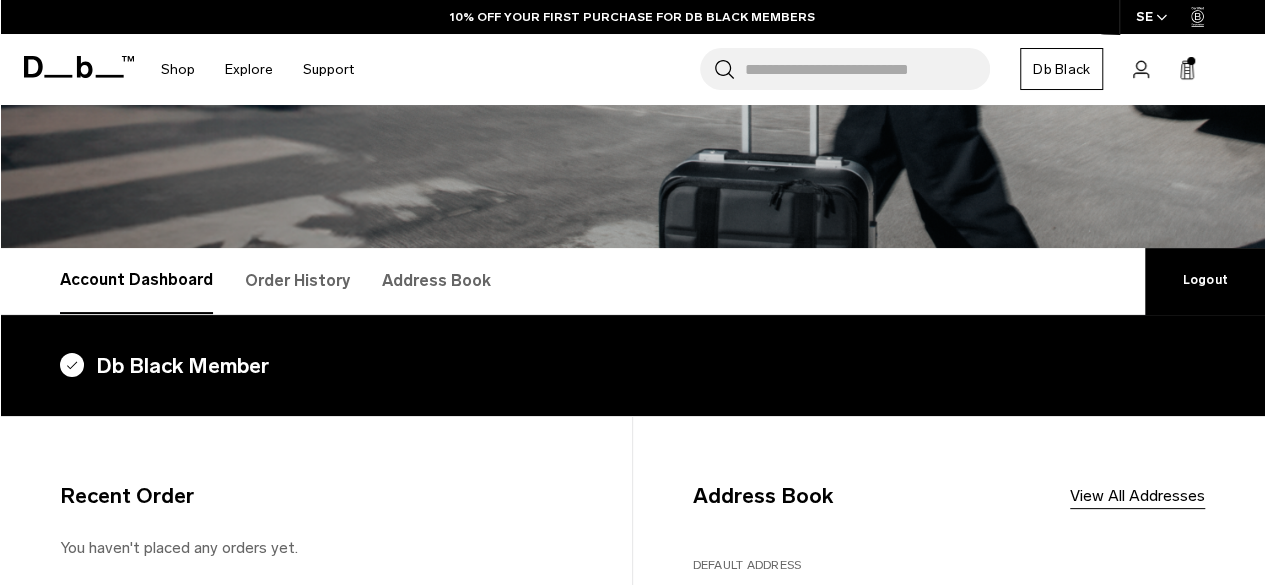 click on "Order History" at bounding box center [297, 281] 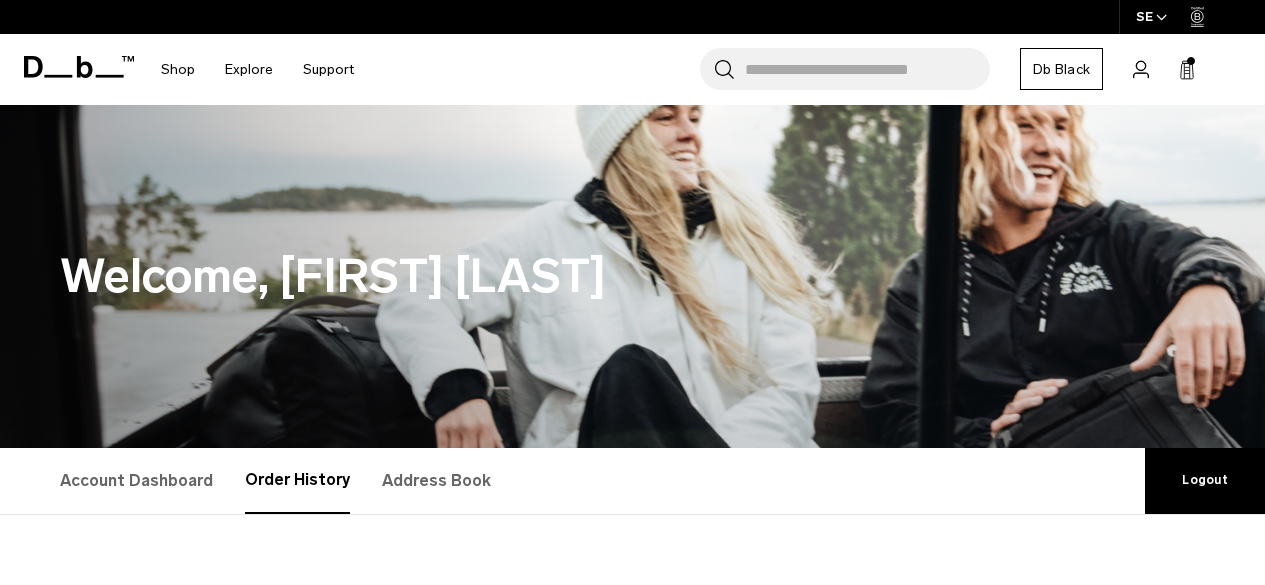 click 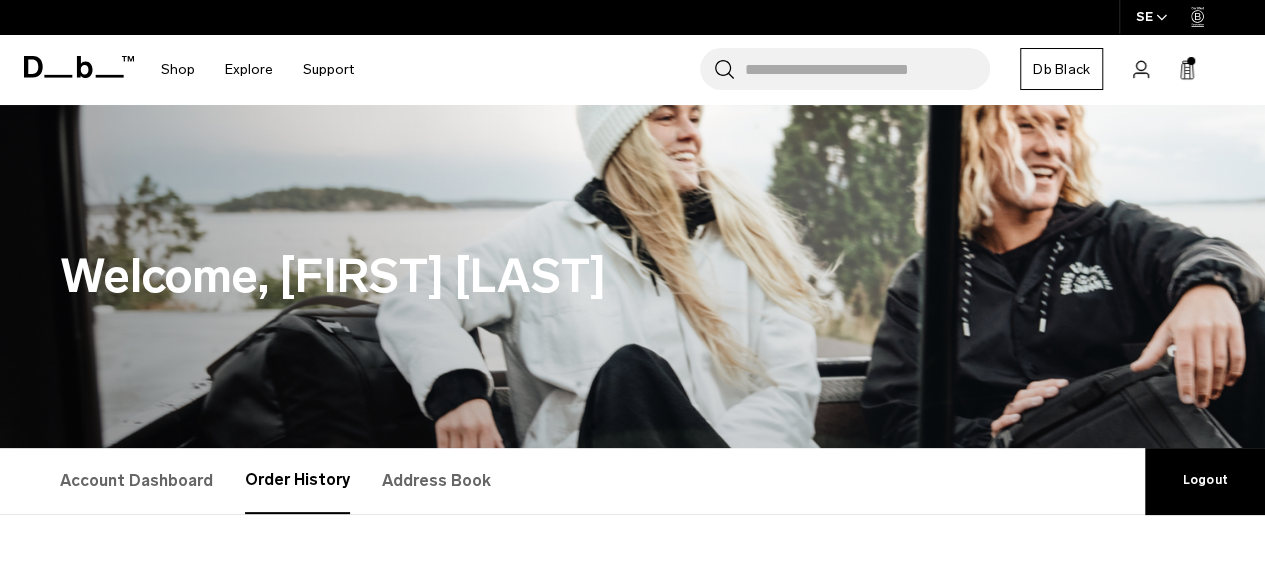 scroll, scrollTop: 0, scrollLeft: 0, axis: both 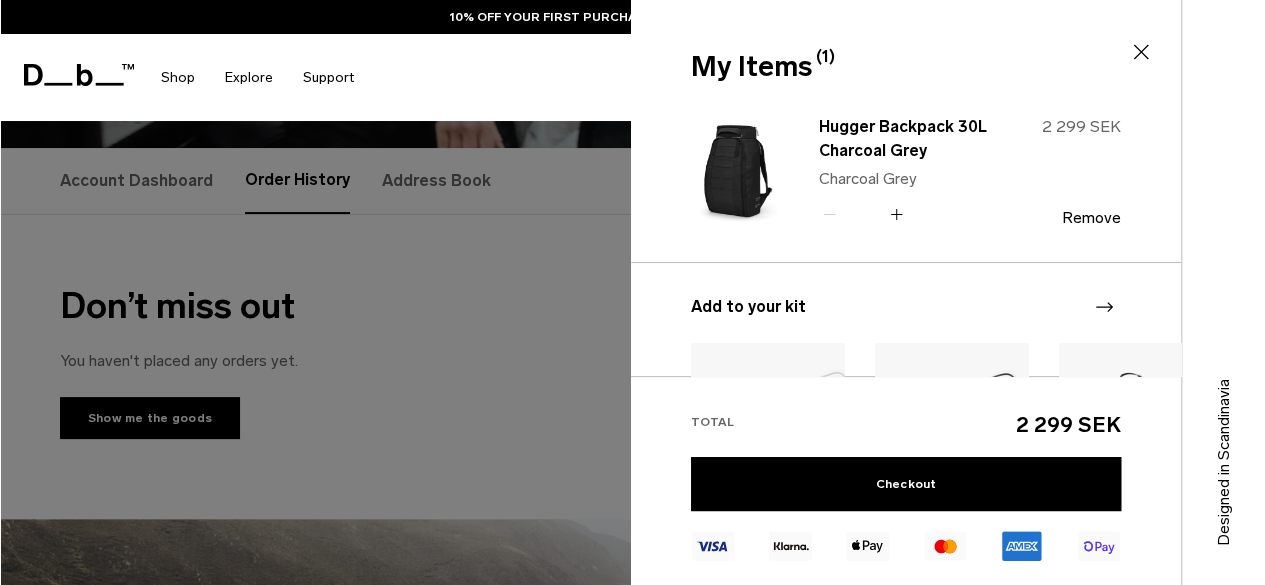 click on "My Items
(1)
Close" at bounding box center [904, 67] 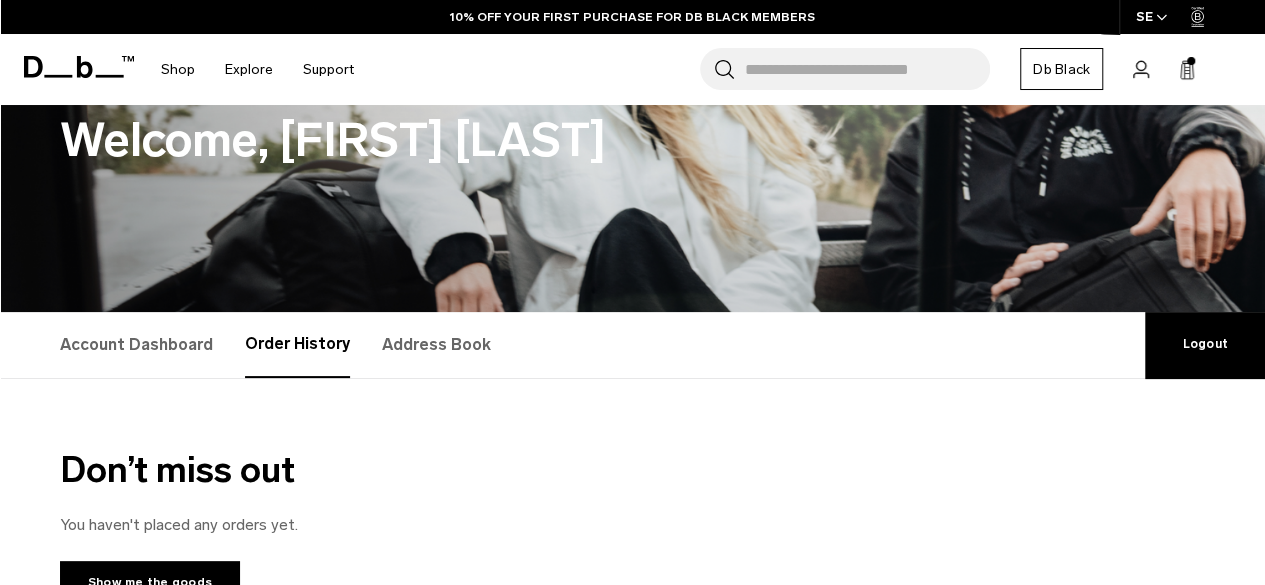 scroll, scrollTop: 300, scrollLeft: 0, axis: vertical 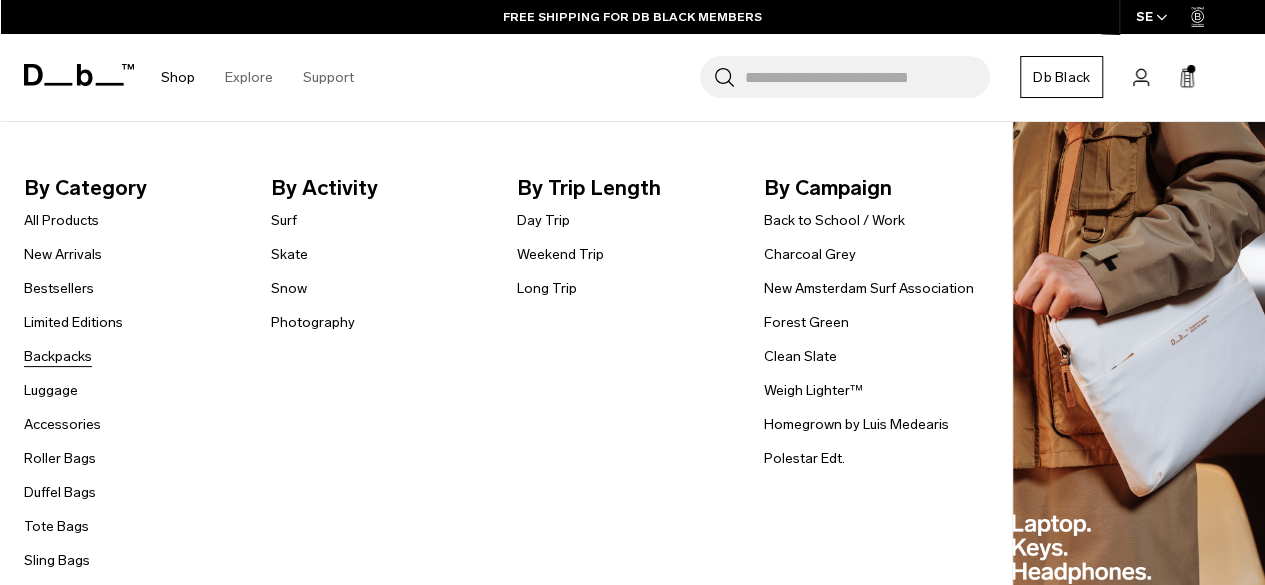 click on "Backpacks" at bounding box center (58, 356) 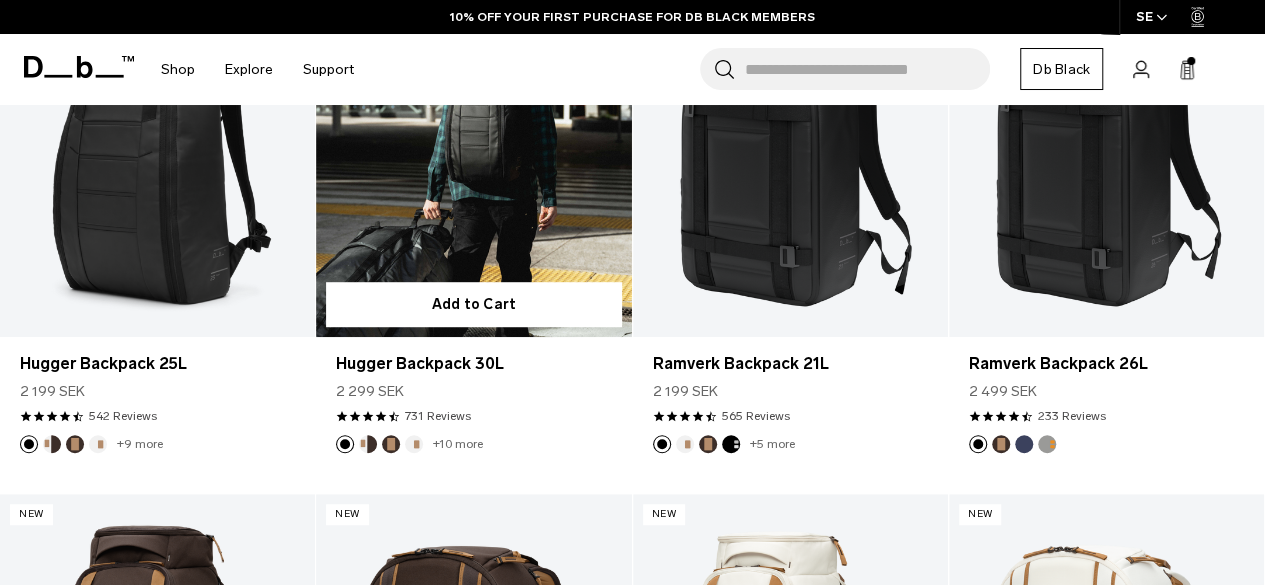 scroll, scrollTop: 500, scrollLeft: 0, axis: vertical 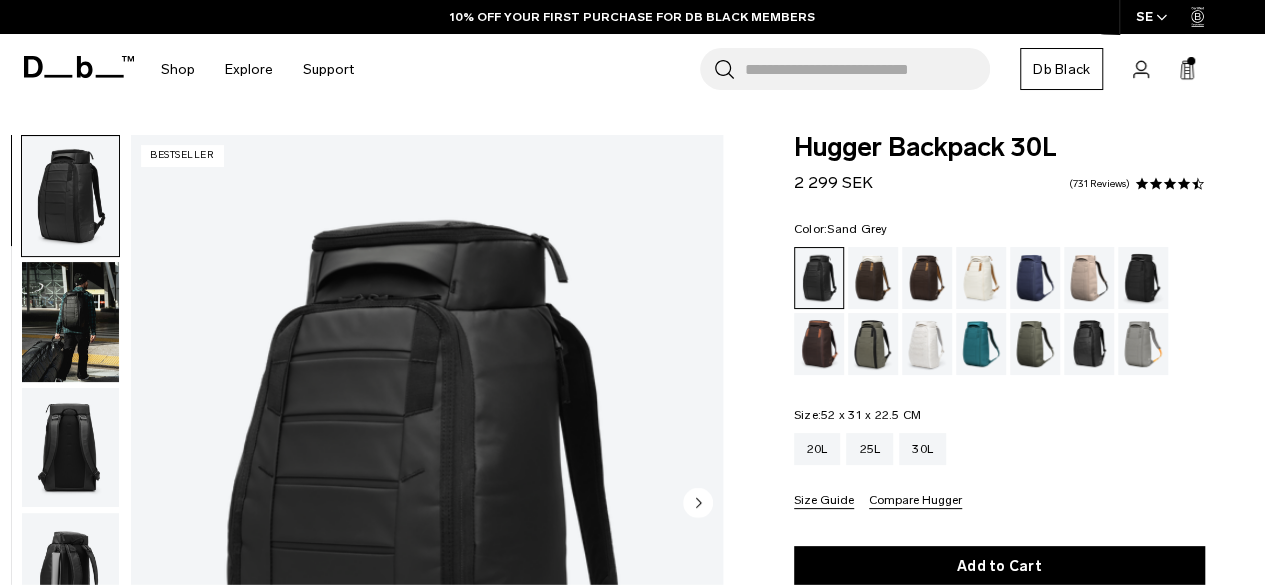 click at bounding box center [1143, 344] 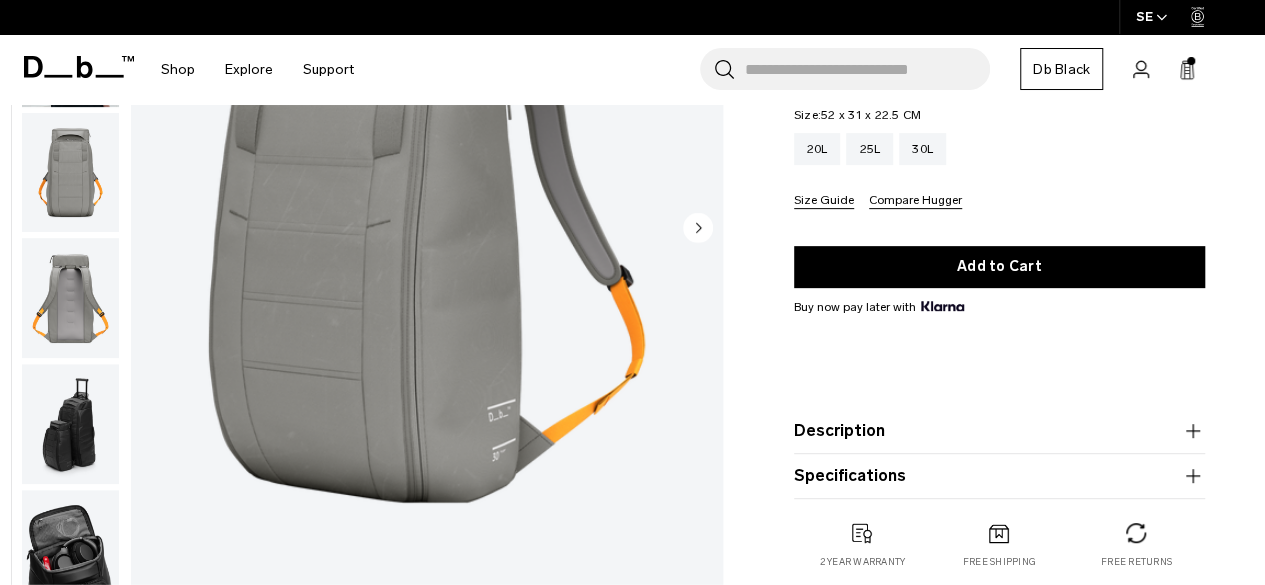 scroll, scrollTop: 300, scrollLeft: 0, axis: vertical 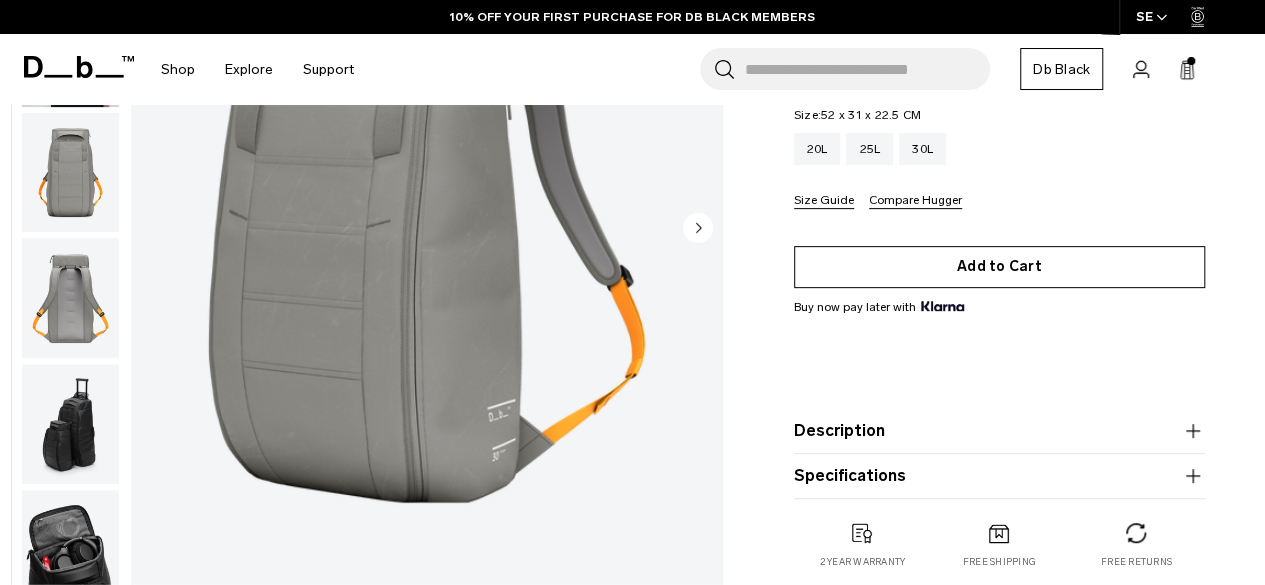 click on "Add to Cart" at bounding box center [999, 267] 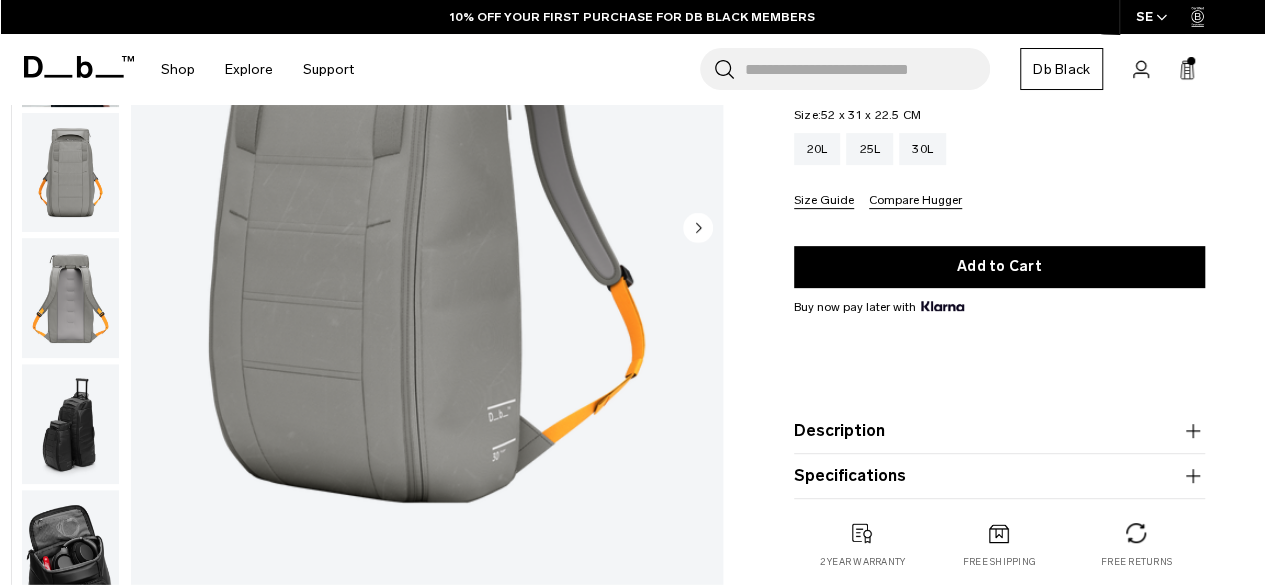 click 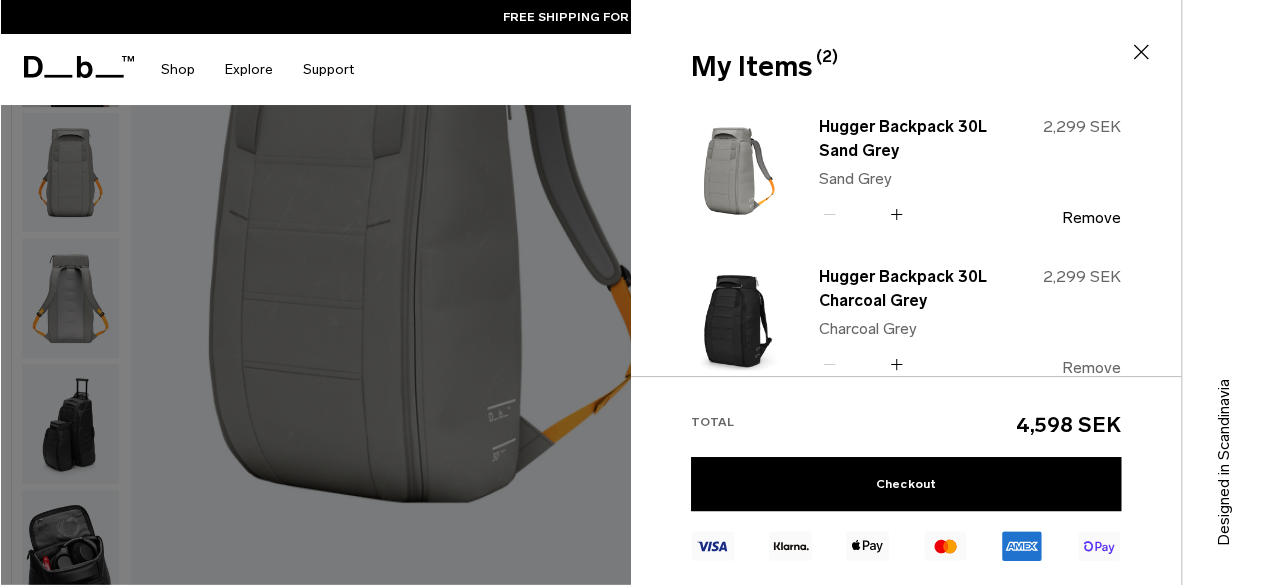 click on "Remove" at bounding box center (1091, 368) 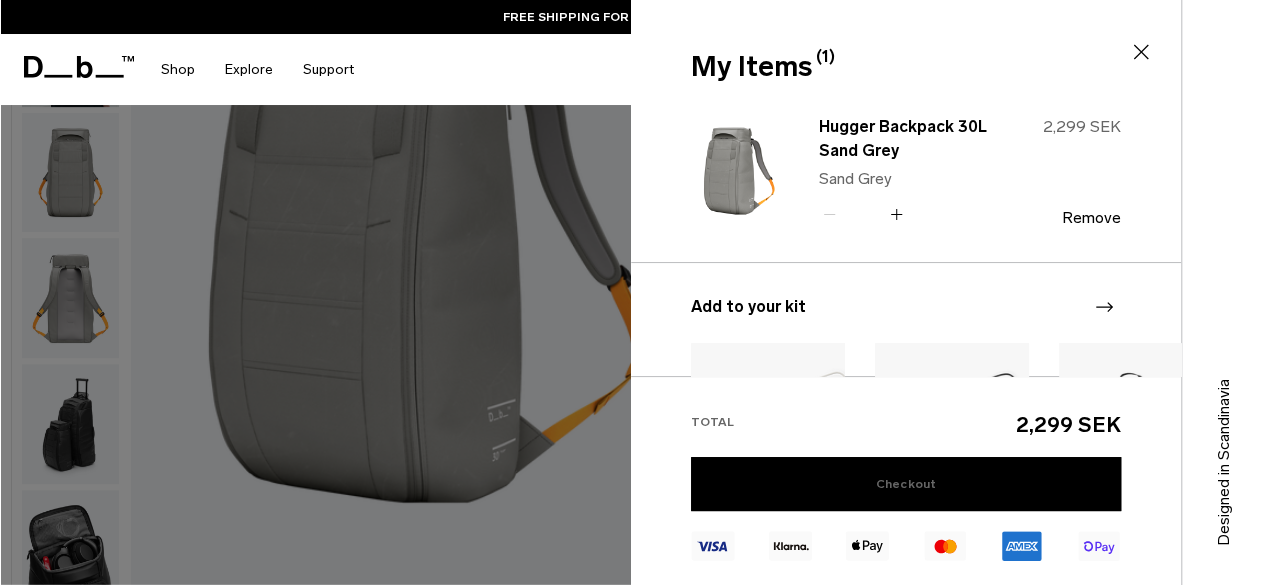 drag, startPoint x: 947, startPoint y: 492, endPoint x: 962, endPoint y: 435, distance: 58.940647 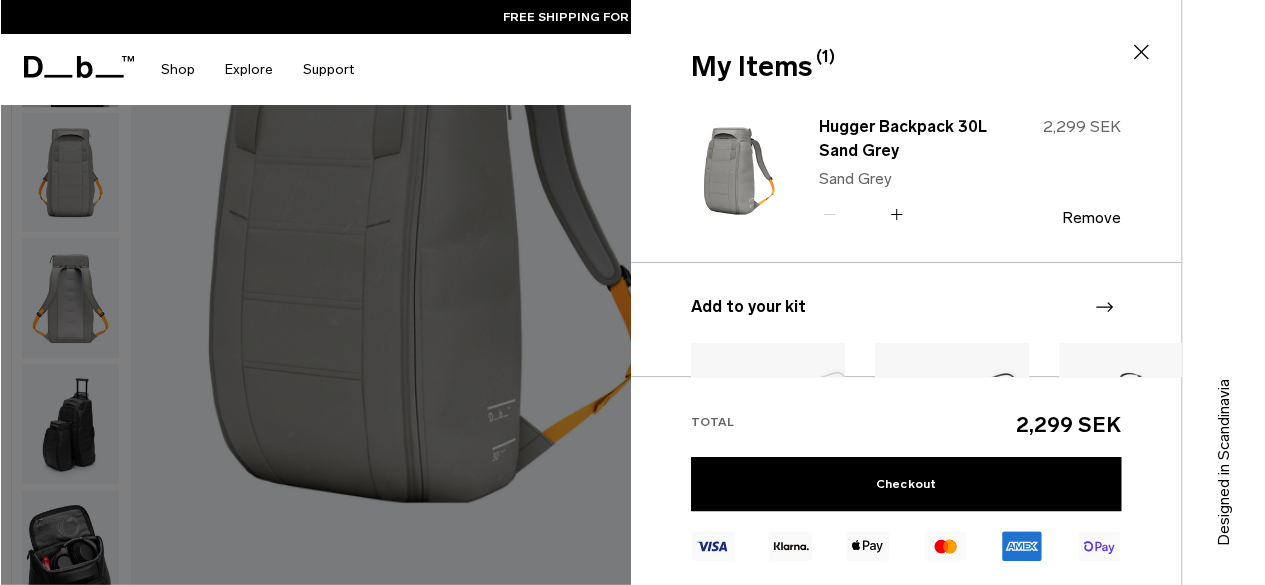 click on "Checkout" at bounding box center (906, 484) 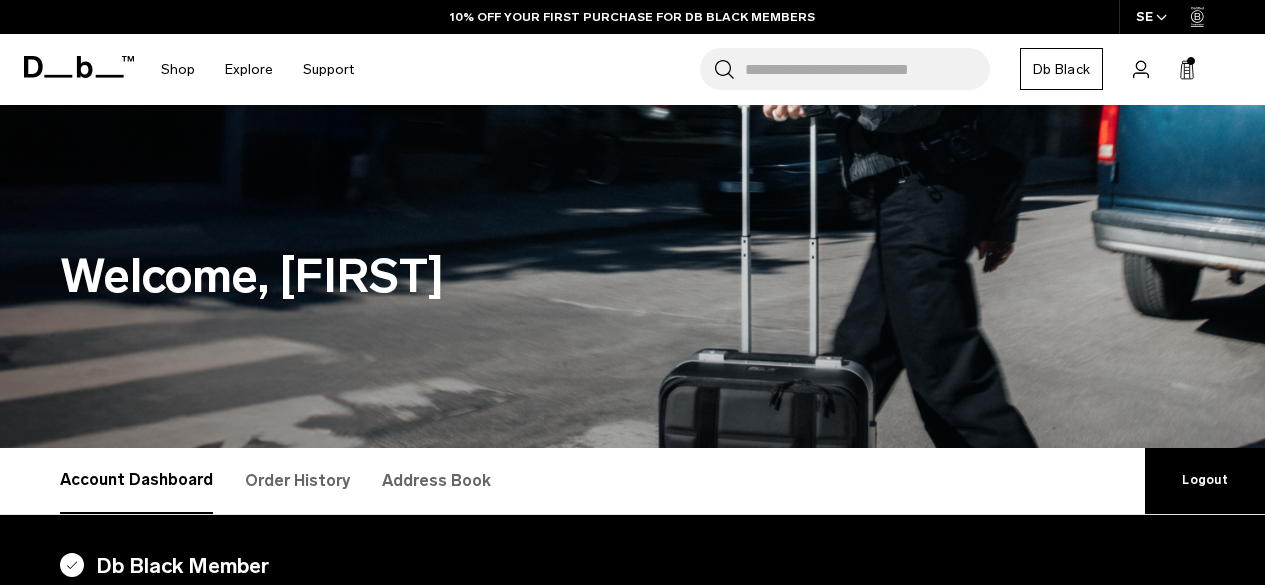 scroll, scrollTop: 0, scrollLeft: 0, axis: both 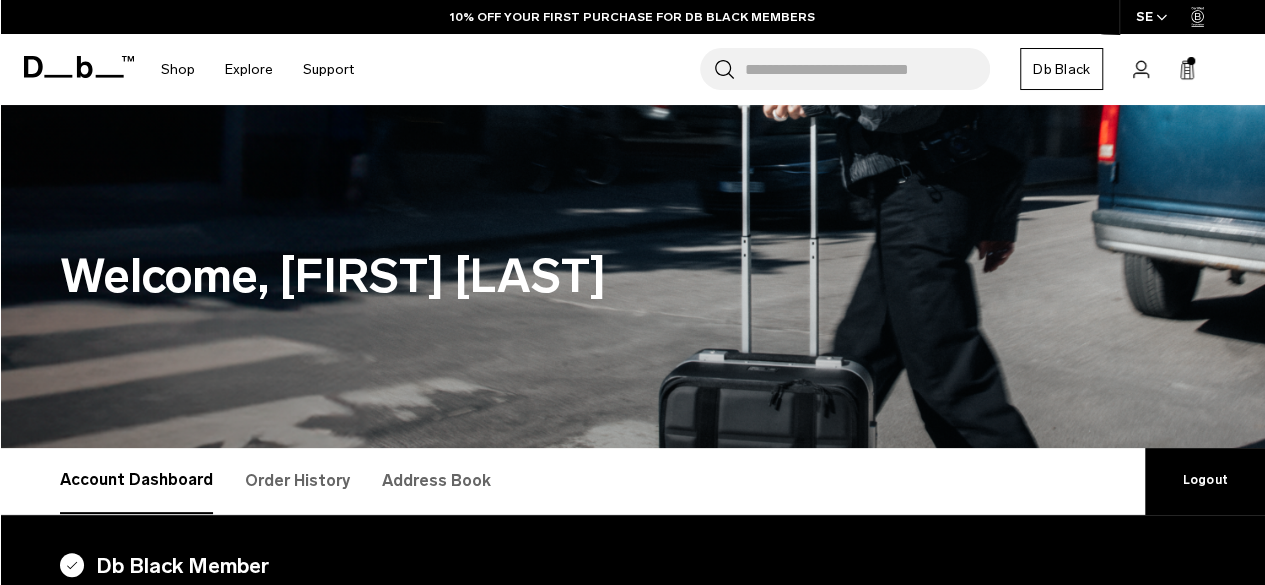 click 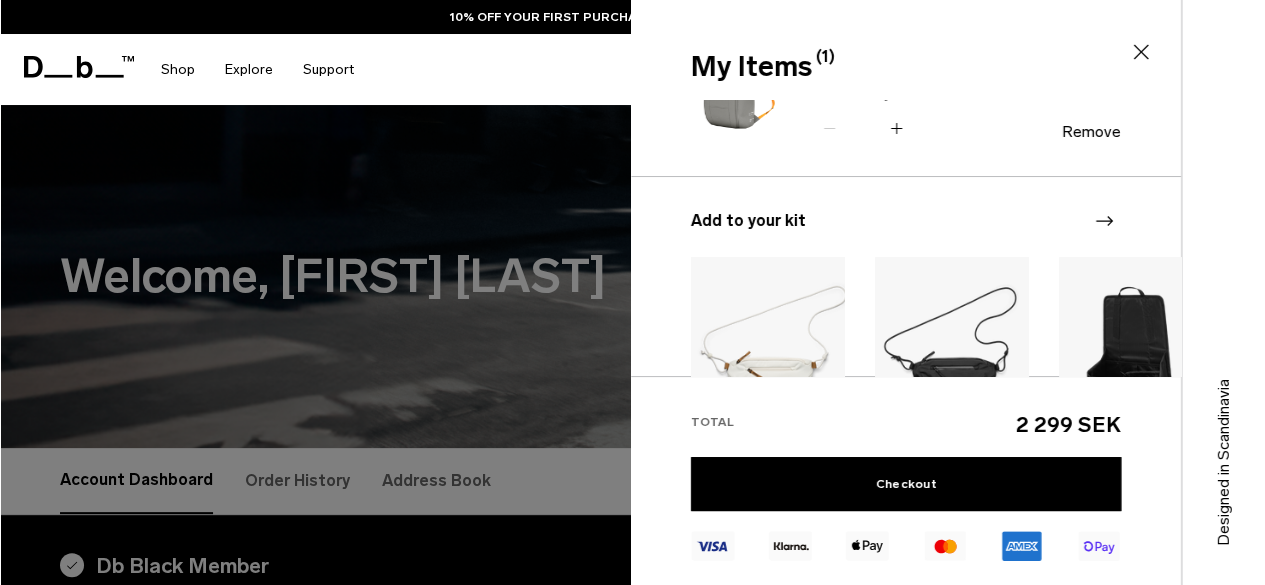 scroll, scrollTop: 200, scrollLeft: 0, axis: vertical 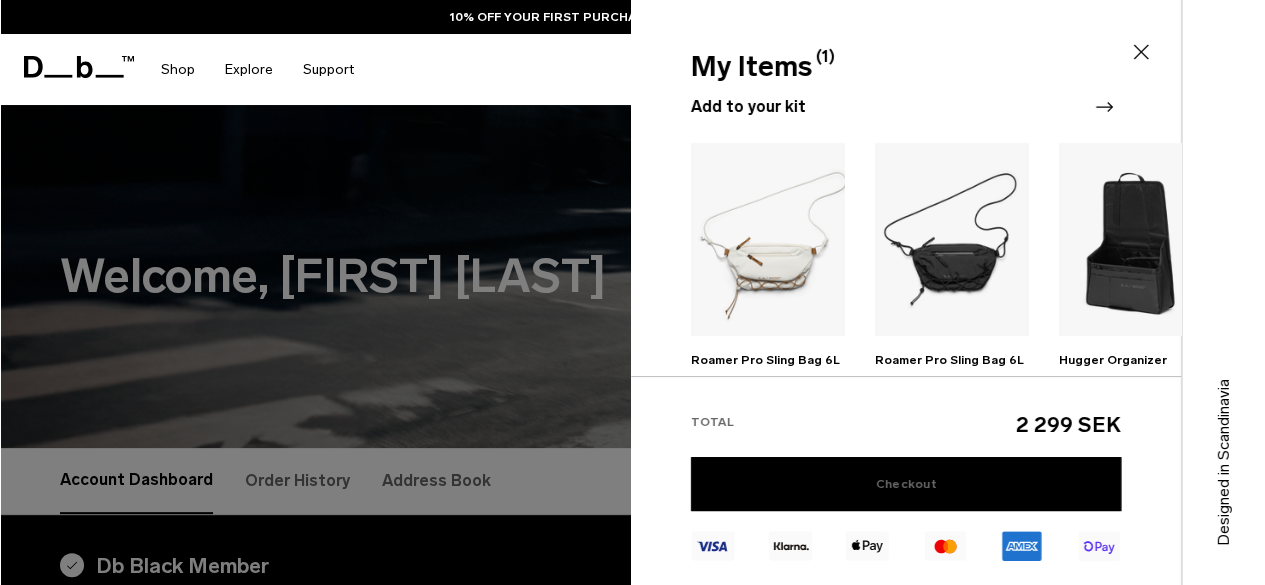 click on "Checkout" at bounding box center [906, 484] 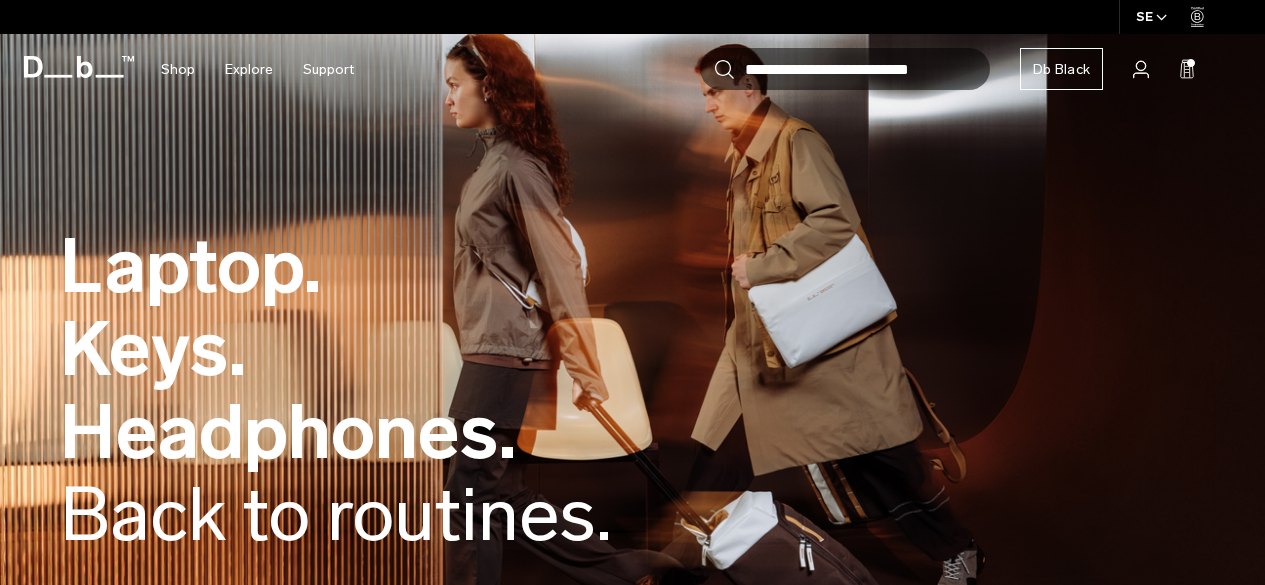 scroll, scrollTop: 0, scrollLeft: 0, axis: both 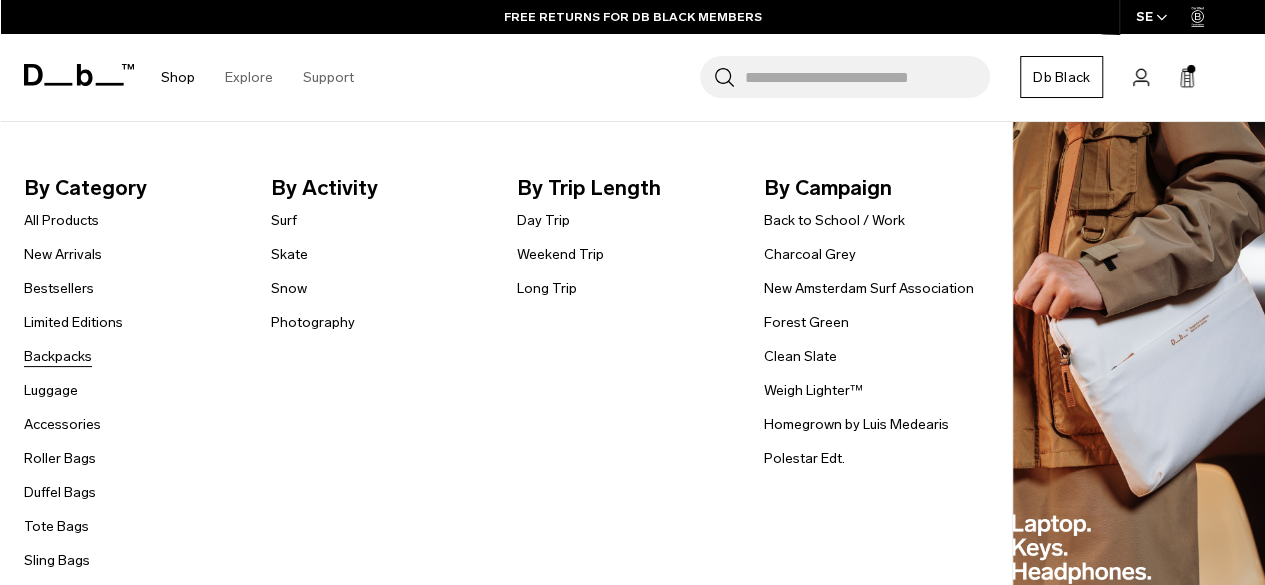 click on "Backpacks" at bounding box center (58, 356) 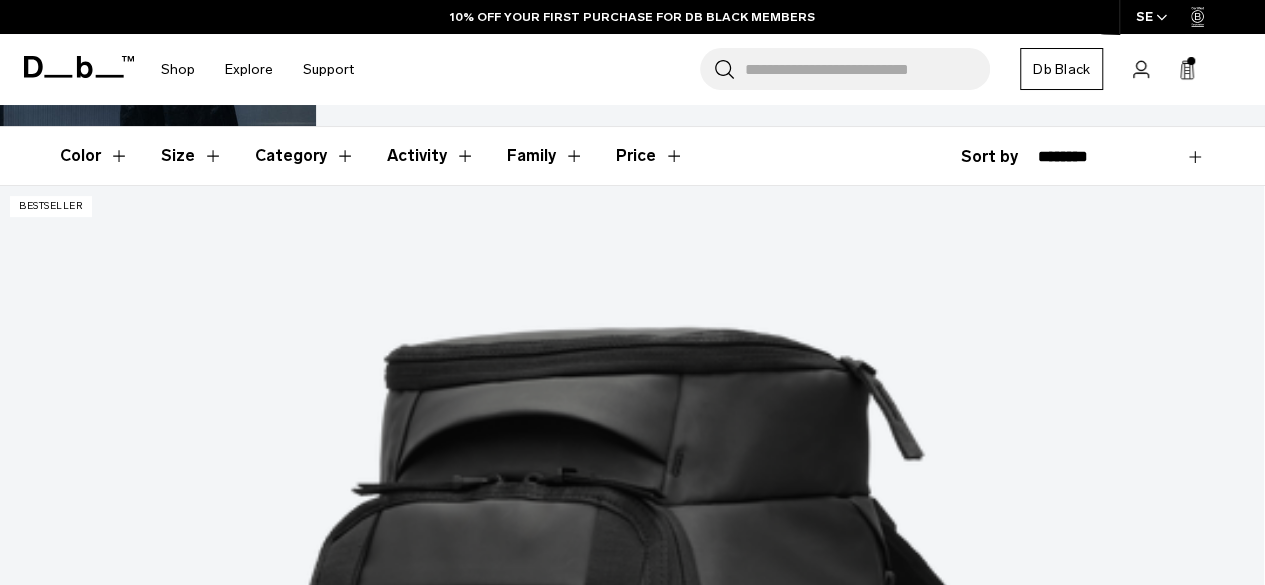 scroll, scrollTop: 301, scrollLeft: 0, axis: vertical 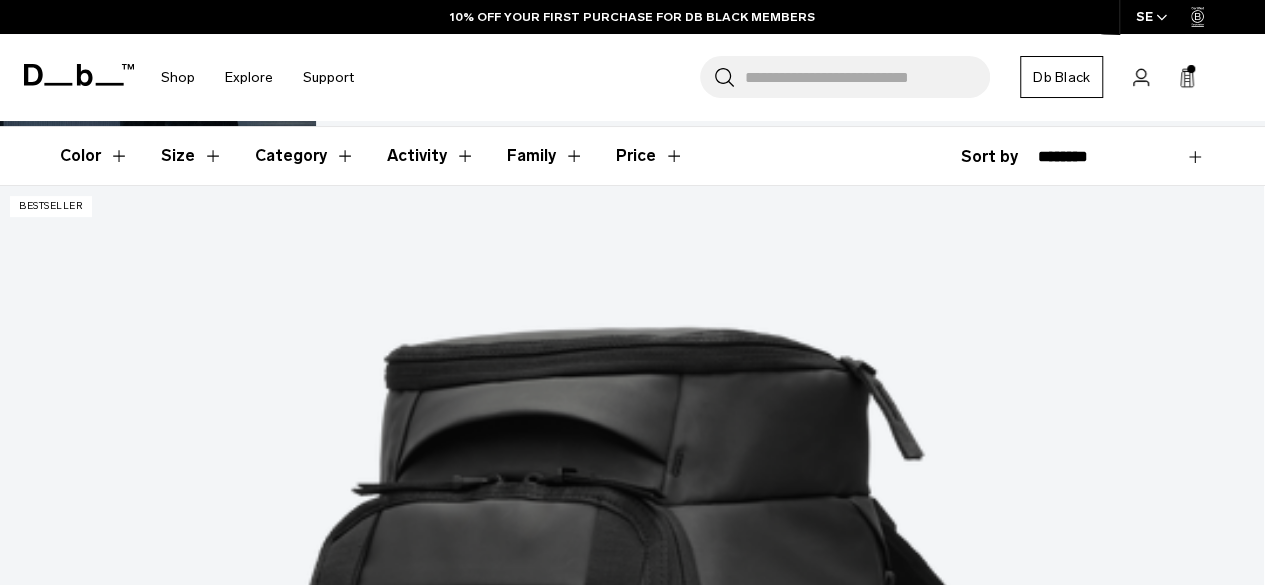 click at bounding box center [632, 2450] 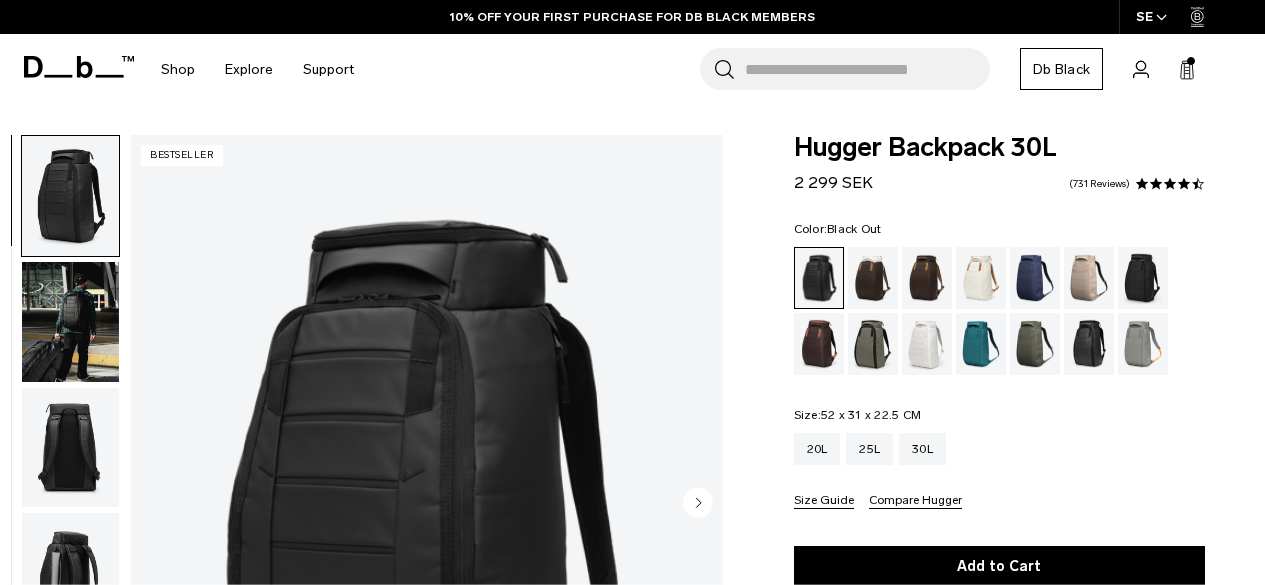 scroll, scrollTop: 100, scrollLeft: 0, axis: vertical 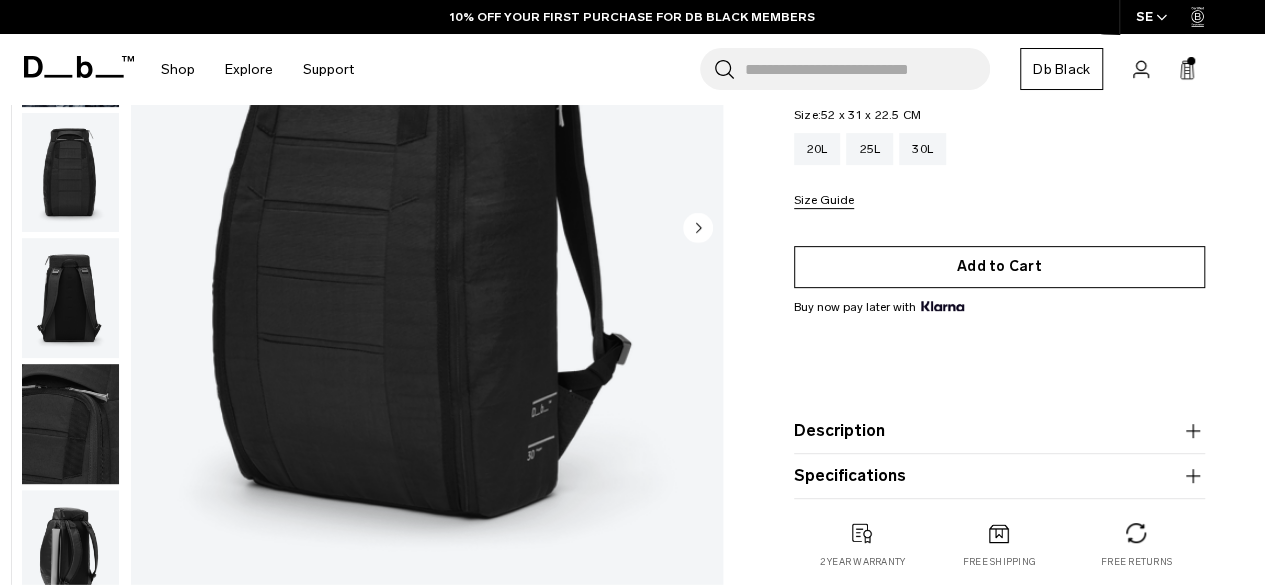 click on "Add to Cart" at bounding box center (999, 267) 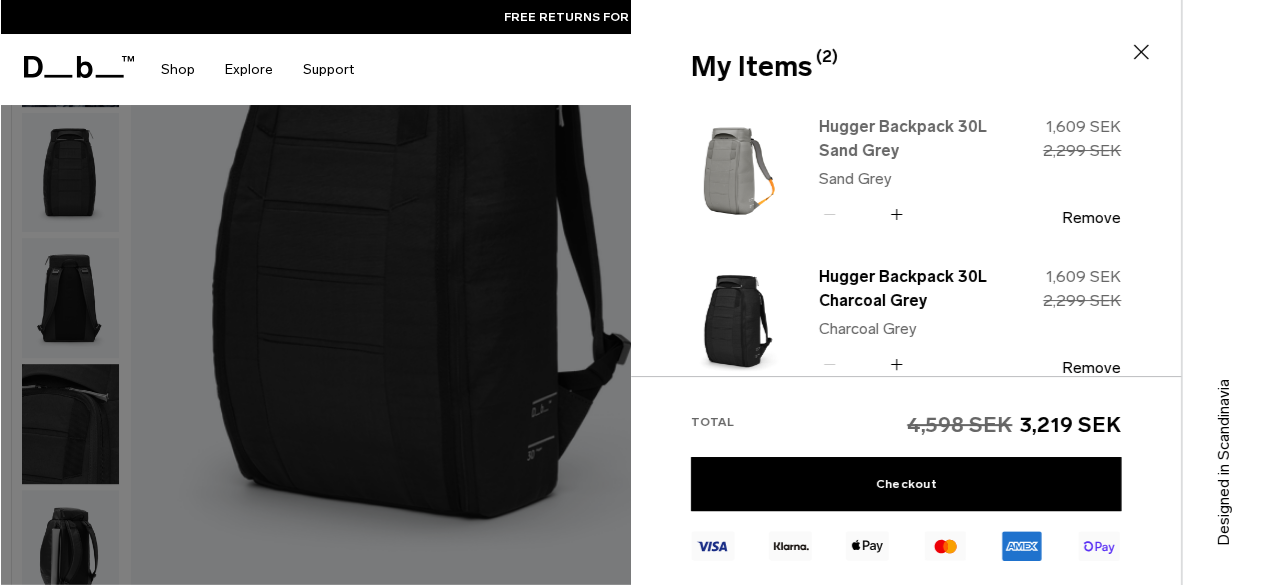 type on "Close" 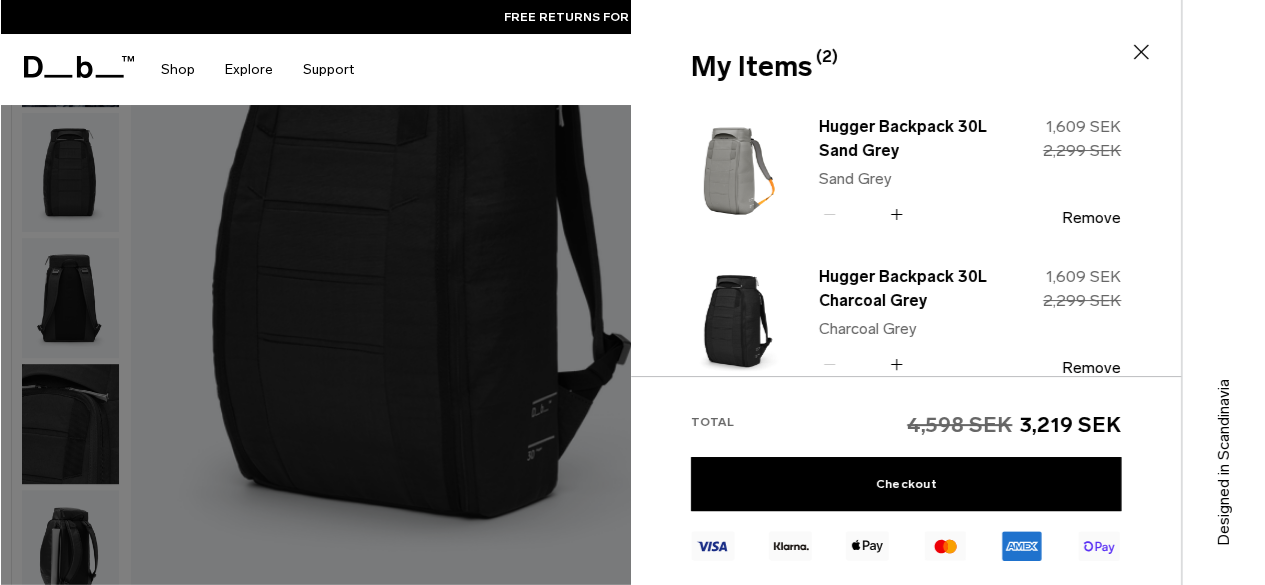 scroll, scrollTop: 812, scrollLeft: 0, axis: vertical 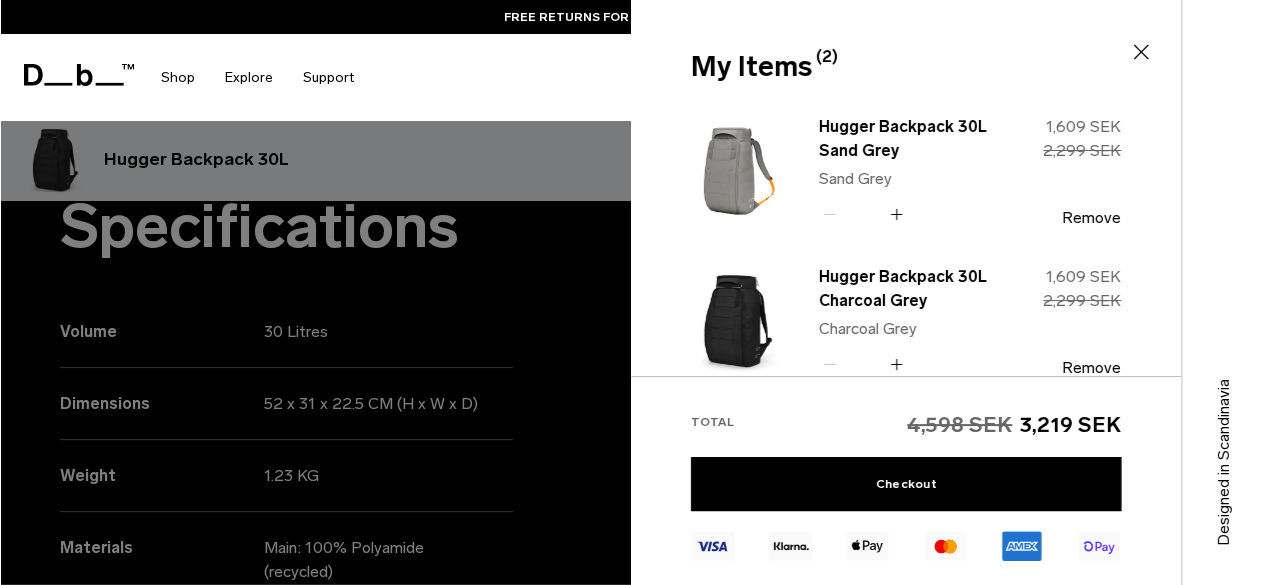 click 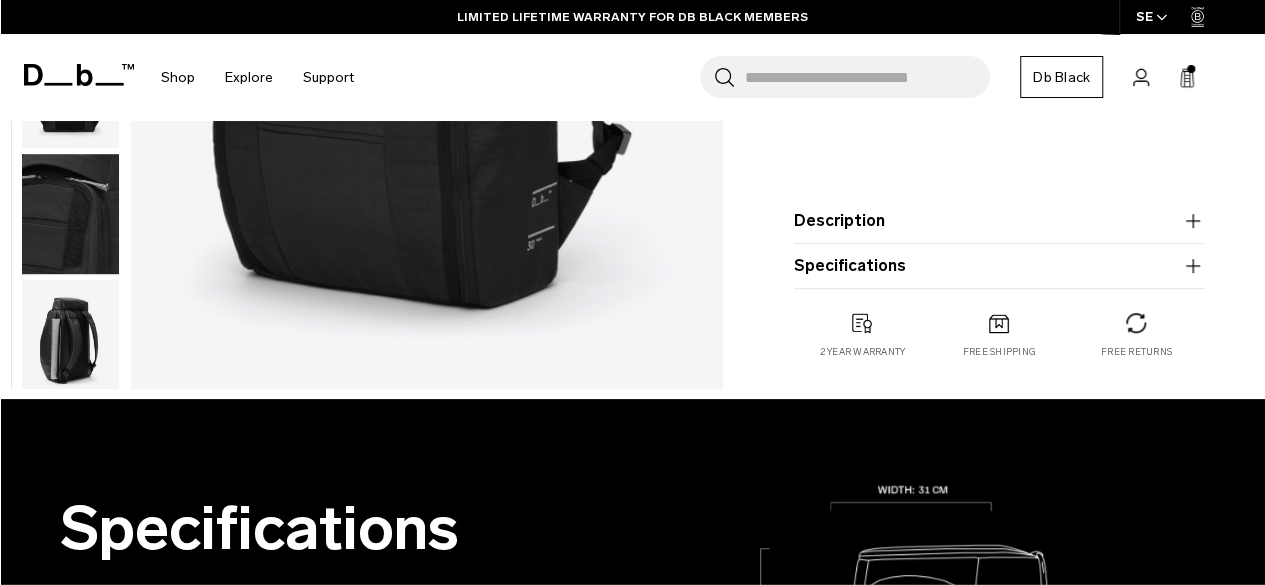 scroll, scrollTop: 512, scrollLeft: 0, axis: vertical 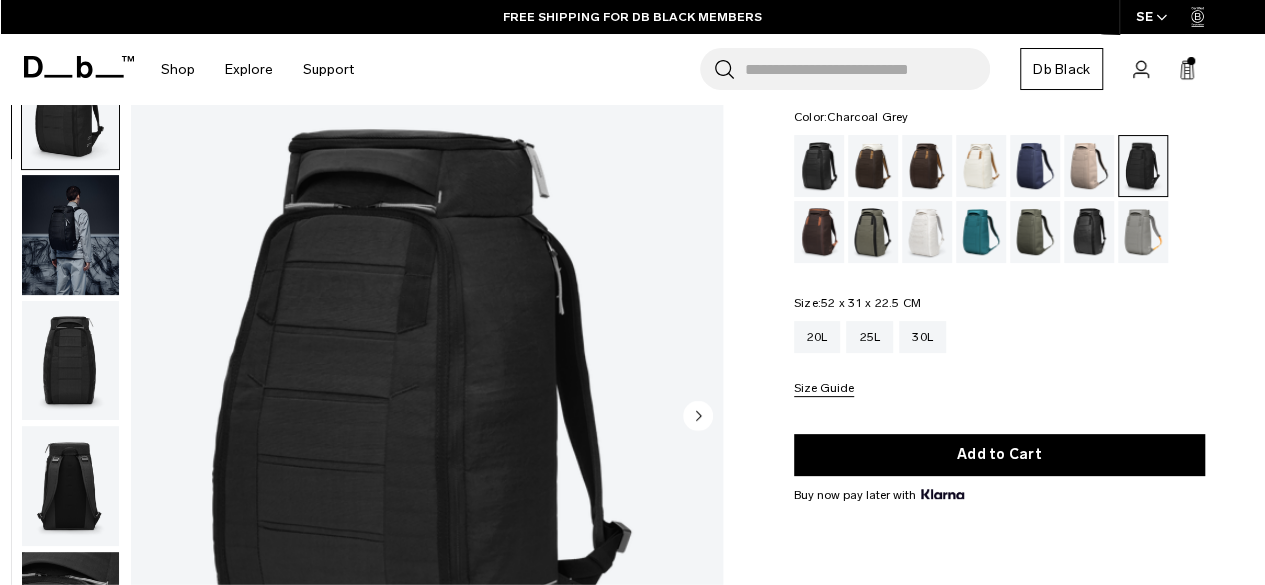 click at bounding box center (427, 417) 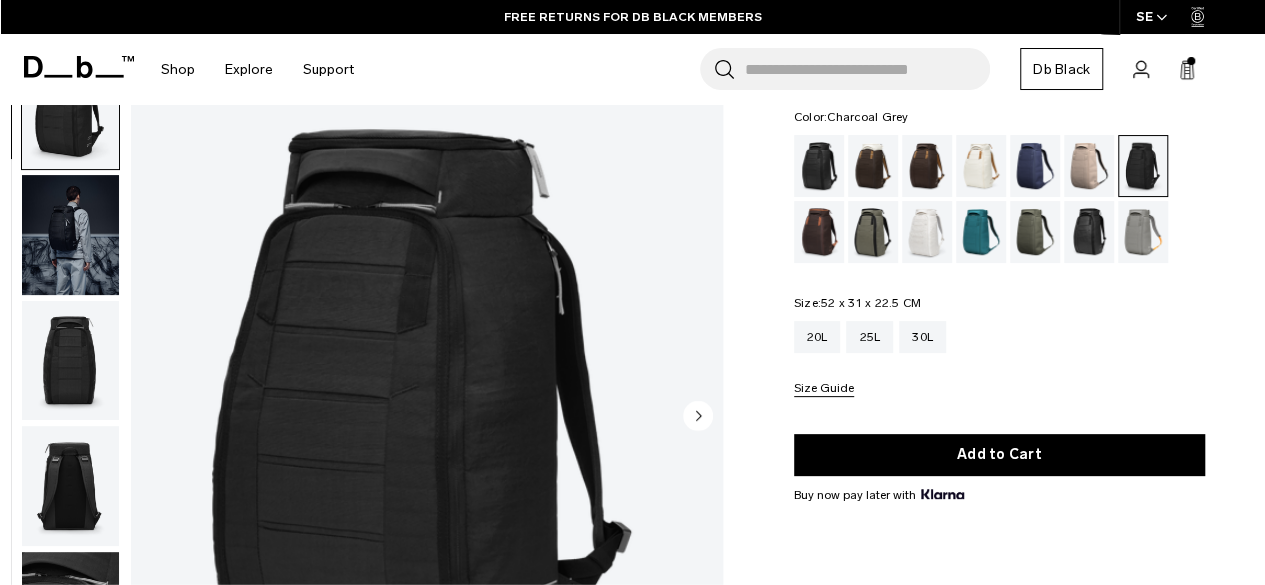 click at bounding box center [70, 361] 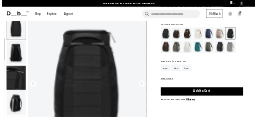 scroll, scrollTop: 252, scrollLeft: 0, axis: vertical 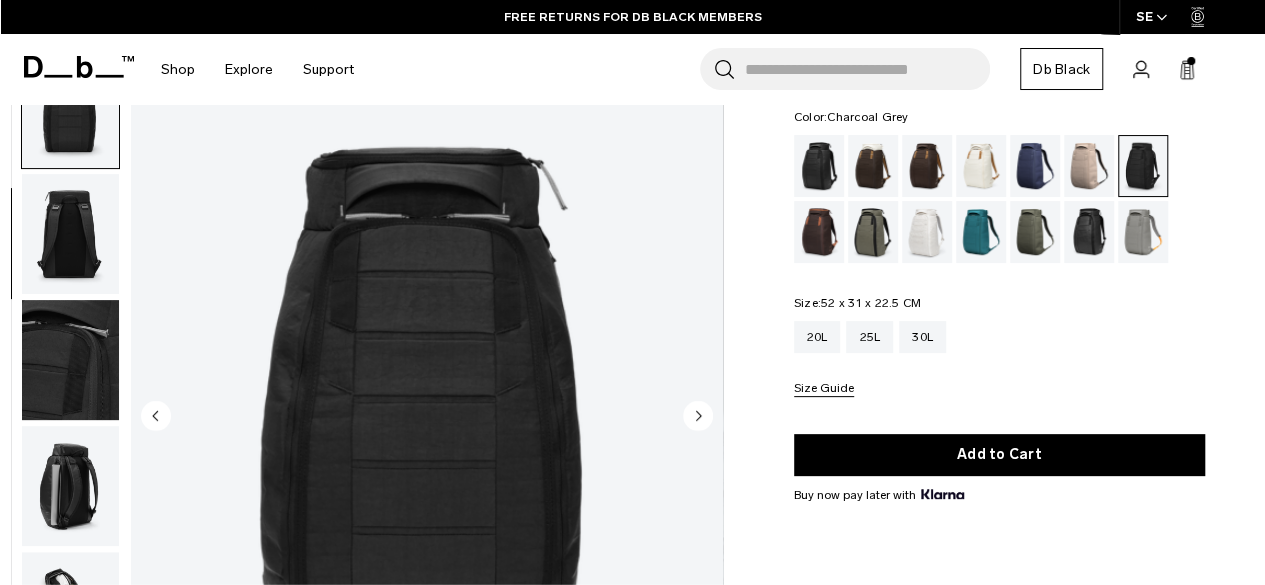 click at bounding box center [427, 417] 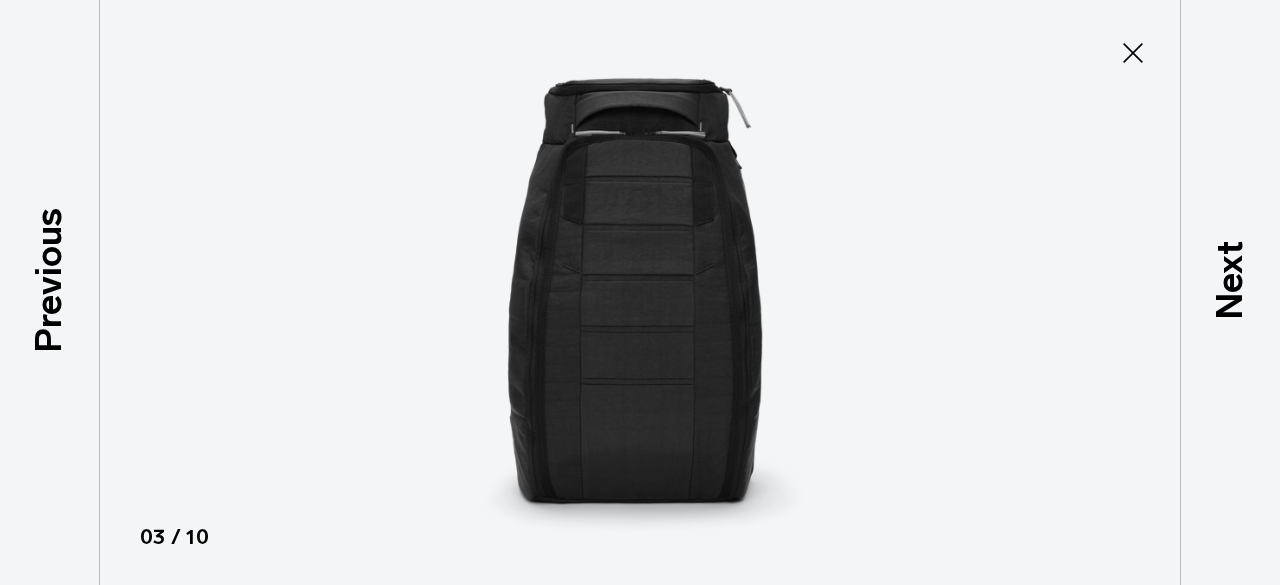 type on "Close" 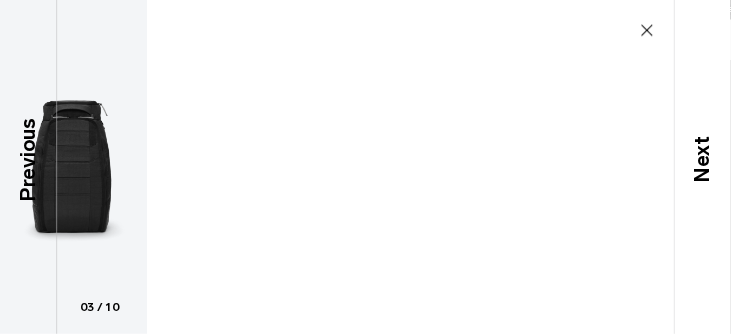 scroll, scrollTop: 0, scrollLeft: 0, axis: both 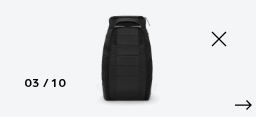 click at bounding box center (128, 58) 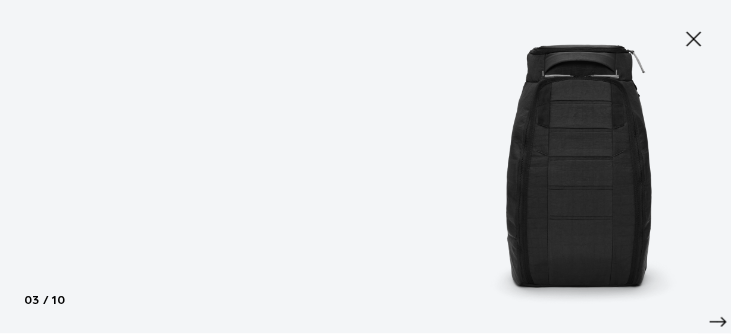click on "Close" at bounding box center [694, 39] 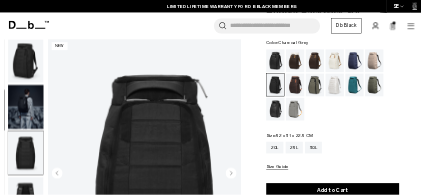 scroll, scrollTop: 112, scrollLeft: 0, axis: vertical 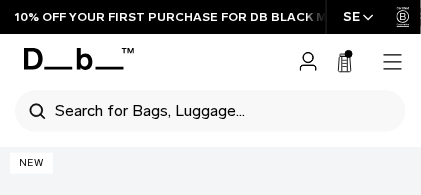 drag, startPoint x: 192, startPoint y: 142, endPoint x: 196, endPoint y: 97, distance: 45.17743 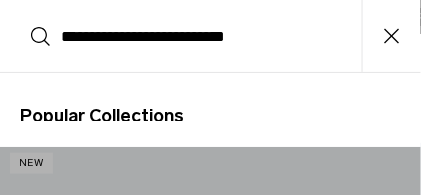 click 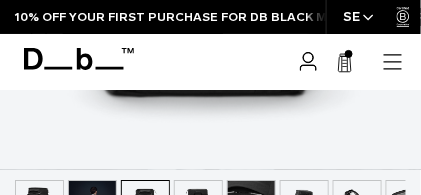 scroll, scrollTop: 712, scrollLeft: 0, axis: vertical 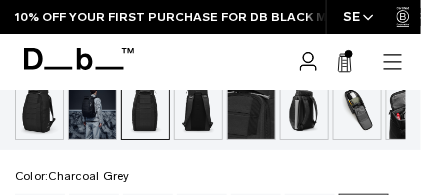 click at bounding box center (251, 110) 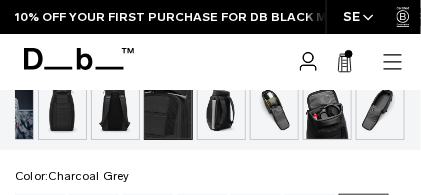 scroll, scrollTop: 0, scrollLeft: 134, axis: horizontal 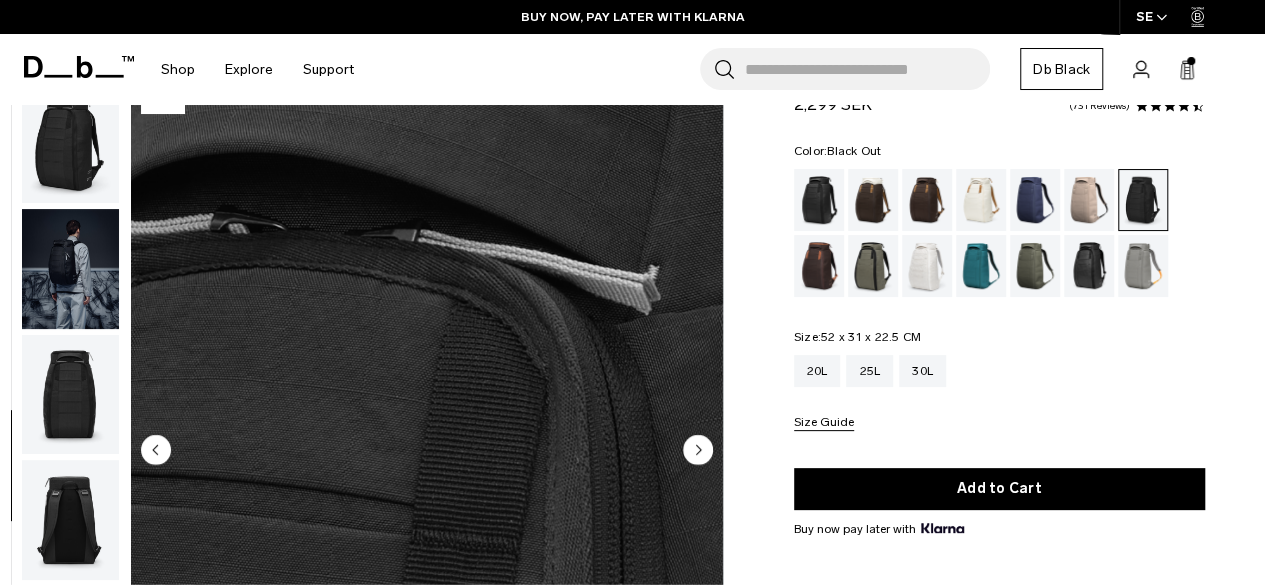 click at bounding box center [819, 200] 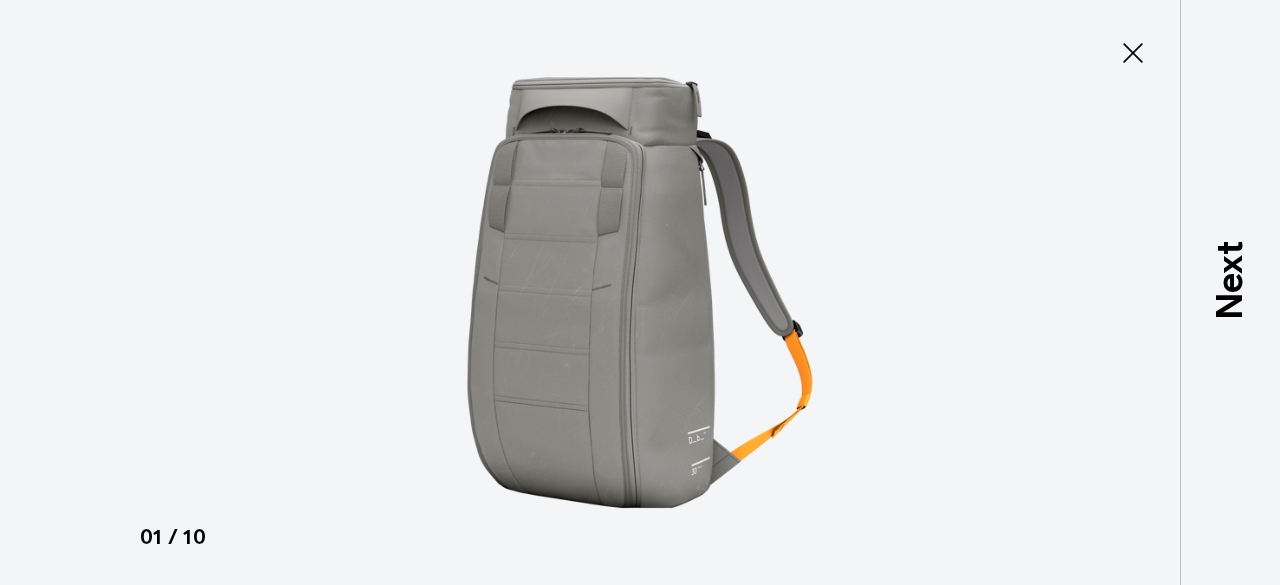 scroll, scrollTop: 100, scrollLeft: 0, axis: vertical 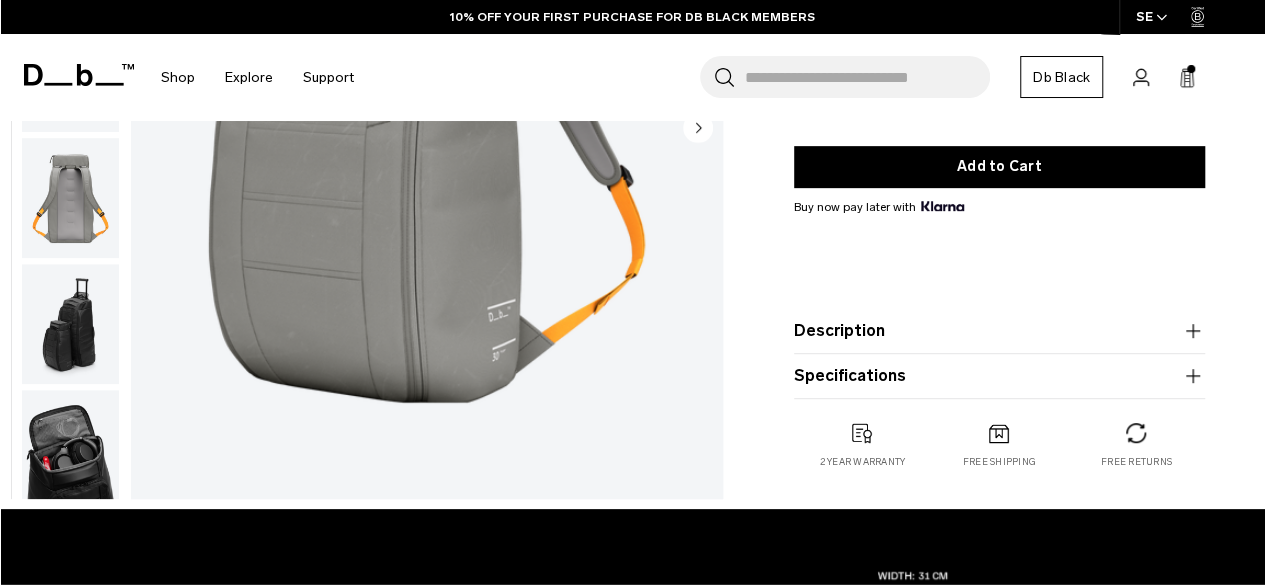 click on "Description" at bounding box center (999, 331) 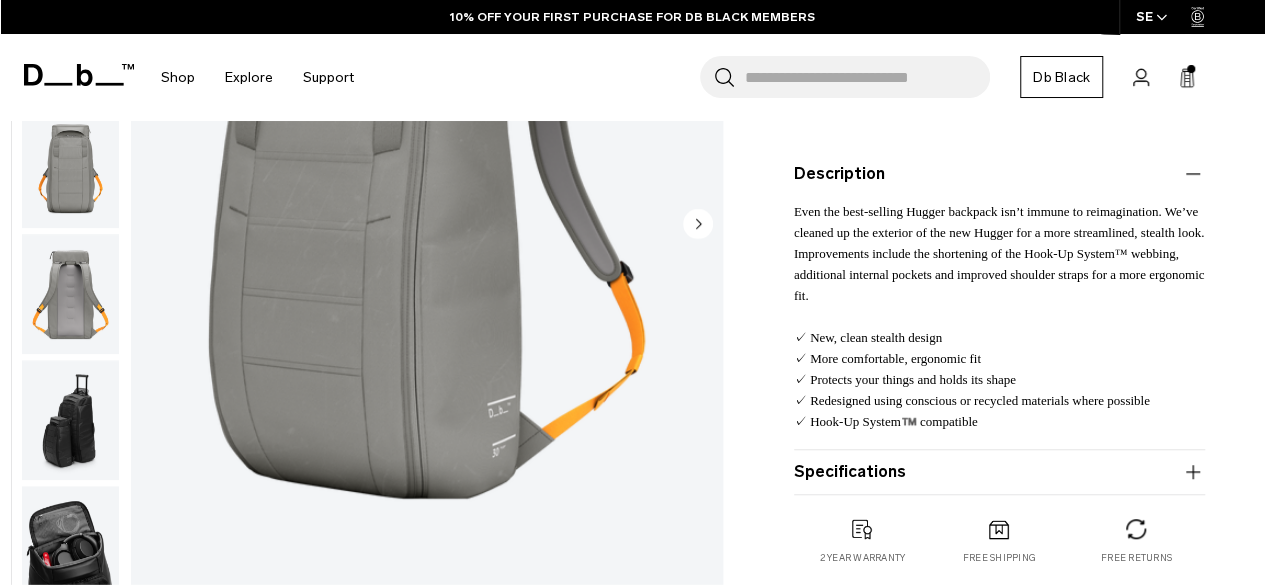 scroll, scrollTop: 600, scrollLeft: 0, axis: vertical 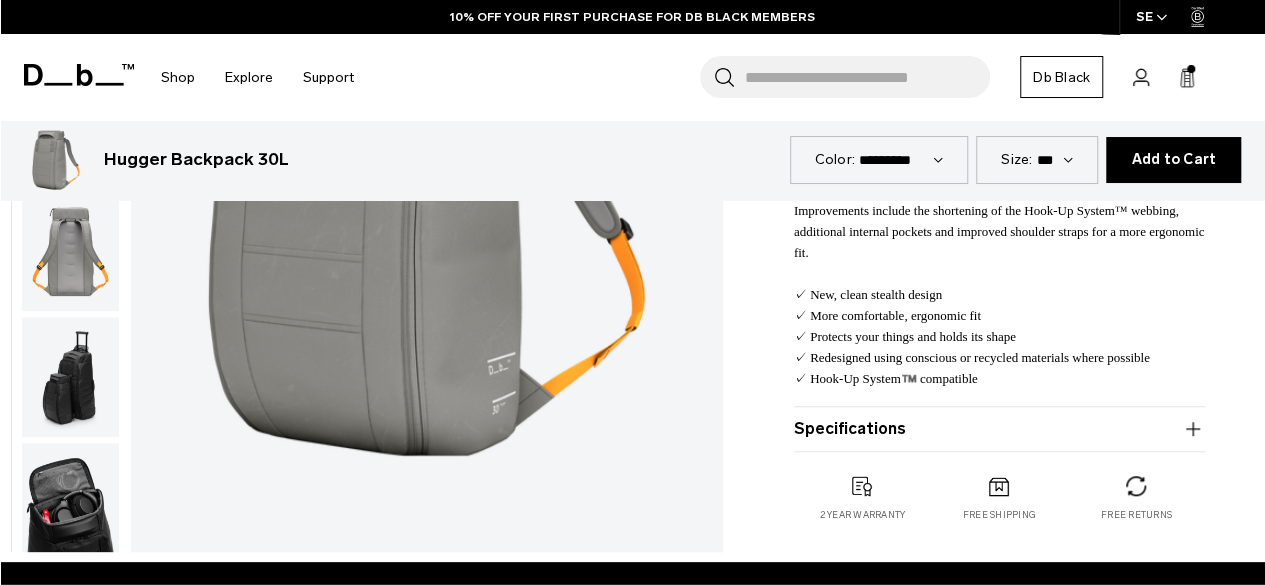 click on "Specifications" at bounding box center [999, 429] 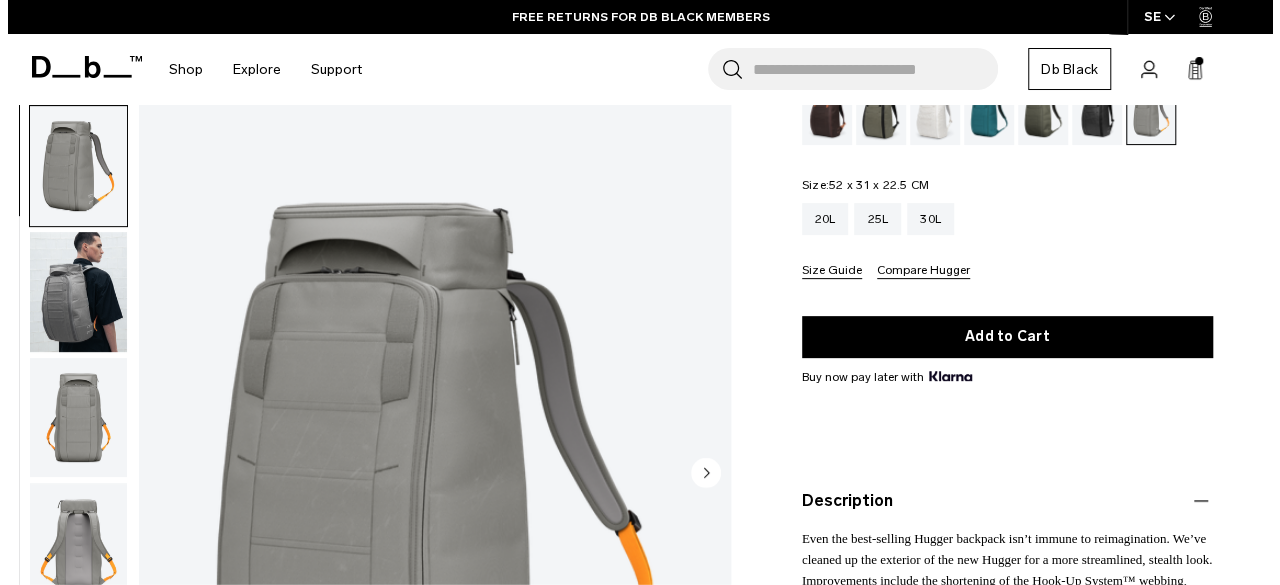 scroll, scrollTop: 200, scrollLeft: 0, axis: vertical 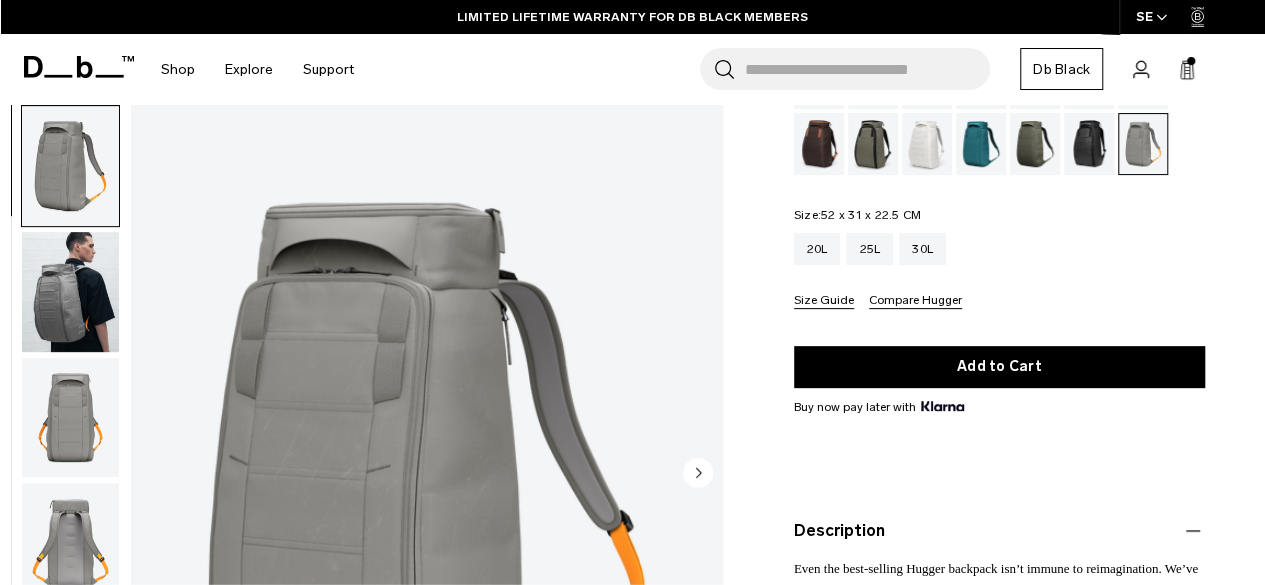 click on "Compare Hugger" at bounding box center (915, 301) 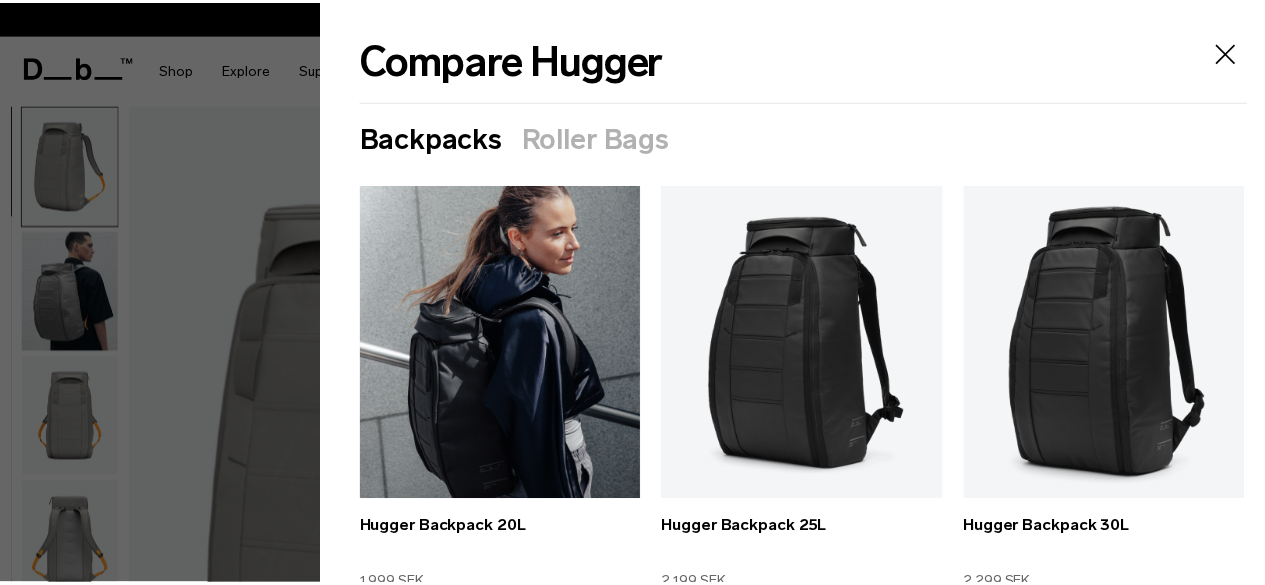scroll, scrollTop: 100, scrollLeft: 0, axis: vertical 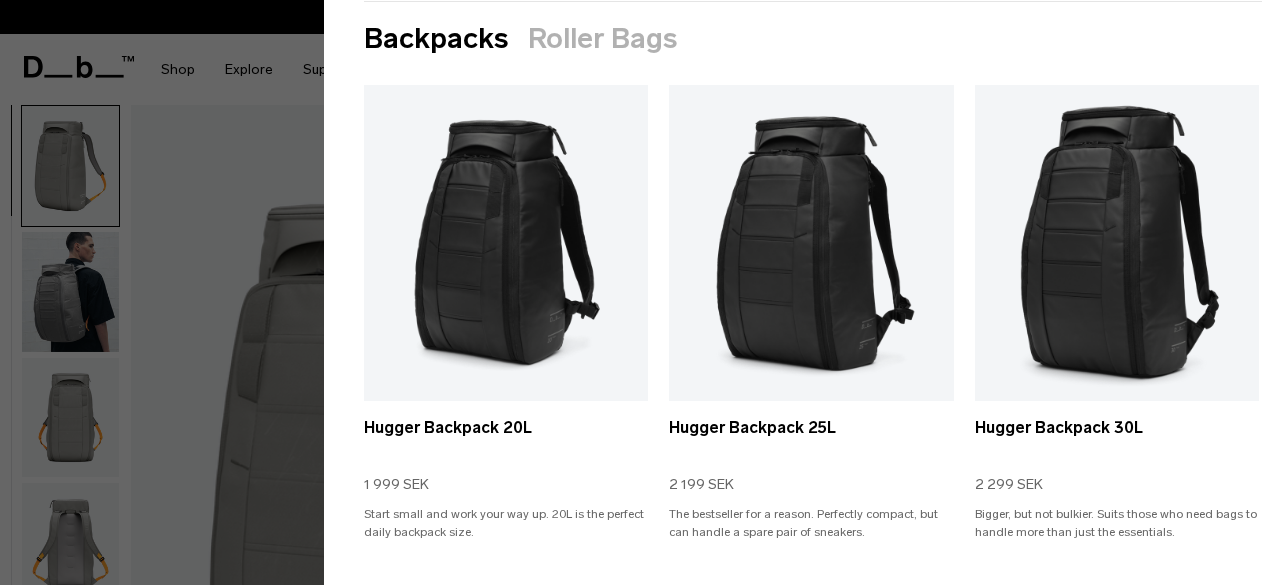 click at bounding box center [640, 292] 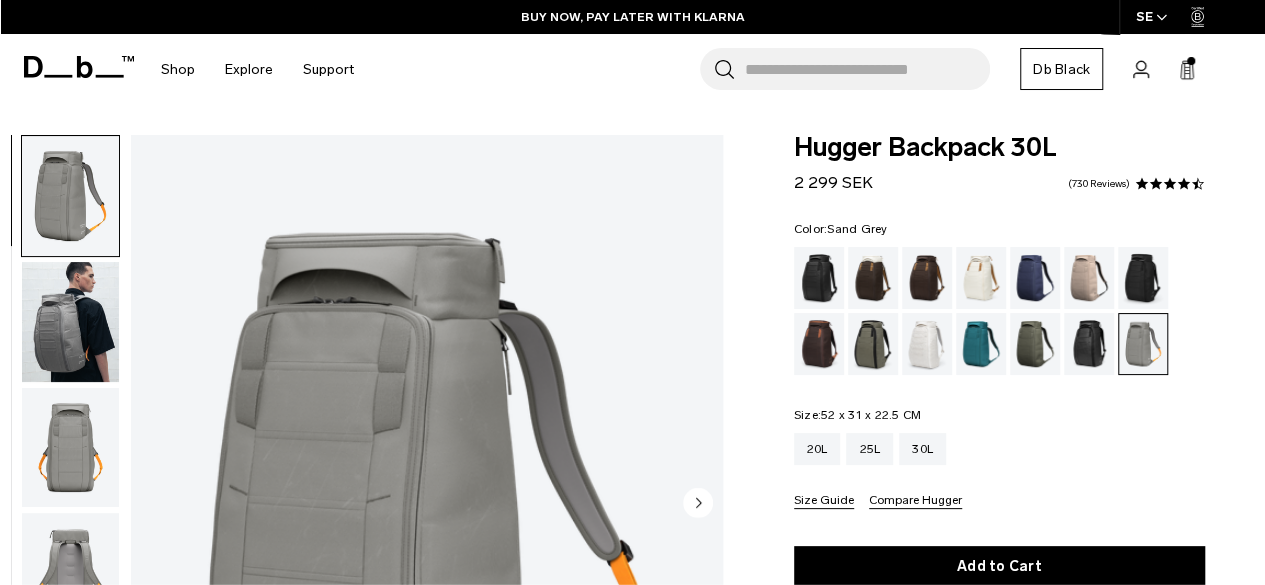 scroll, scrollTop: 0, scrollLeft: 0, axis: both 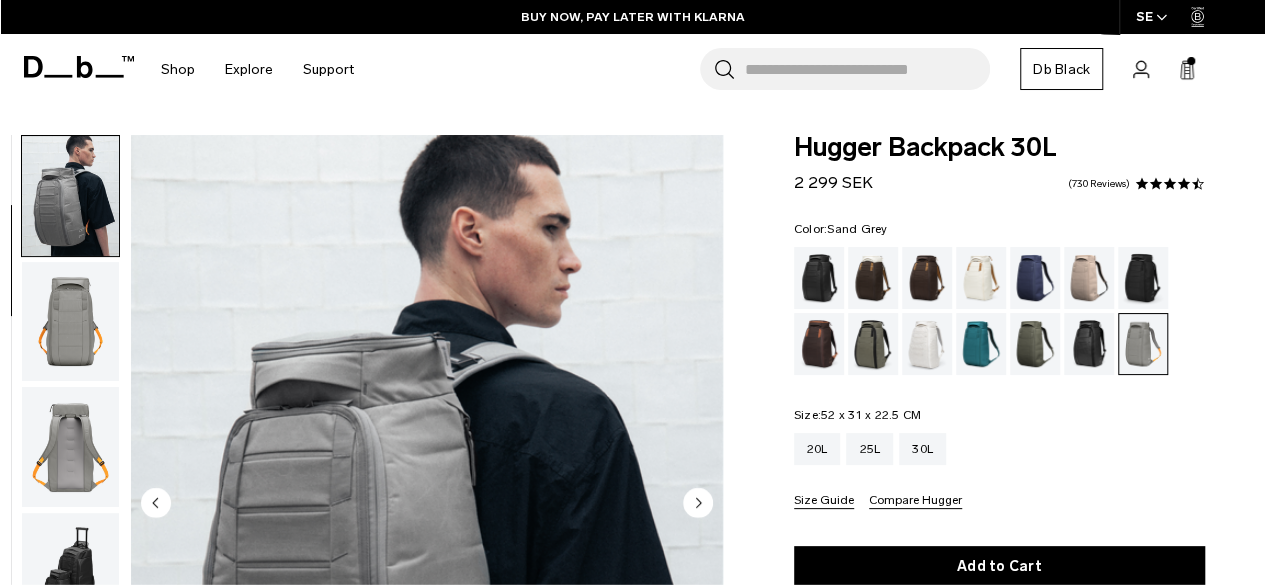 click at bounding box center [70, 322] 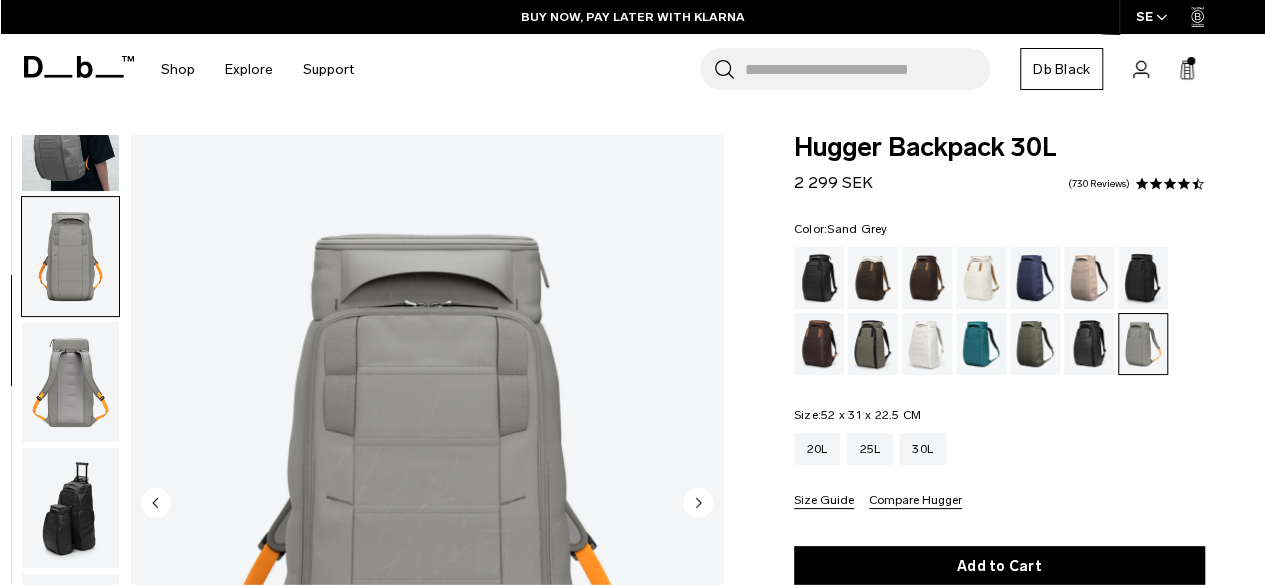 scroll, scrollTop: 252, scrollLeft: 0, axis: vertical 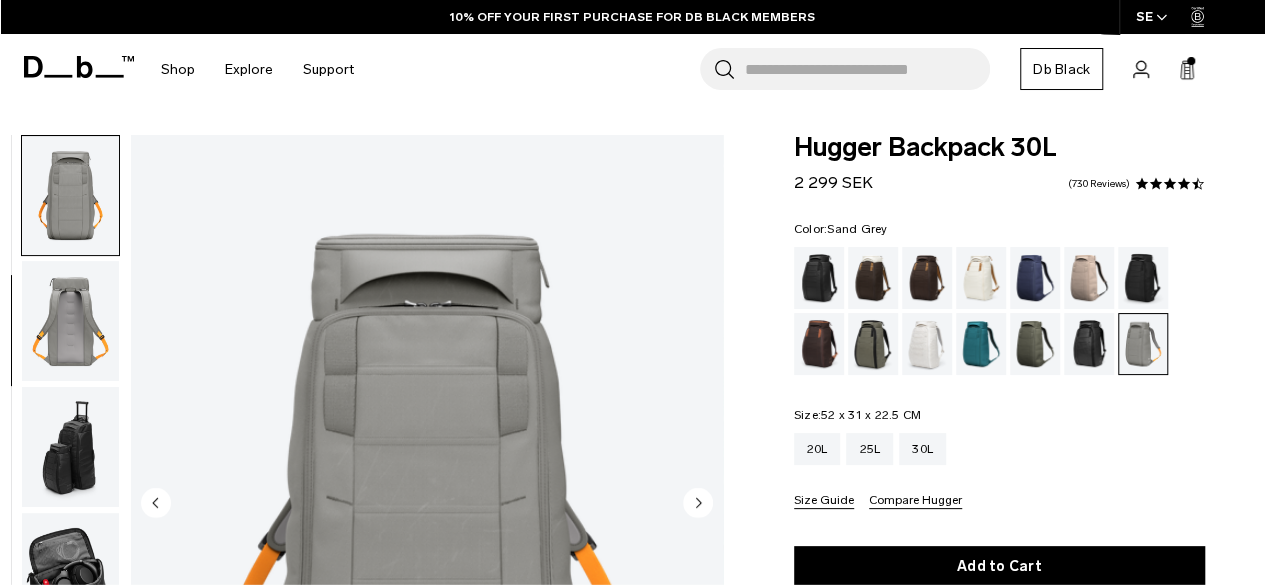 click at bounding box center (70, 196) 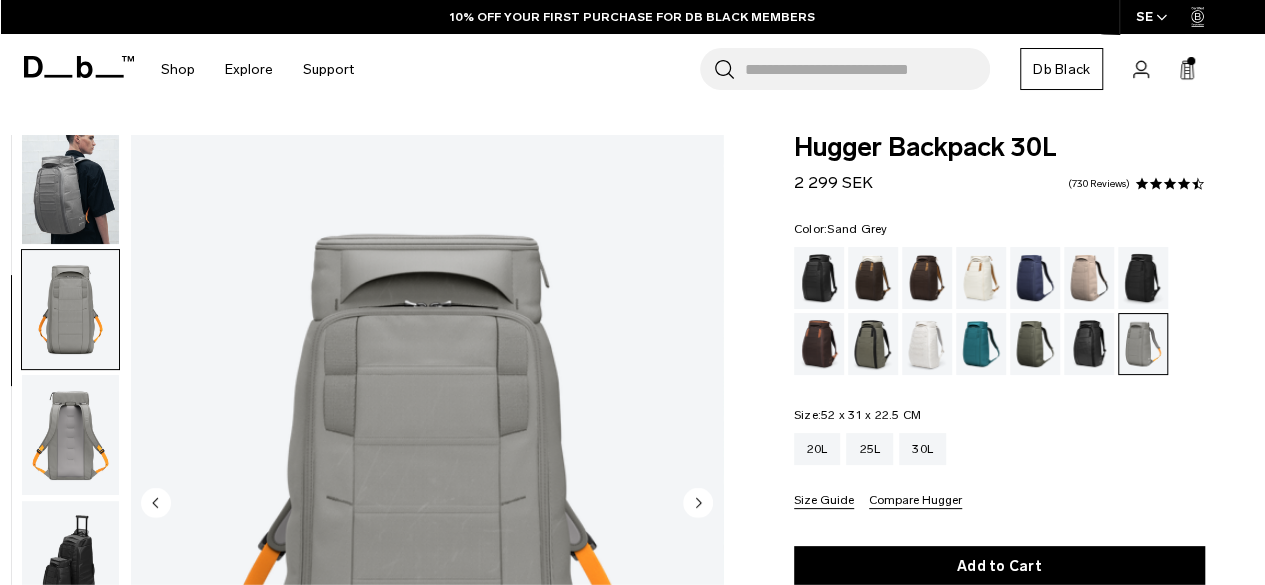 scroll, scrollTop: 0, scrollLeft: 0, axis: both 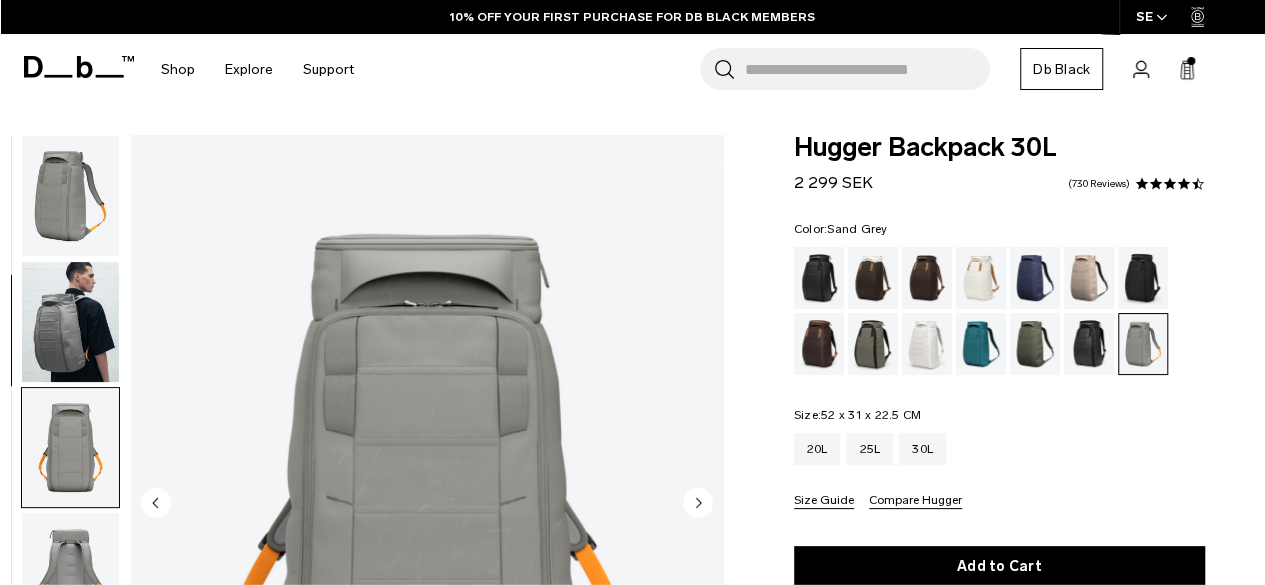 click at bounding box center [70, 322] 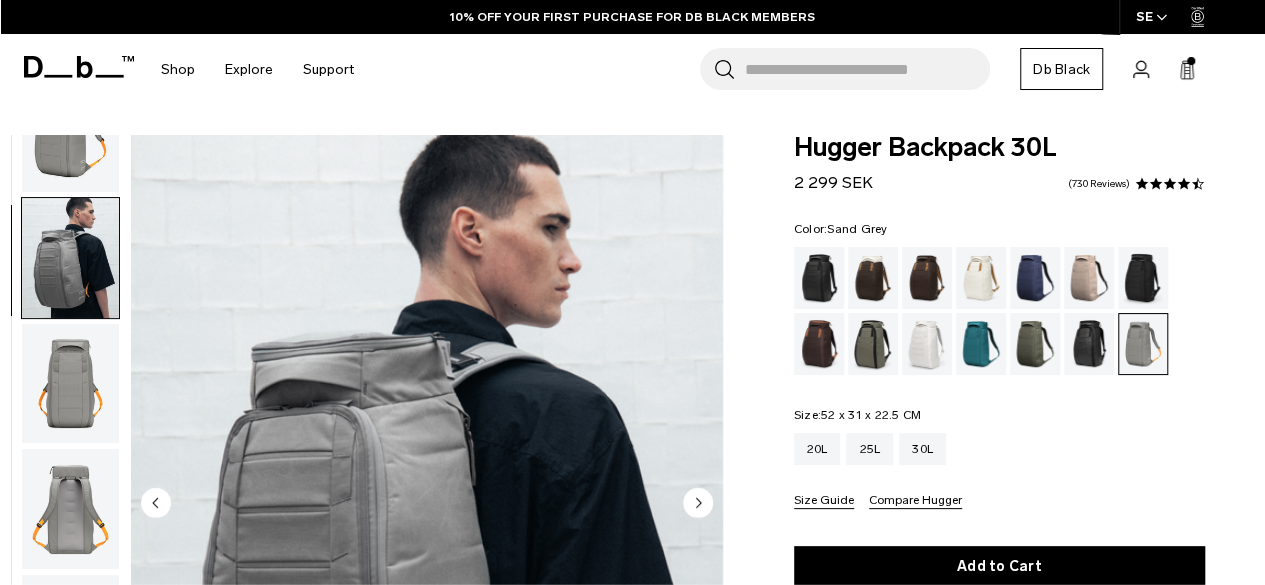 scroll, scrollTop: 126, scrollLeft: 0, axis: vertical 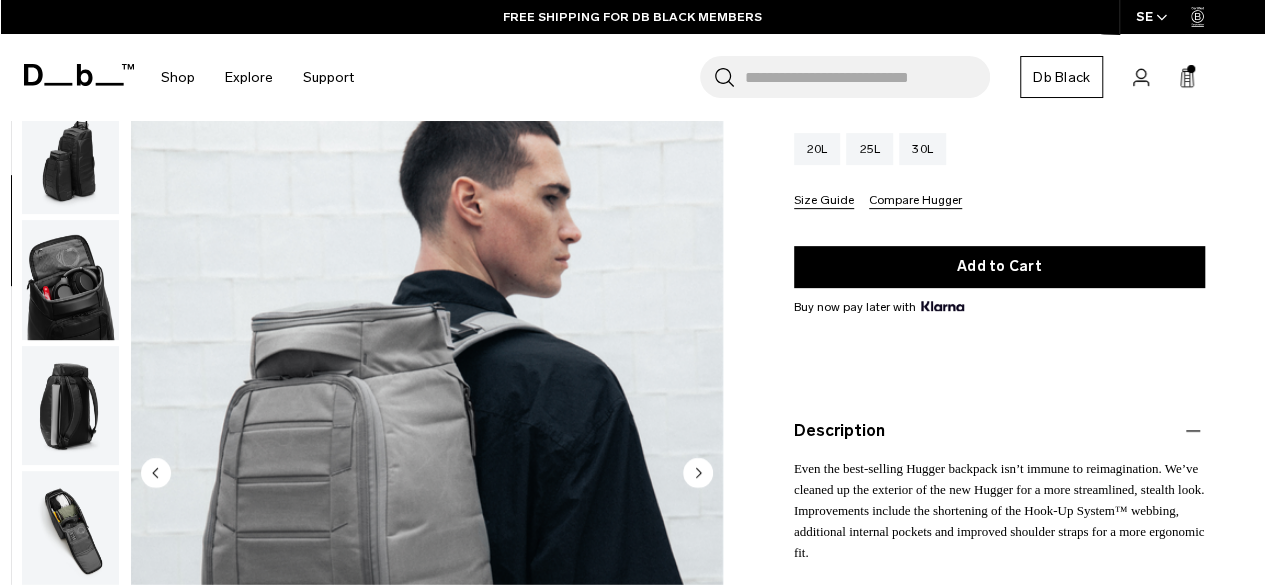 click at bounding box center [70, 406] 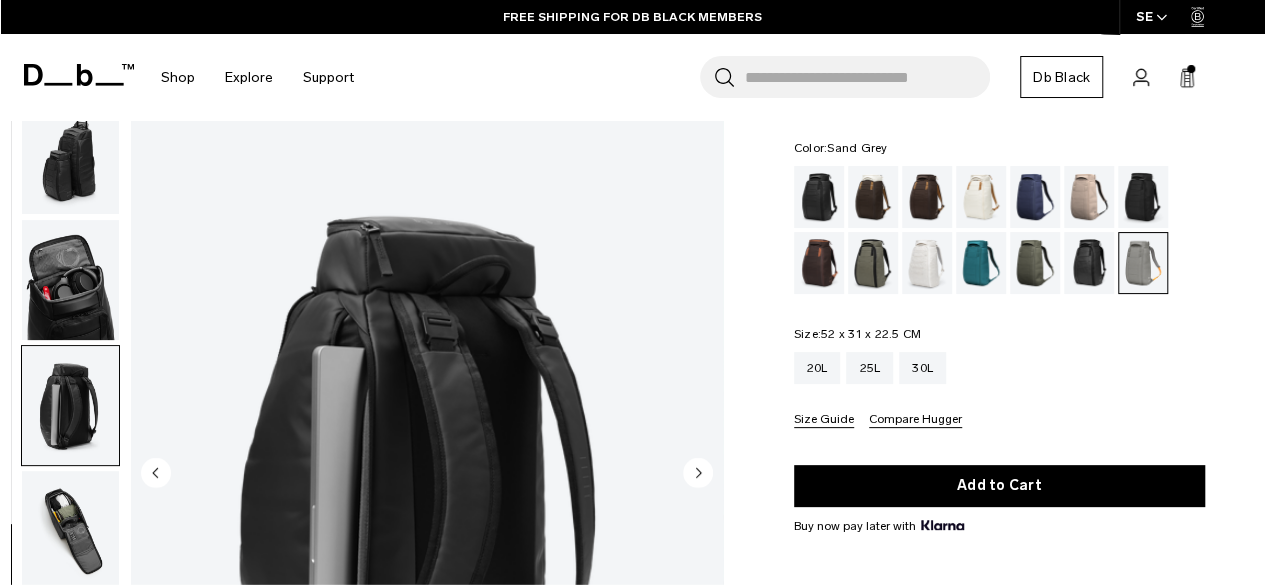 scroll, scrollTop: 0, scrollLeft: 0, axis: both 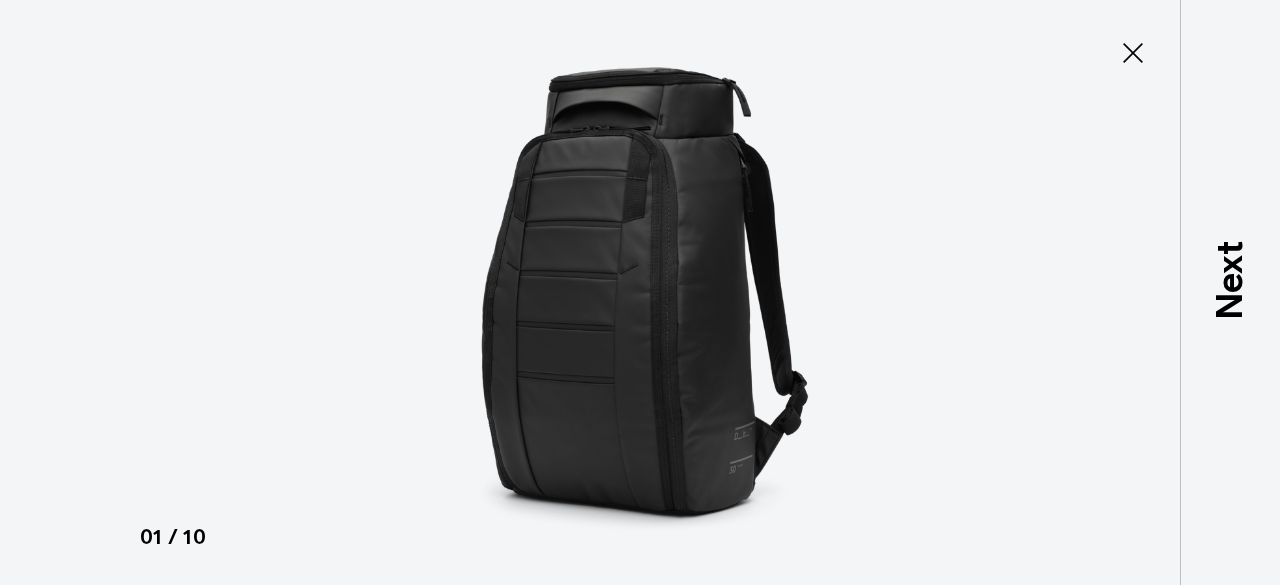 type on "Close" 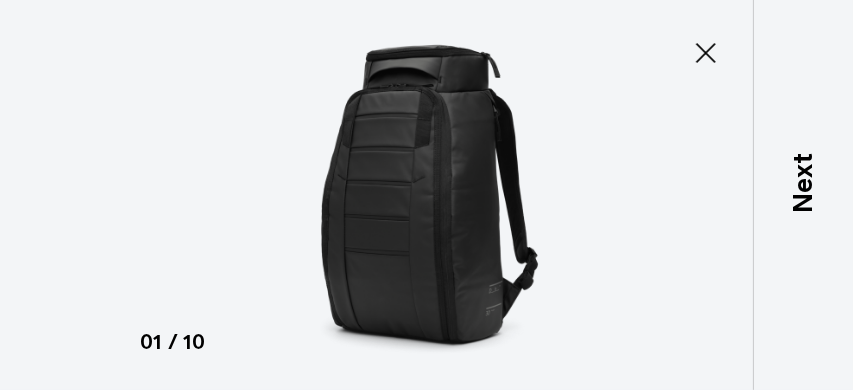 click 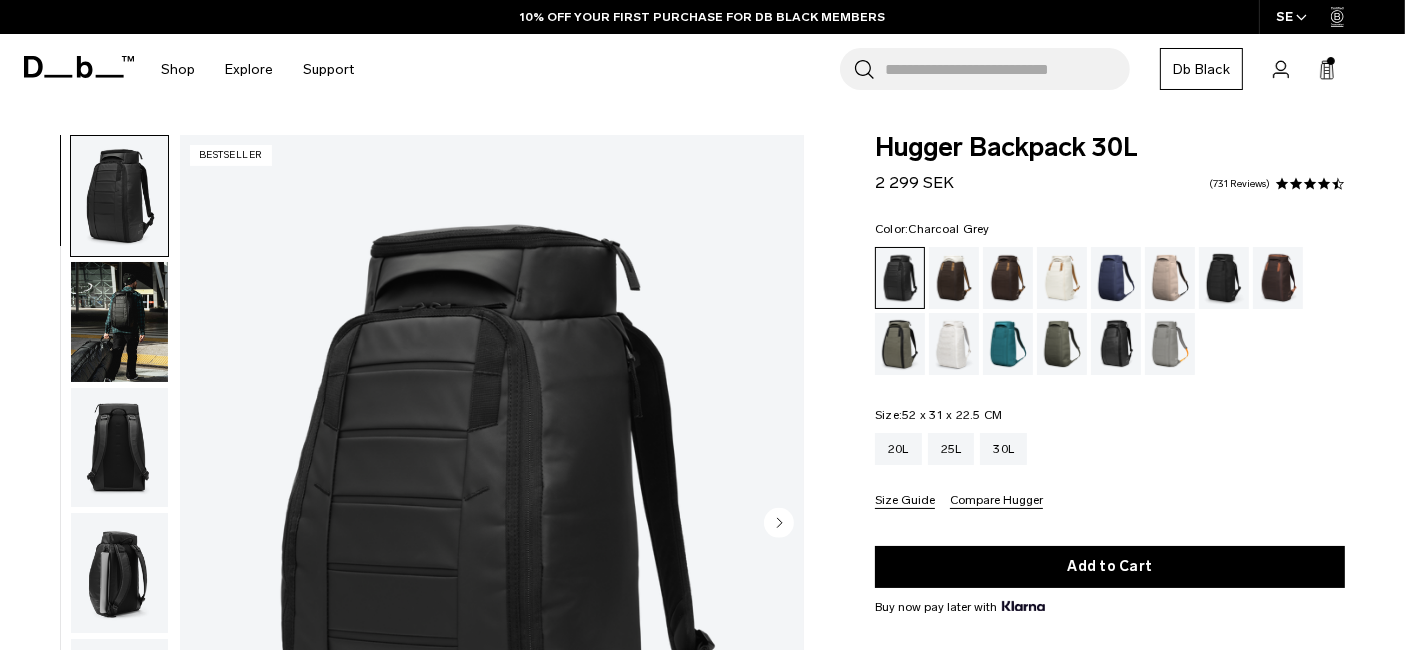 click at bounding box center [1224, 278] 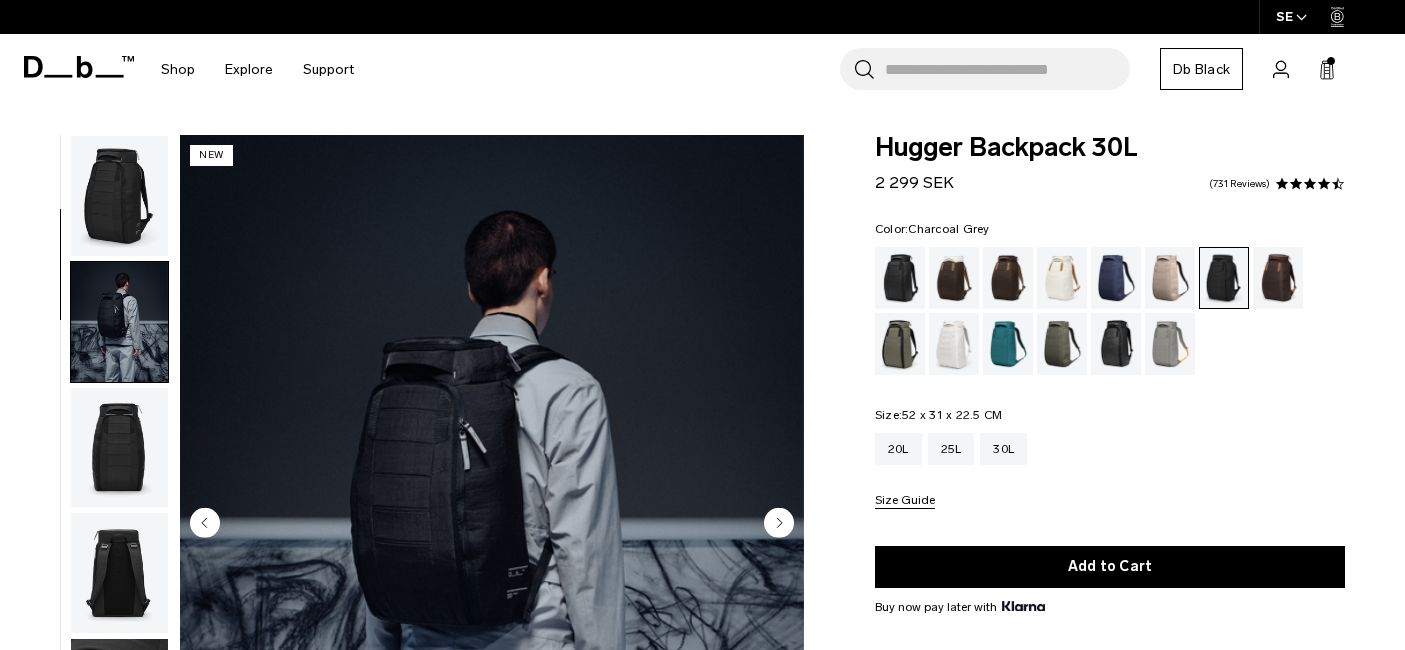 scroll, scrollTop: 0, scrollLeft: 0, axis: both 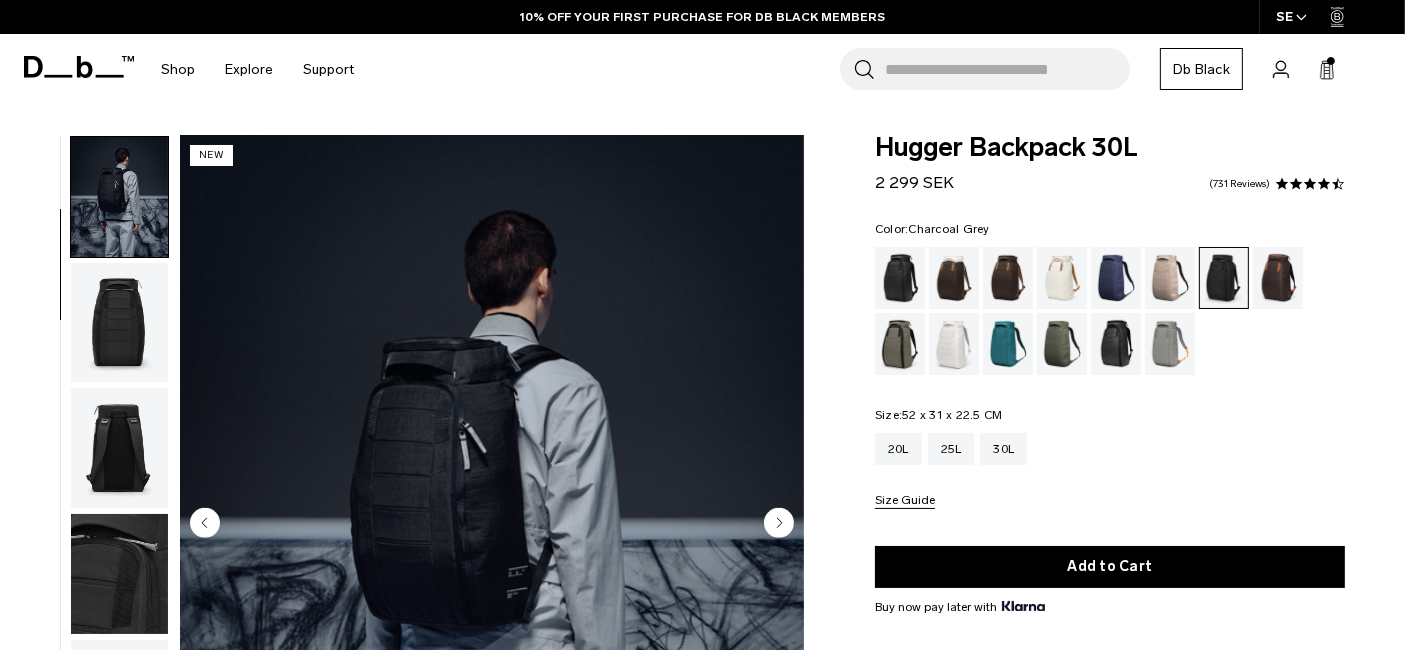 click 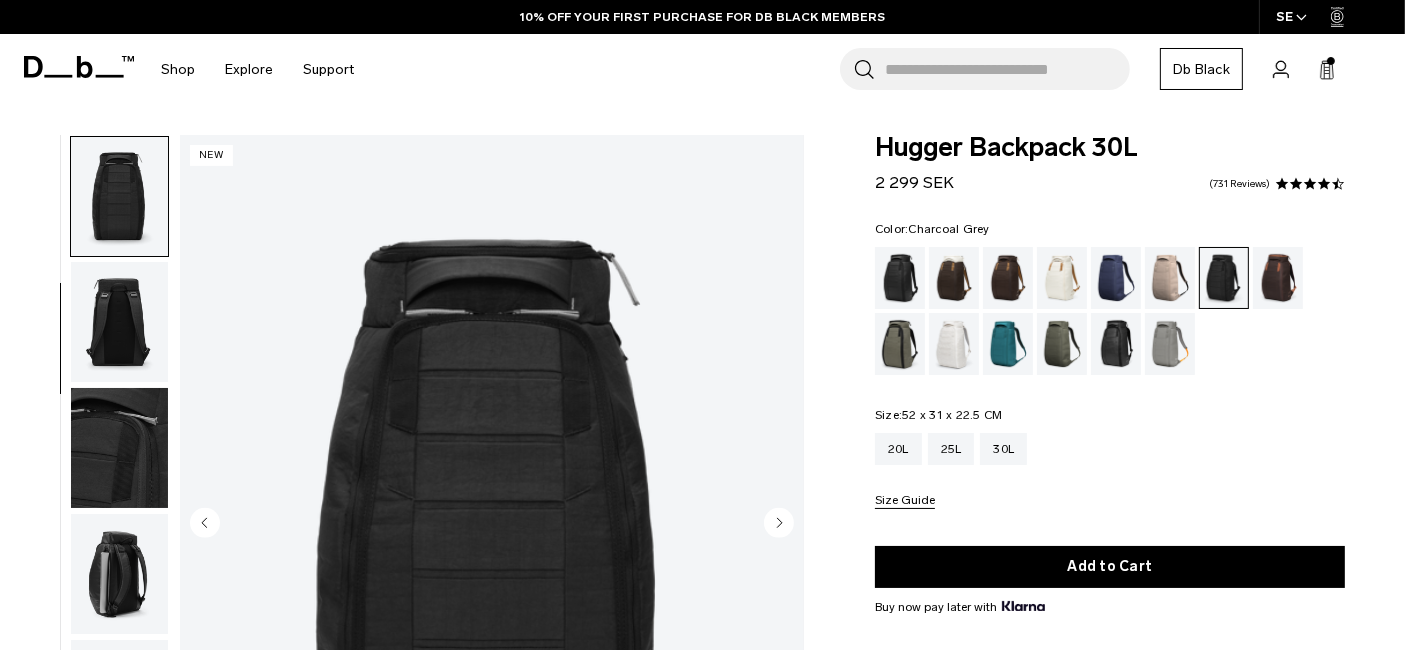 click 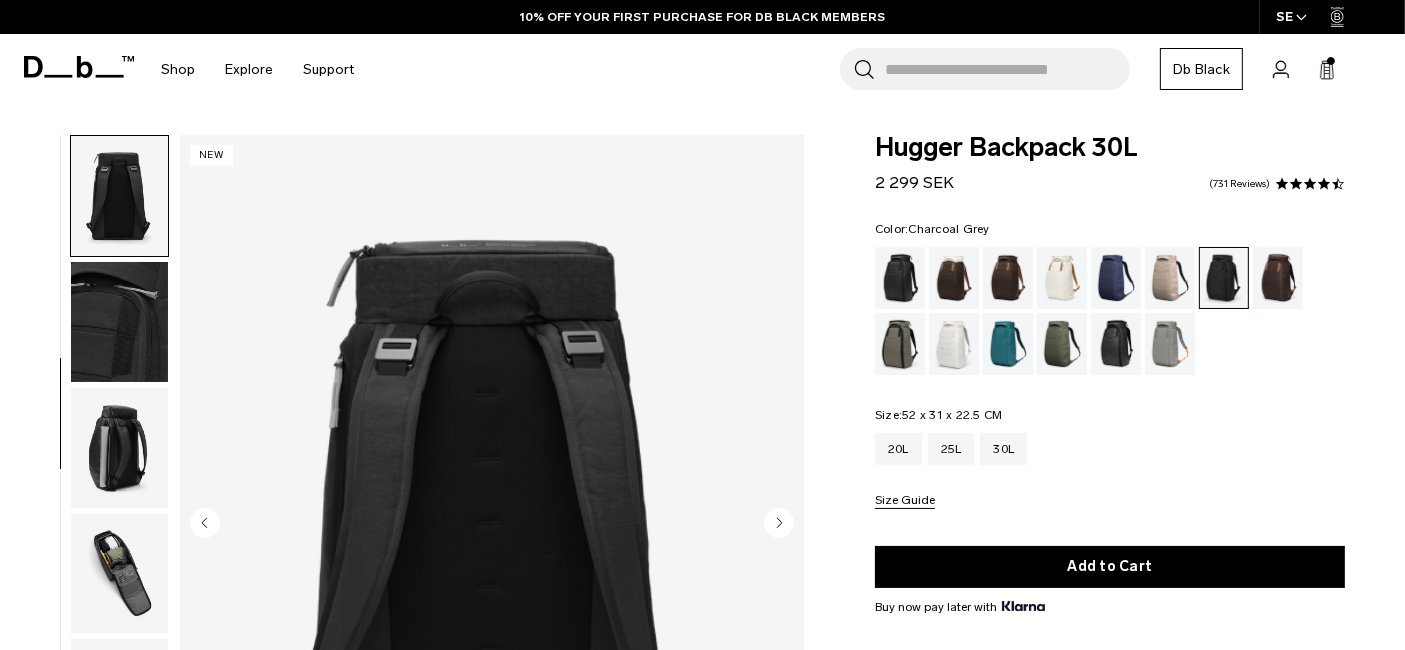 click 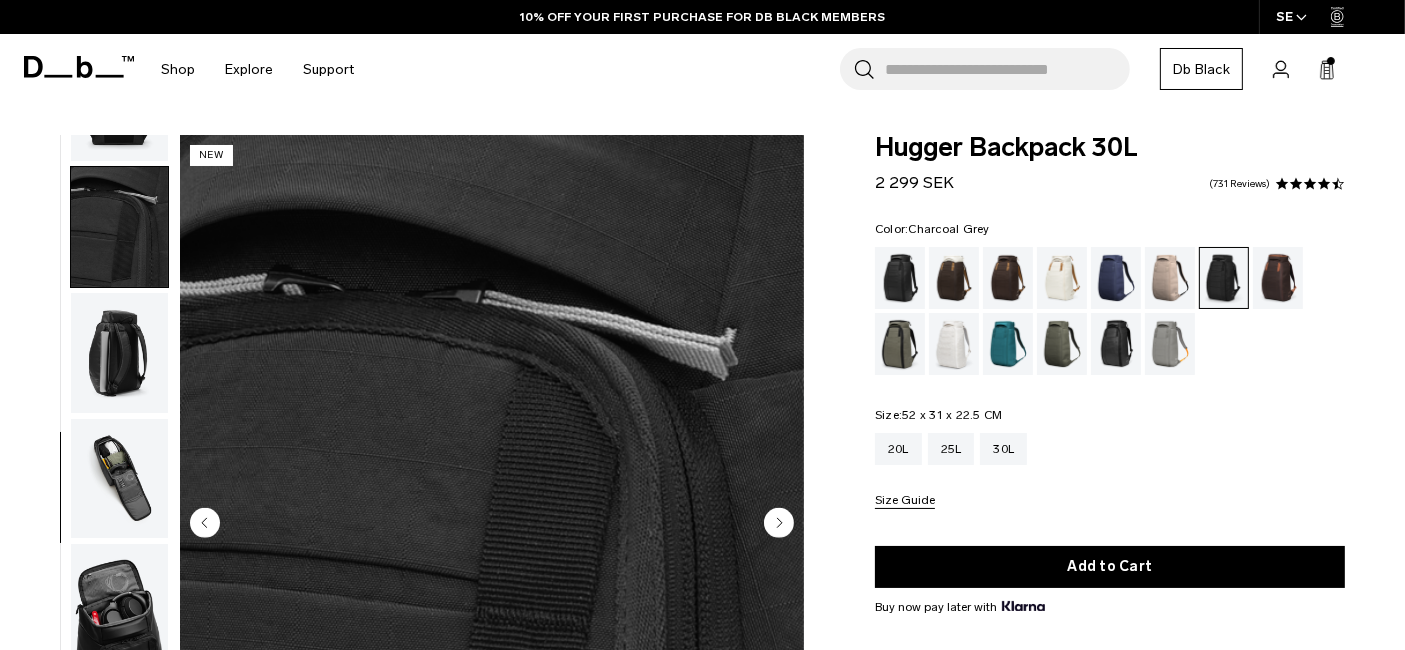 scroll, scrollTop: 475, scrollLeft: 0, axis: vertical 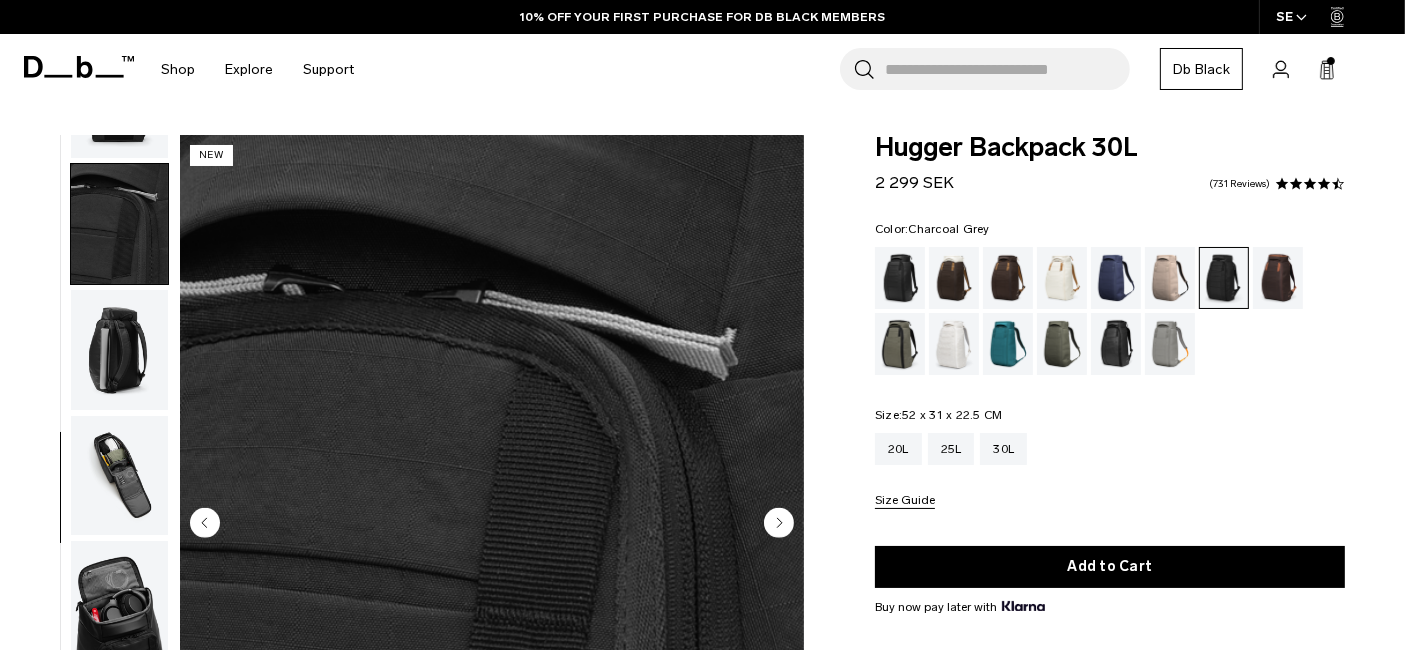 click 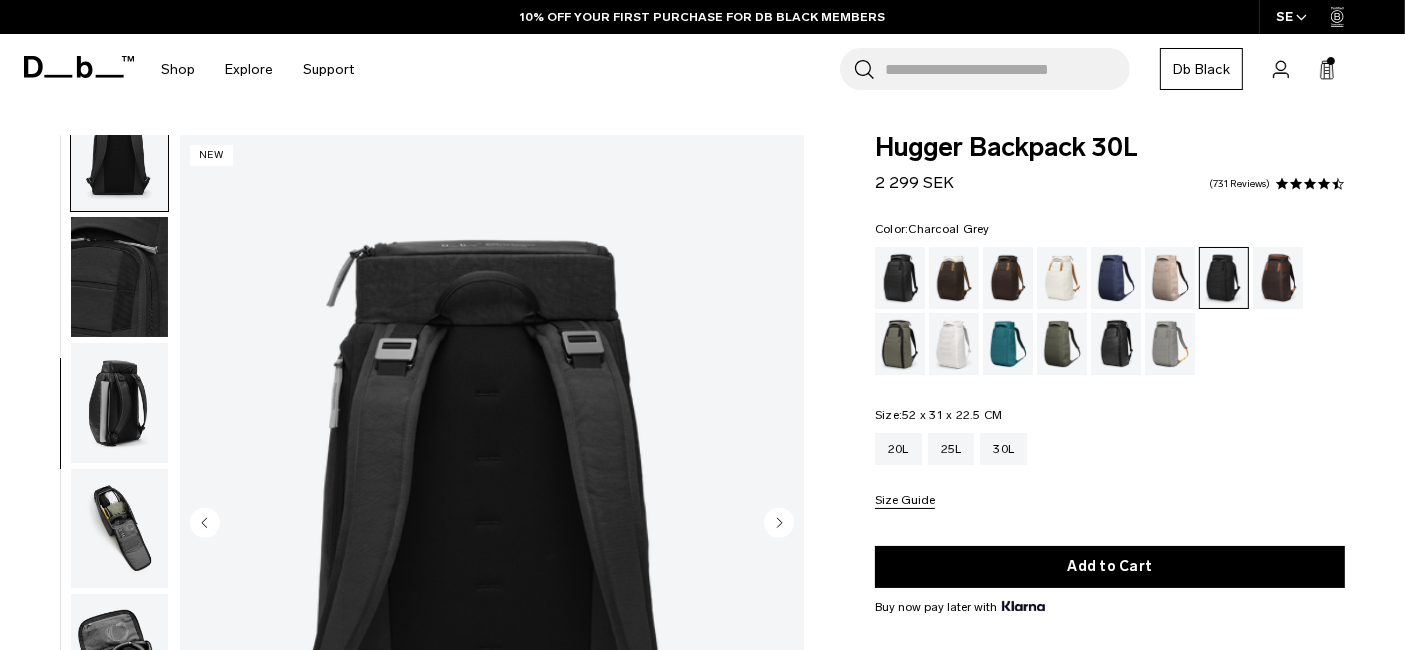scroll, scrollTop: 377, scrollLeft: 0, axis: vertical 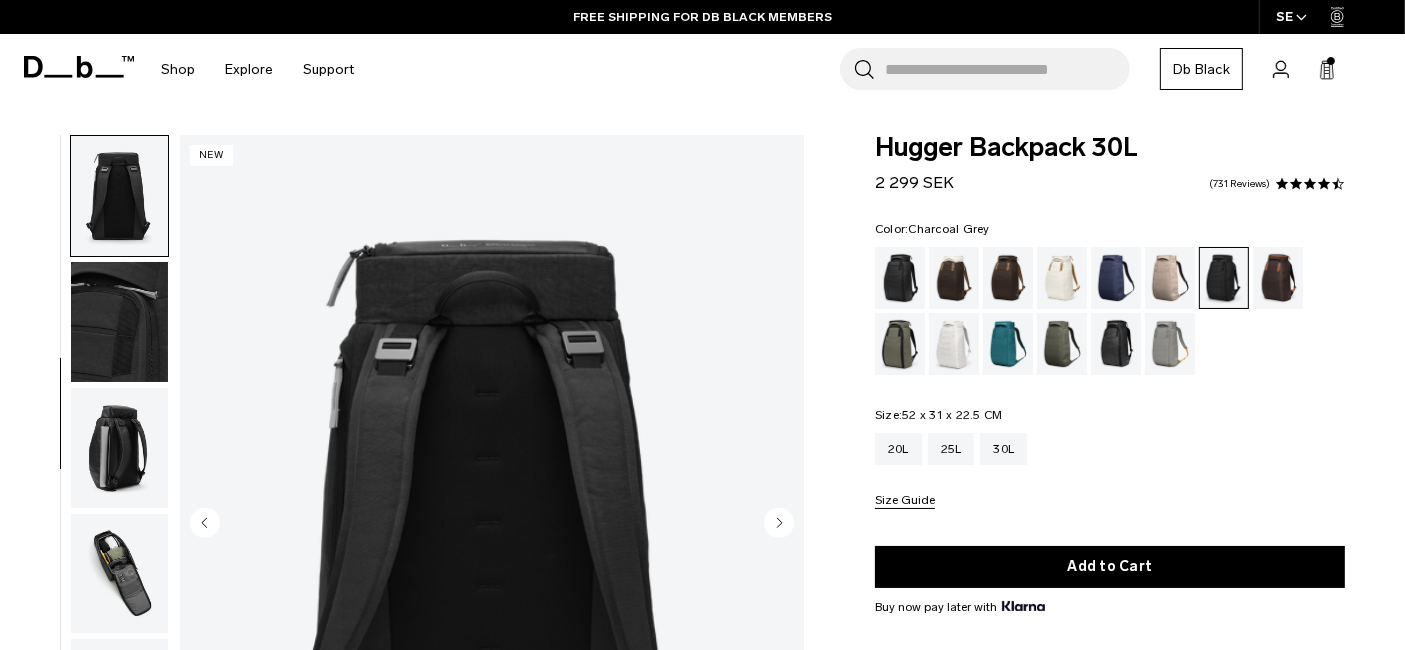 click at bounding box center [492, 524] 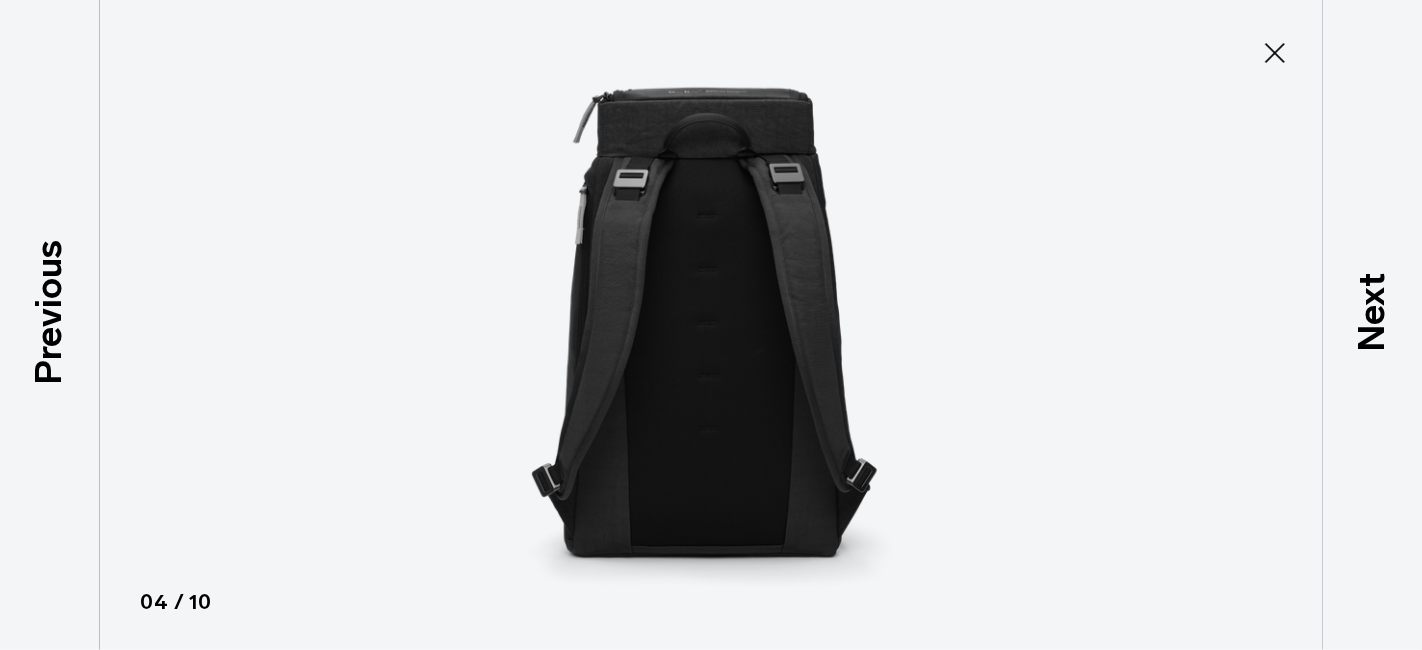 click at bounding box center (711, 325) 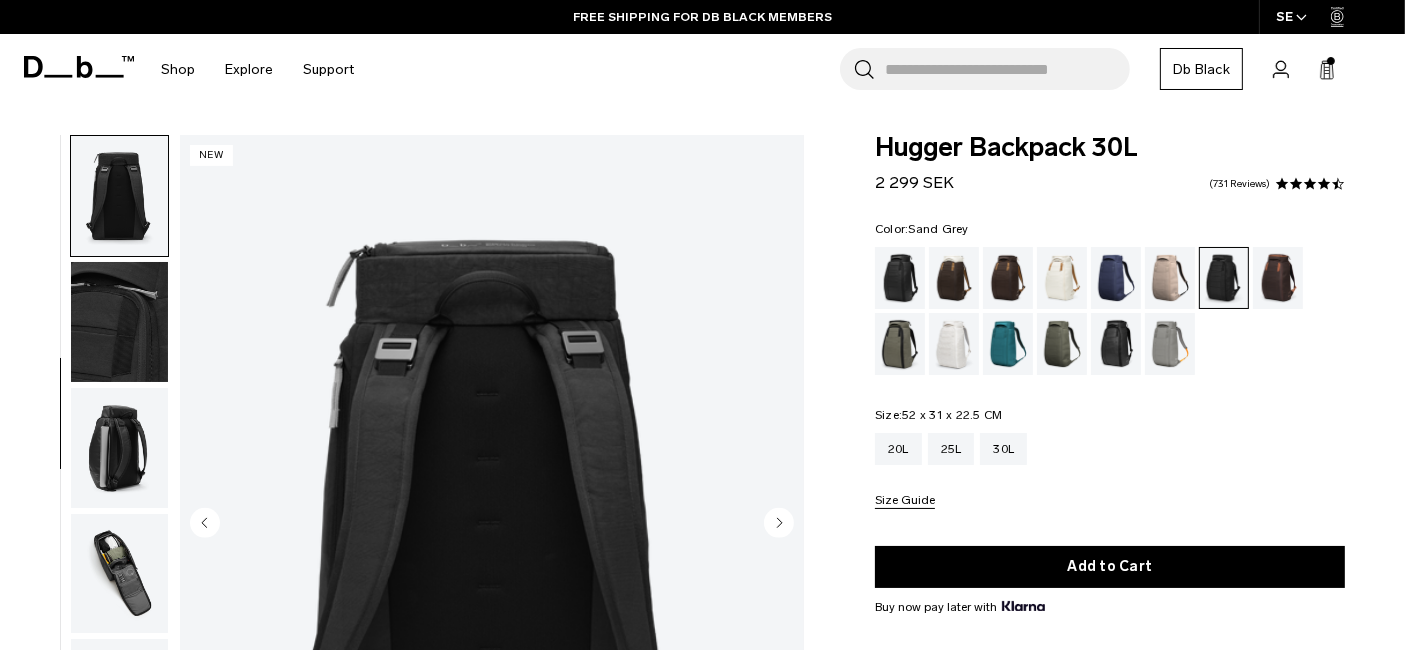 click at bounding box center [1170, 344] 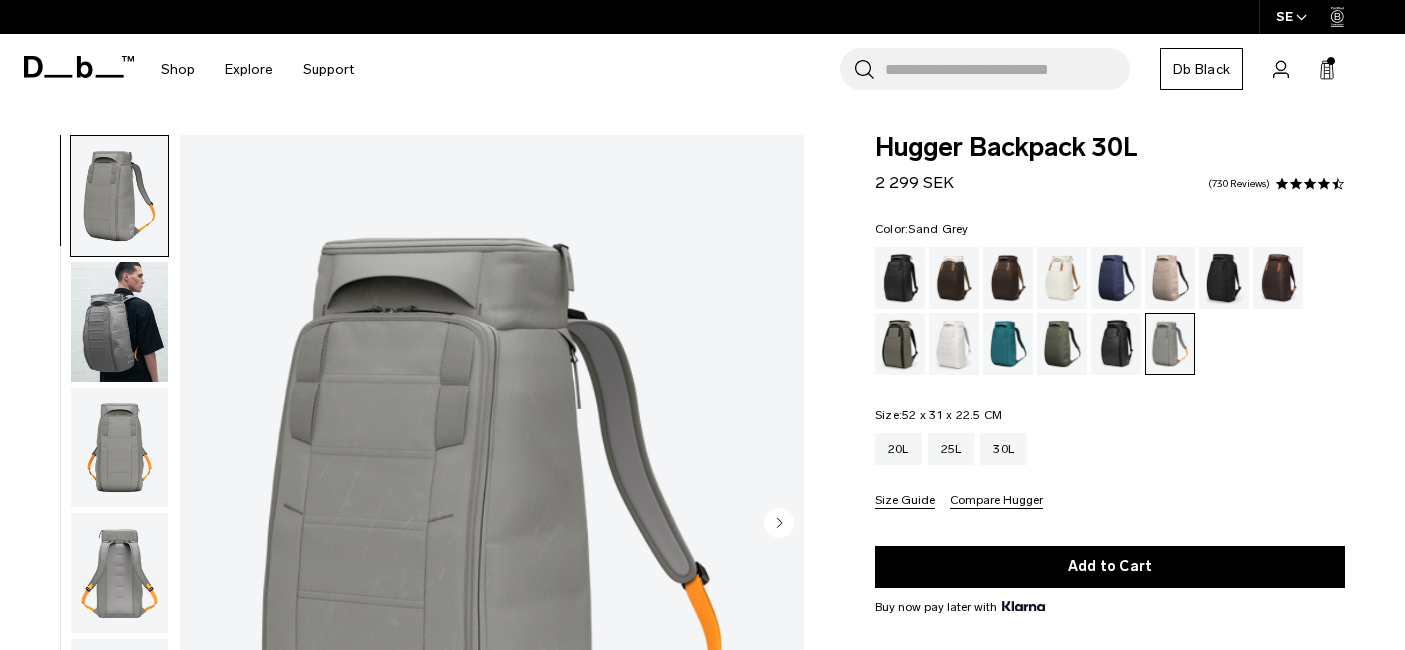 scroll, scrollTop: 0, scrollLeft: 0, axis: both 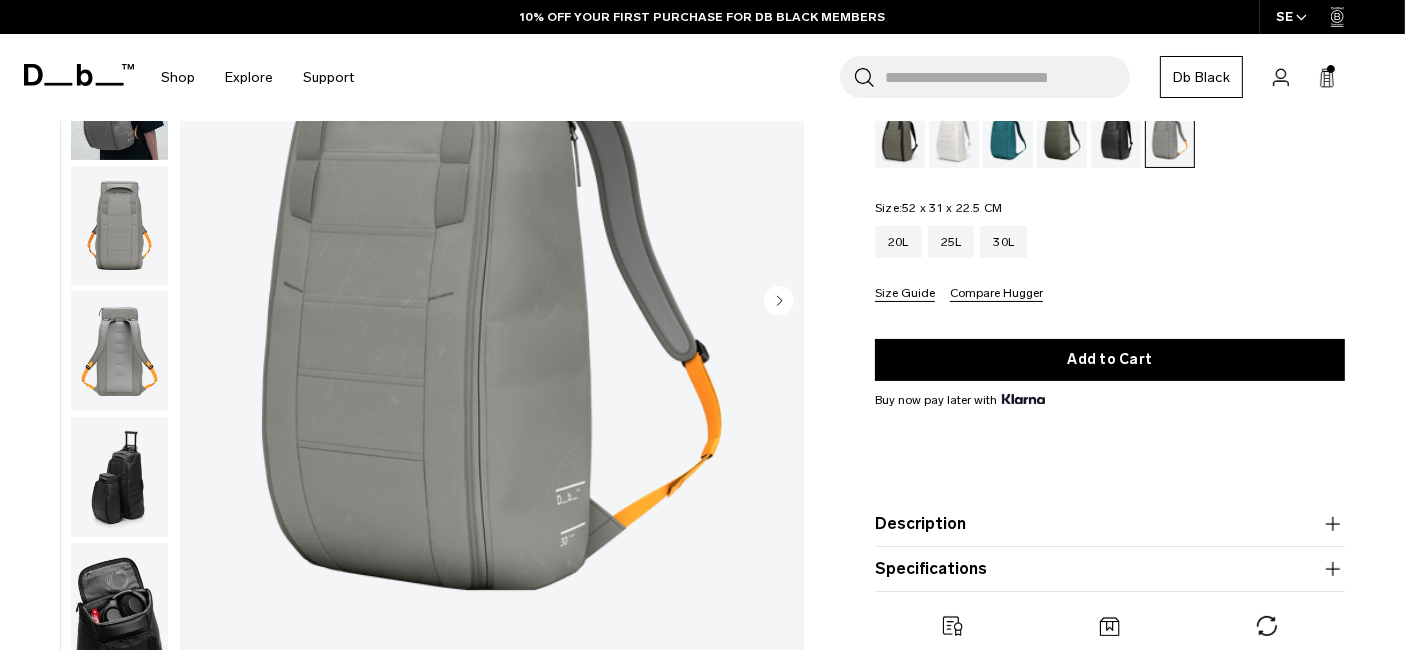 click at bounding box center (492, 302) 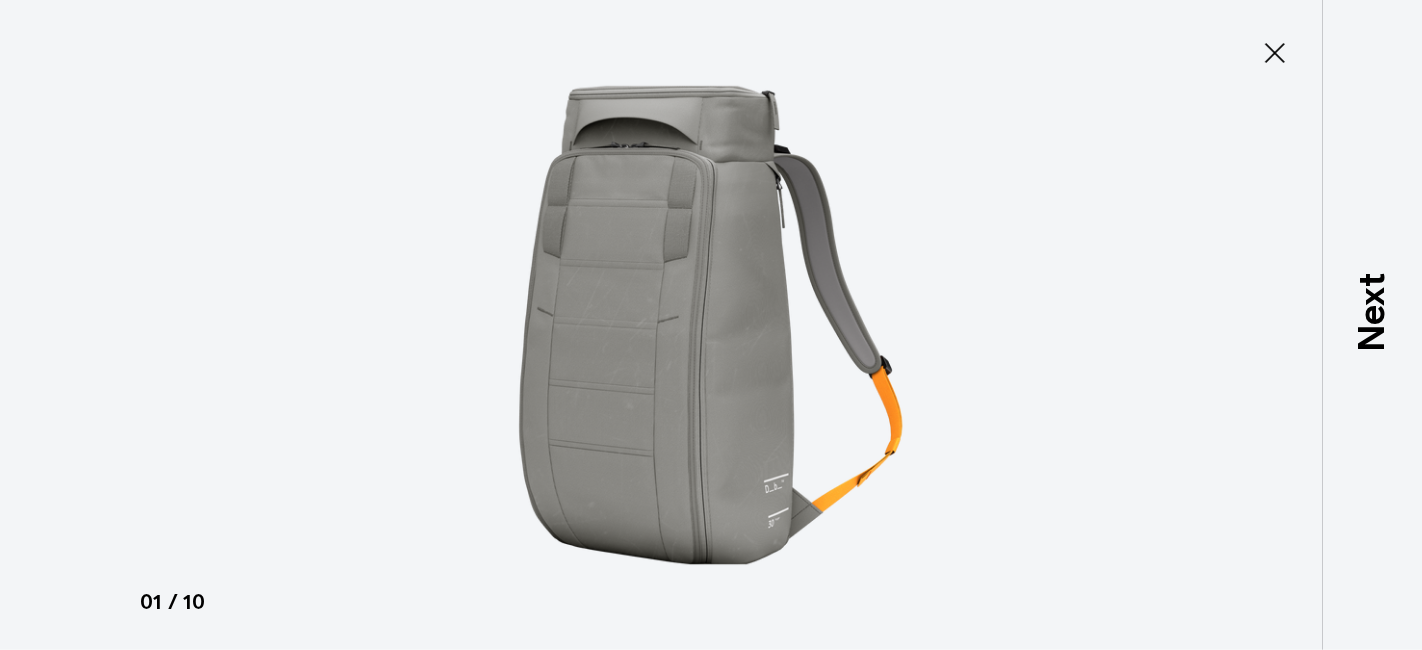 click 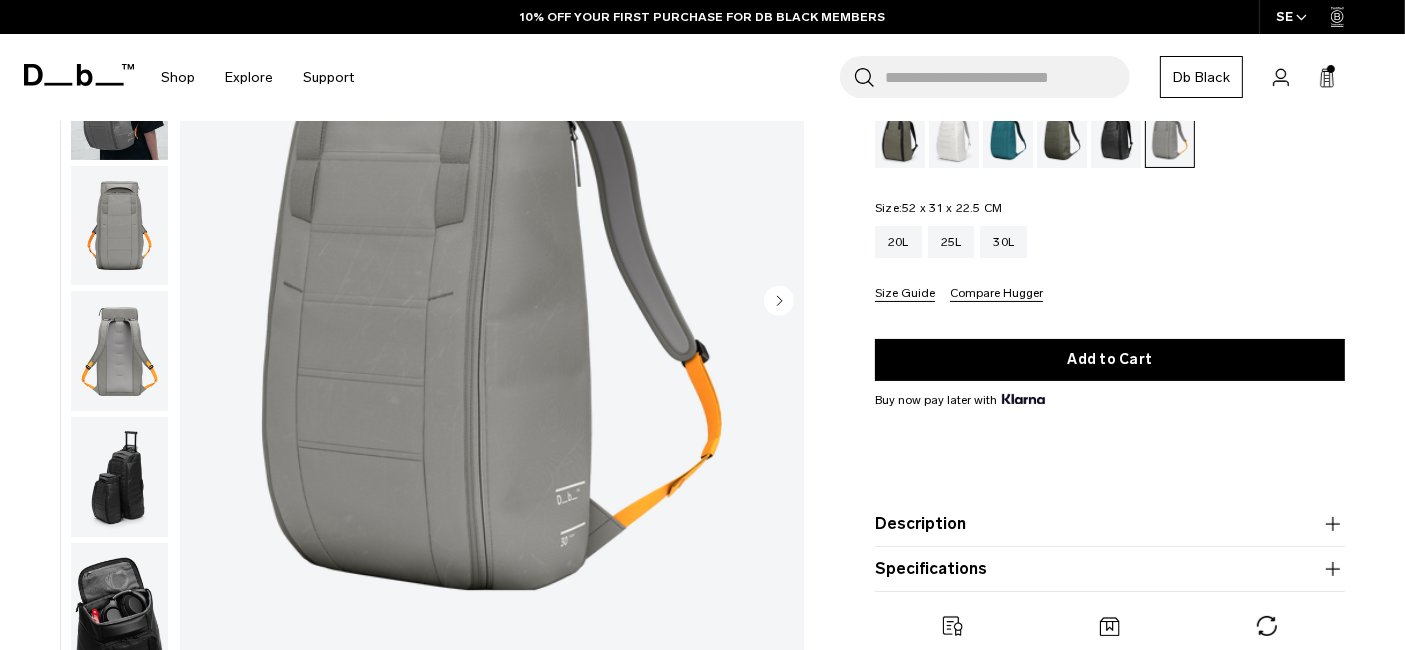 click at bounding box center (119, 226) 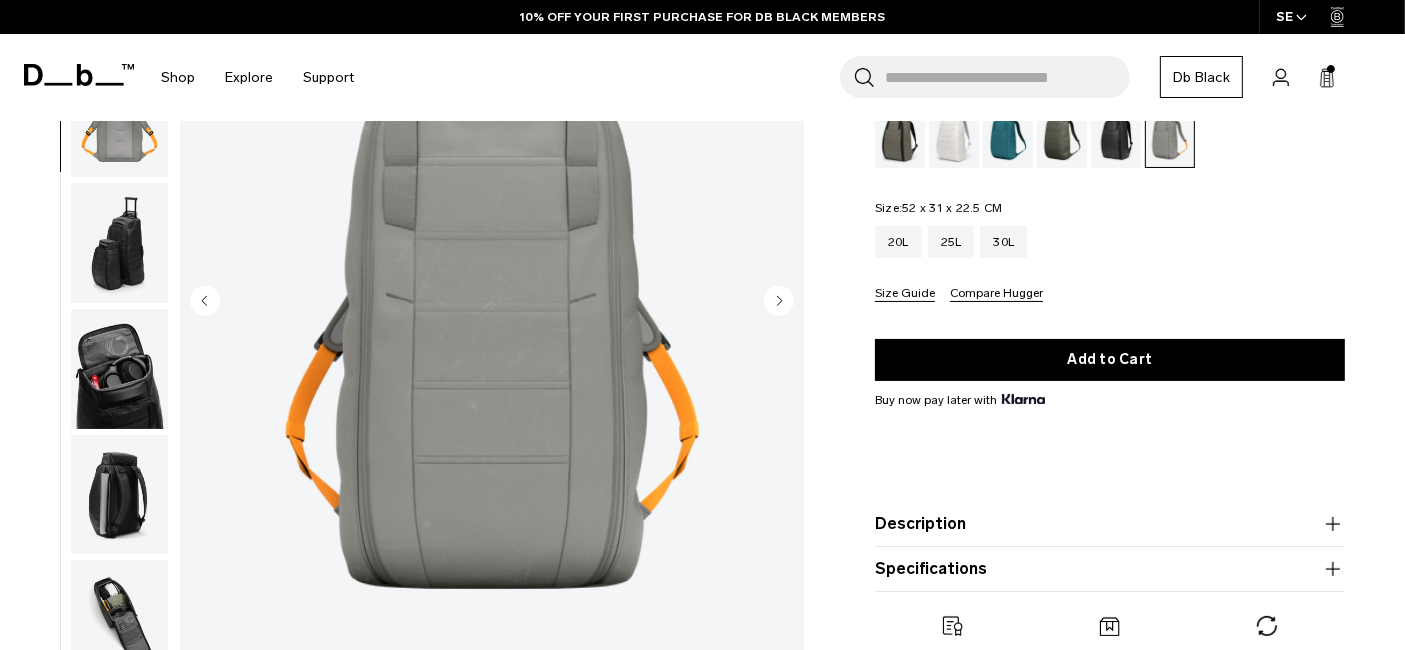 scroll, scrollTop: 251, scrollLeft: 0, axis: vertical 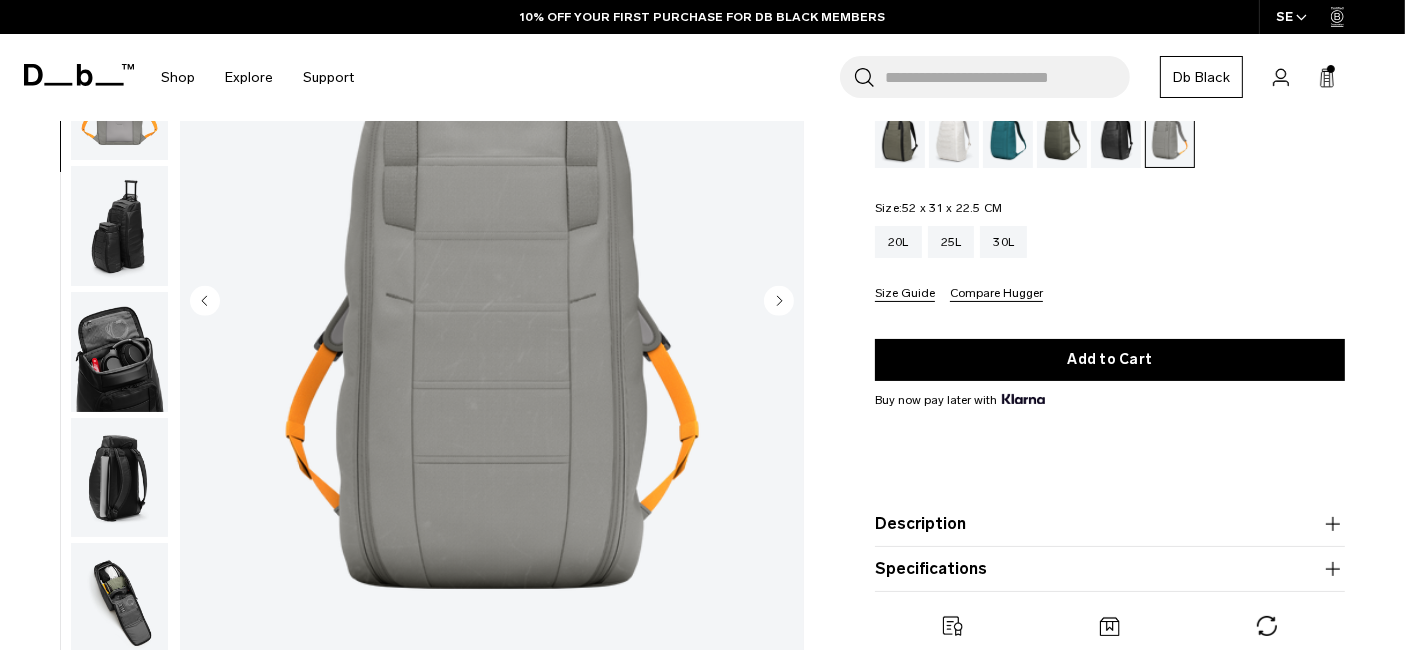type 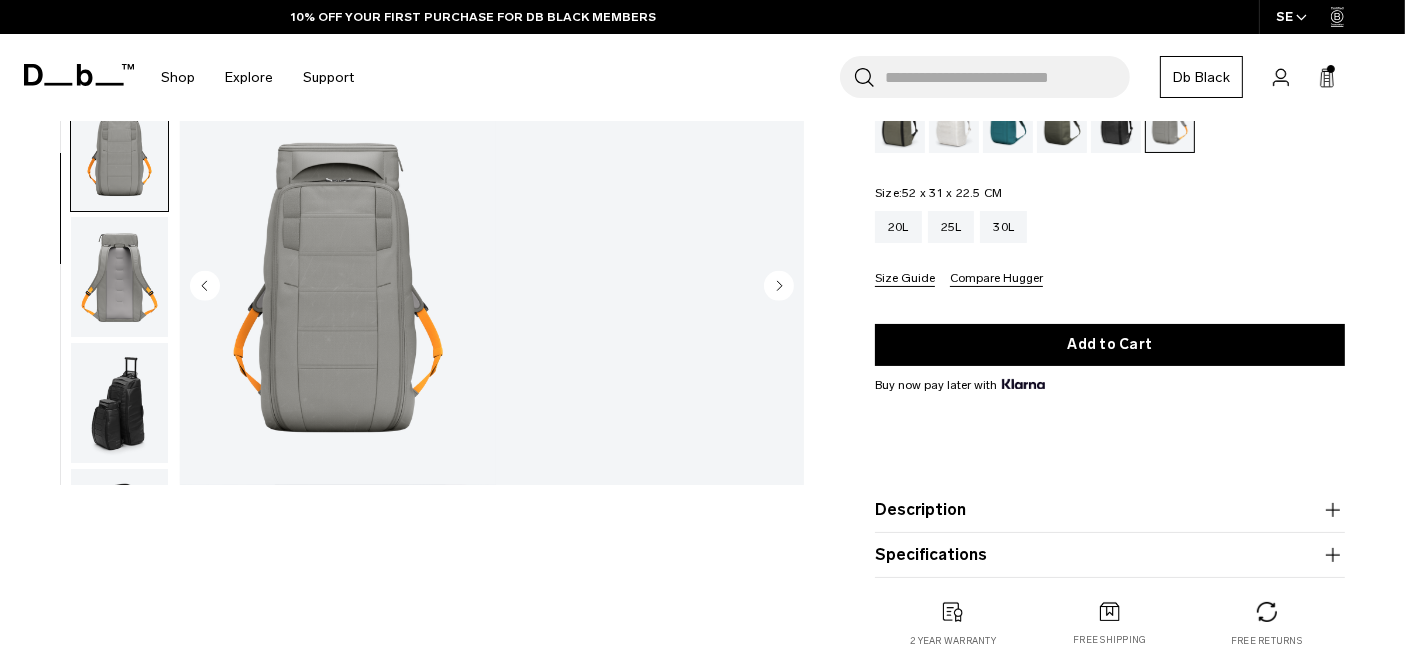 click at bounding box center (338, 287) 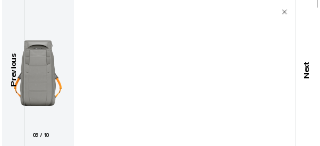 scroll, scrollTop: 221, scrollLeft: 0, axis: vertical 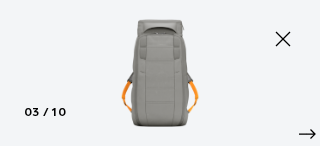 type on "Close" 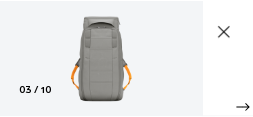 scroll, scrollTop: 221, scrollLeft: 0, axis: vertical 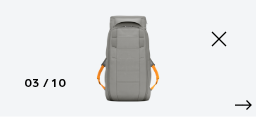 click 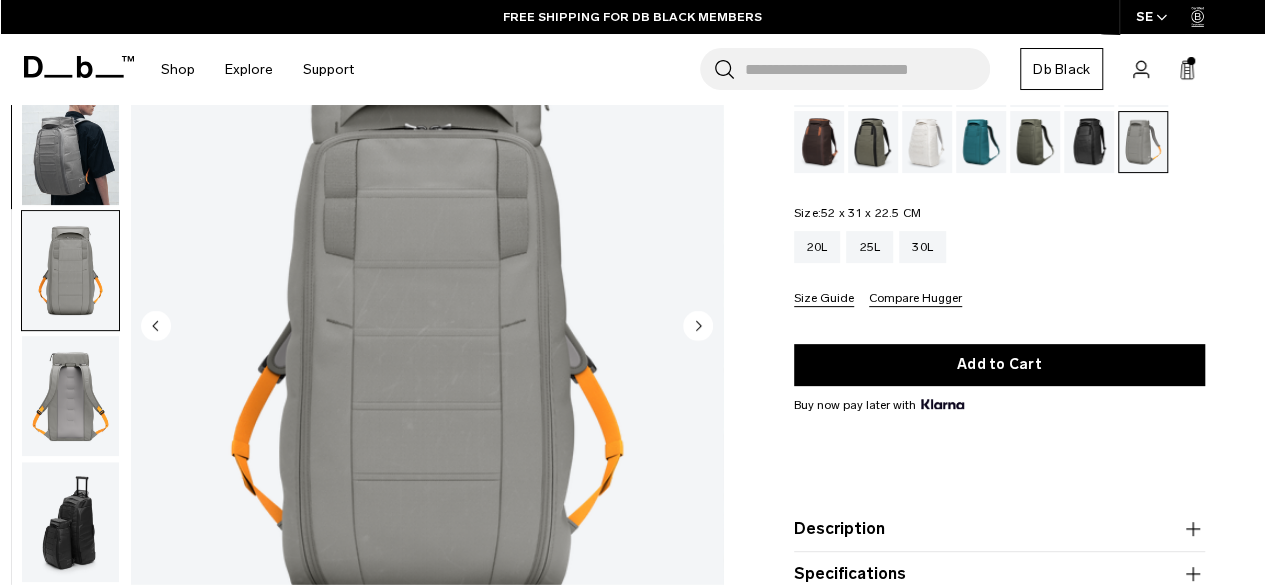 scroll, scrollTop: 102, scrollLeft: 0, axis: vertical 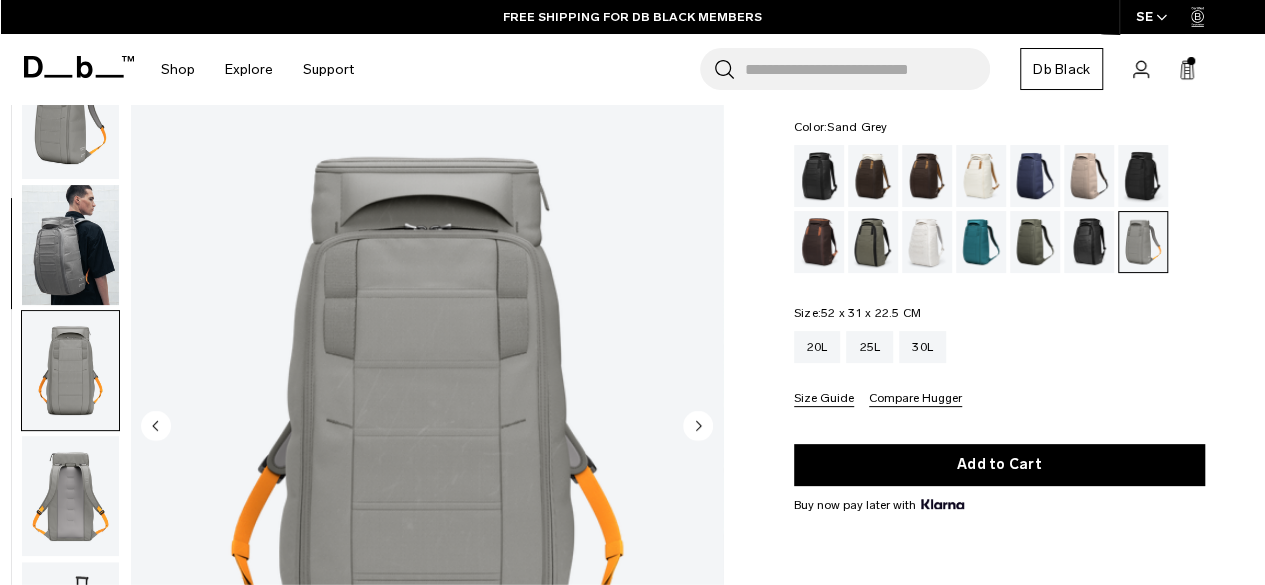 click at bounding box center [70, 245] 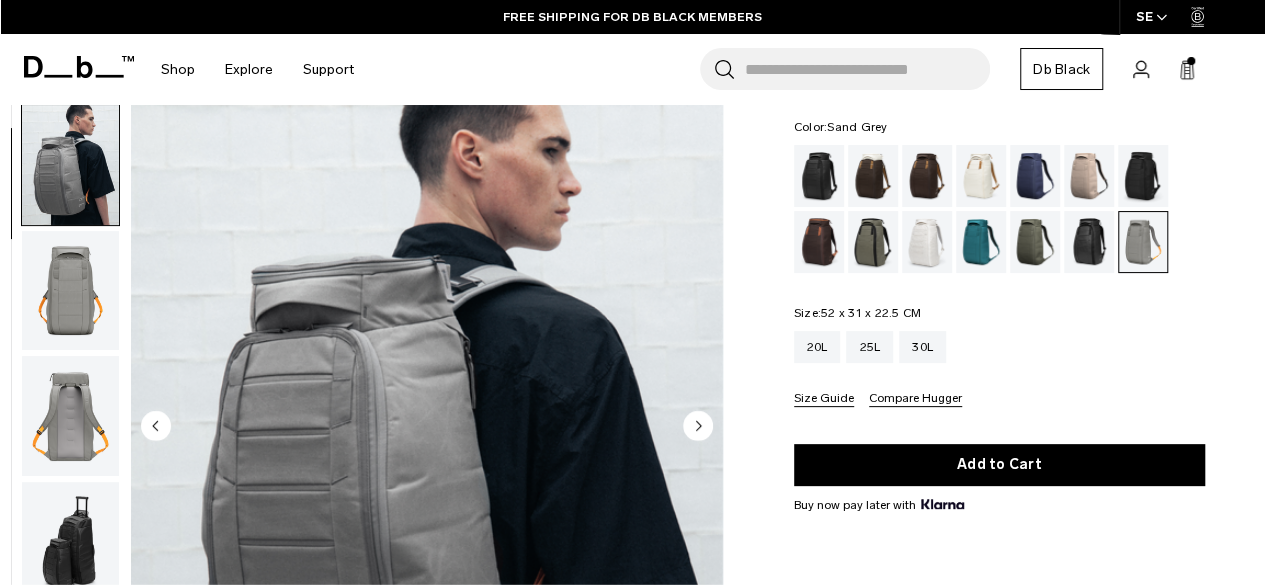 scroll, scrollTop: 126, scrollLeft: 0, axis: vertical 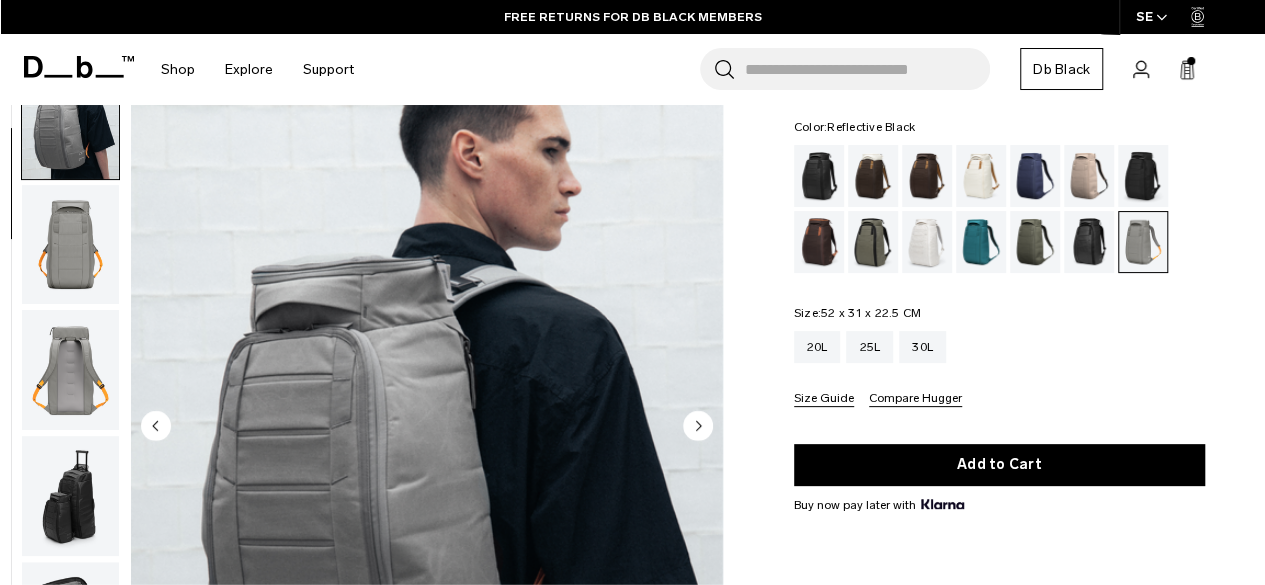 click at bounding box center (1089, 242) 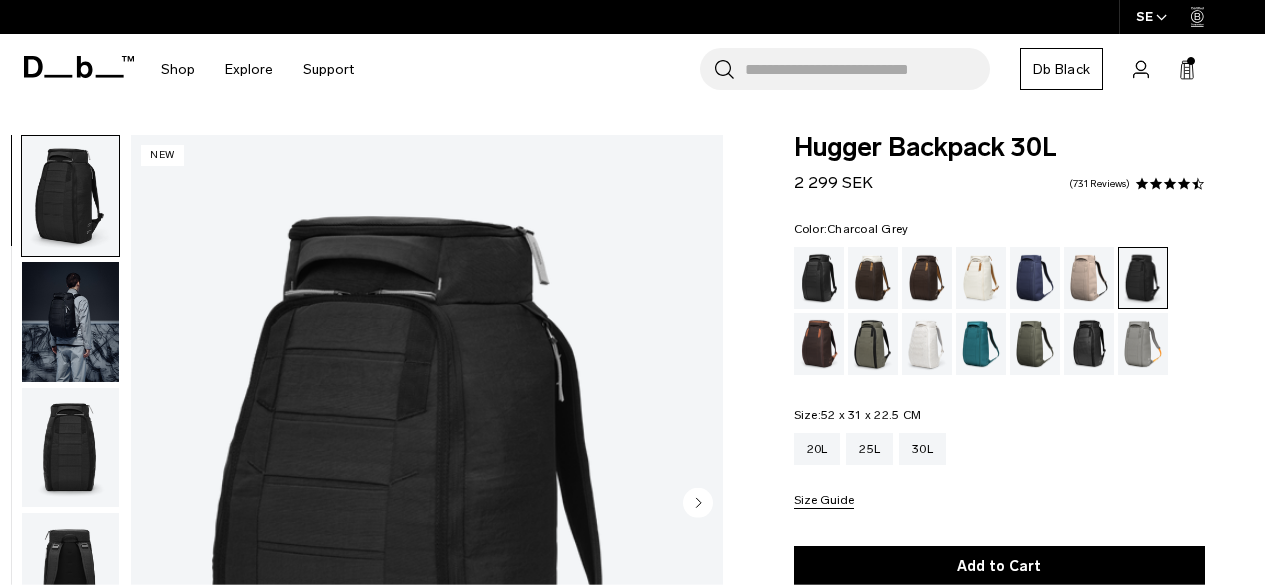 scroll, scrollTop: 0, scrollLeft: 0, axis: both 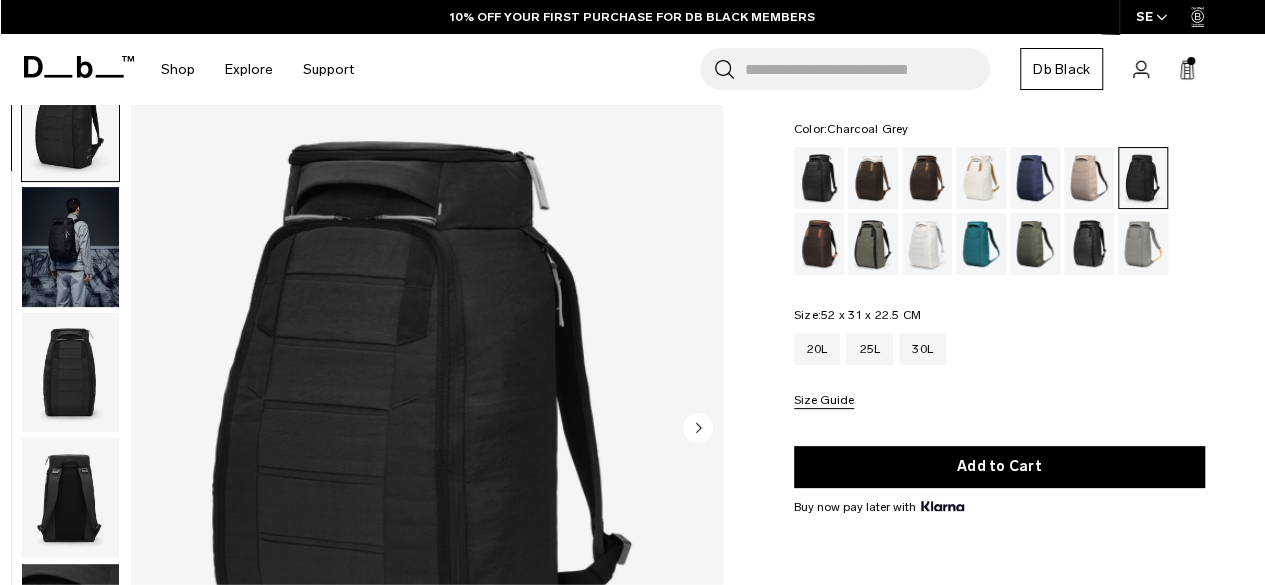 click at bounding box center [70, 247] 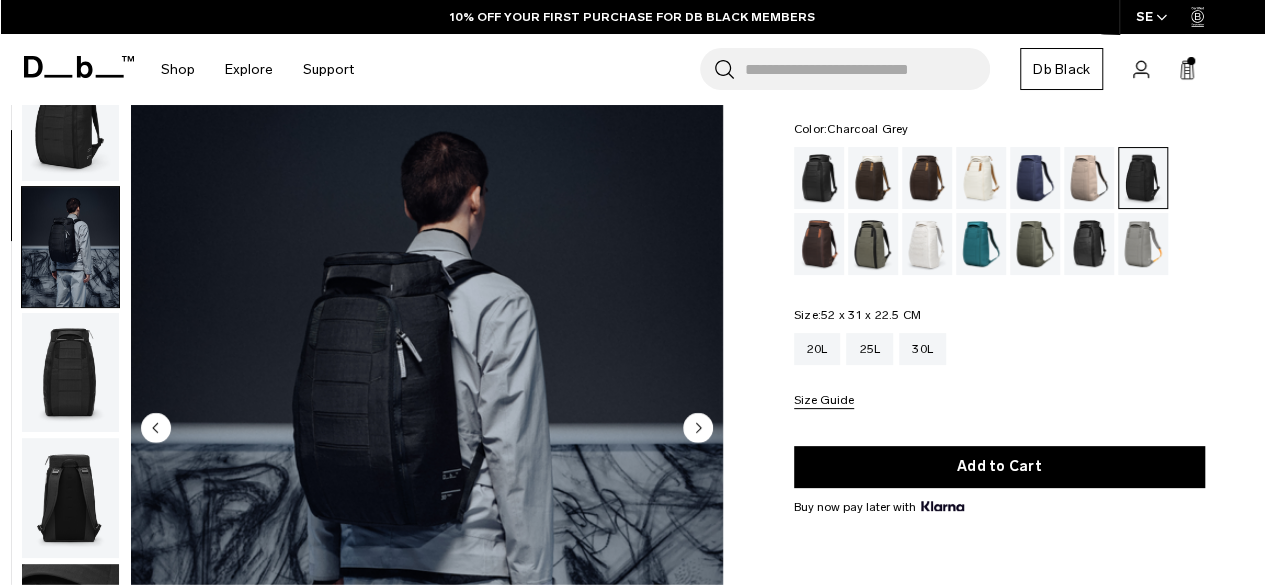 scroll, scrollTop: 126, scrollLeft: 0, axis: vertical 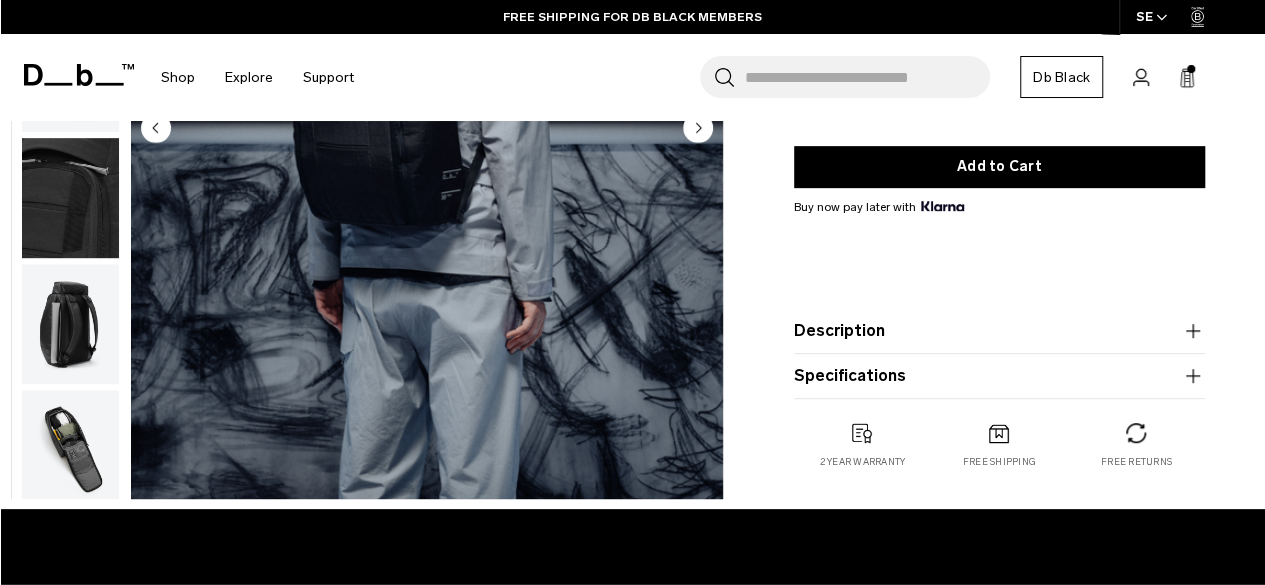 click at bounding box center [70, 450] 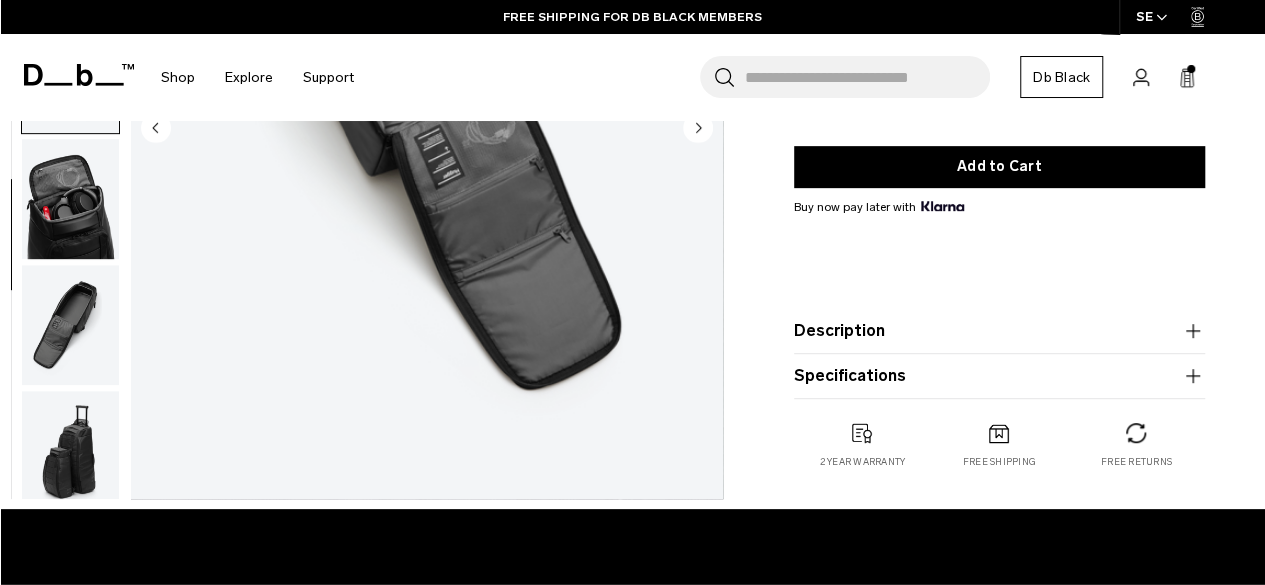 scroll, scrollTop: 516, scrollLeft: 0, axis: vertical 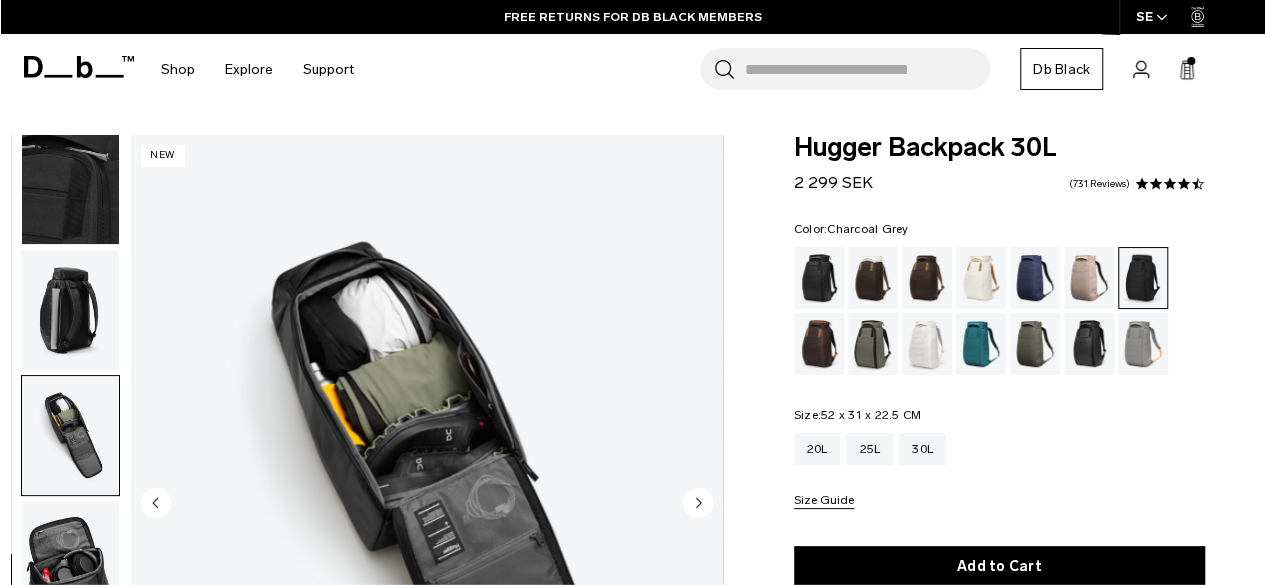 click 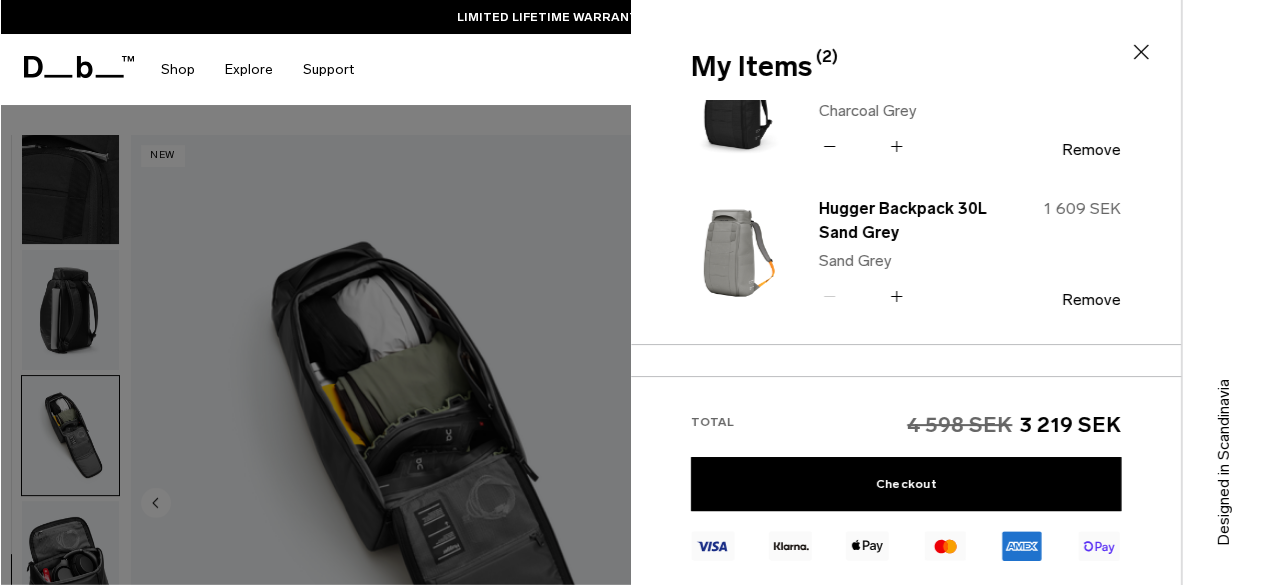 scroll, scrollTop: 100, scrollLeft: 0, axis: vertical 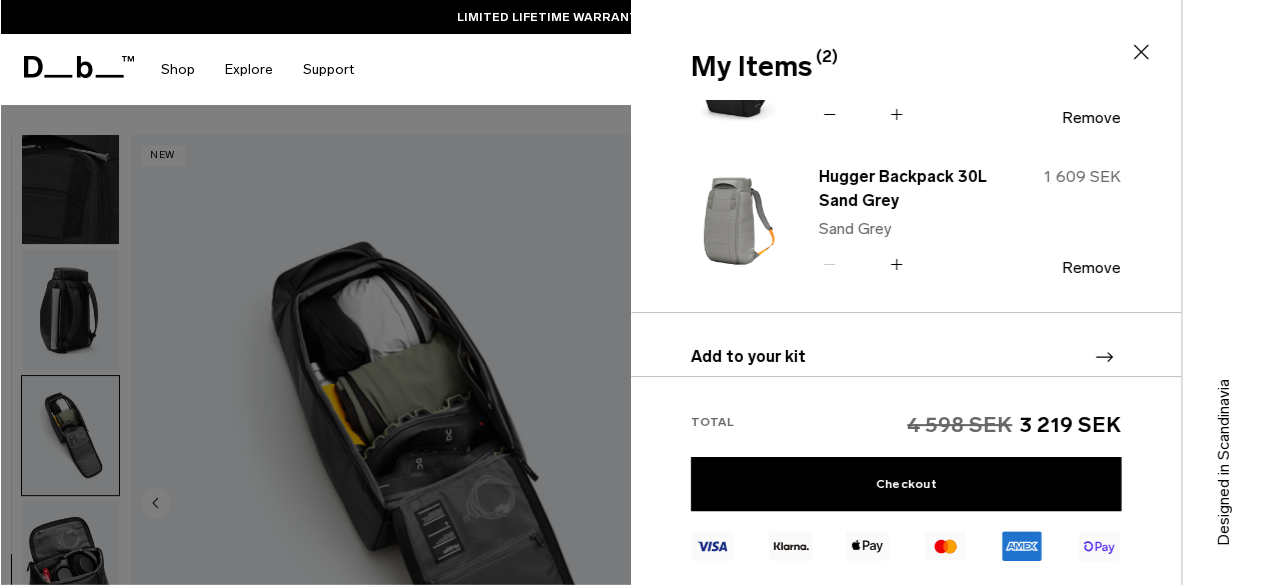 click on "1 609 SEK
Remove" at bounding box center (1058, 221) 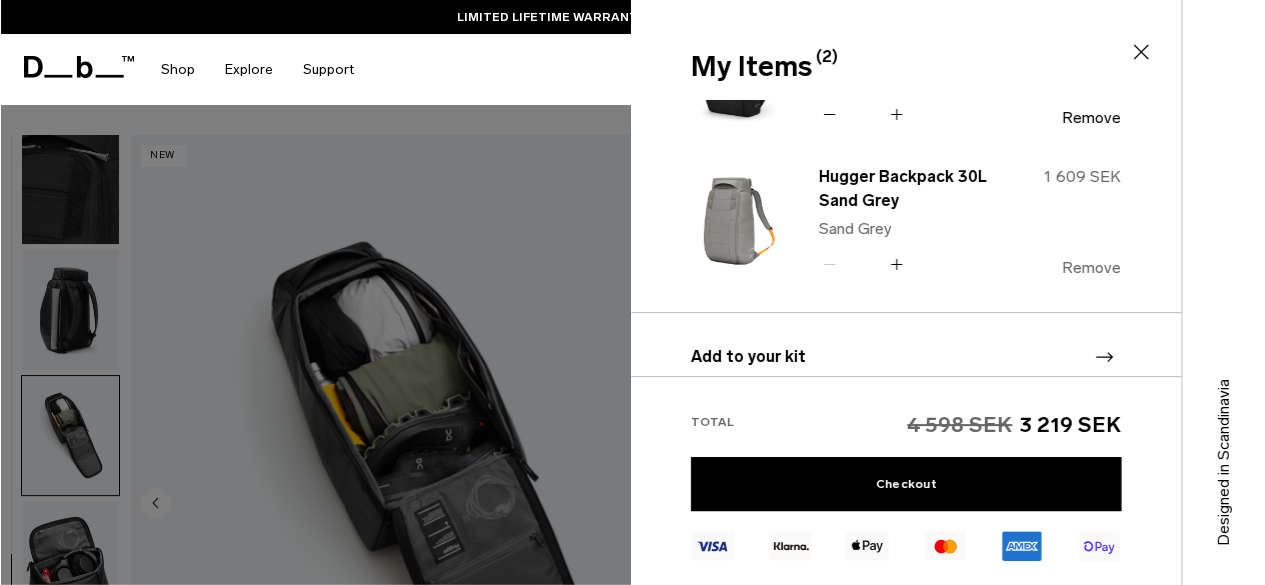 click on "Remove" at bounding box center [1091, 268] 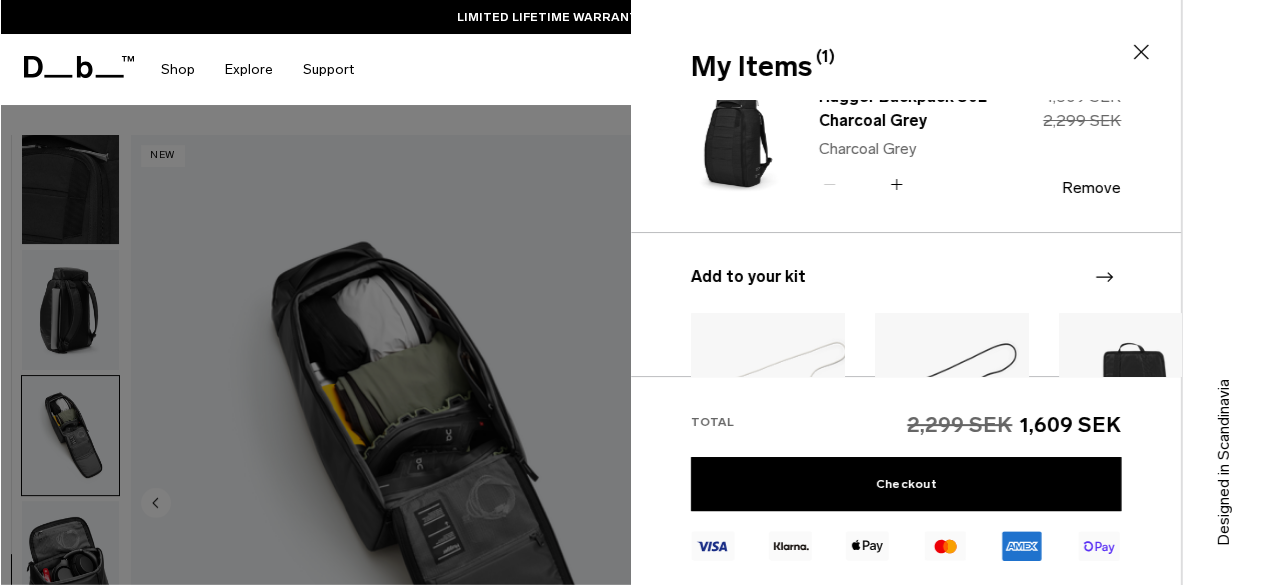 scroll, scrollTop: 0, scrollLeft: 0, axis: both 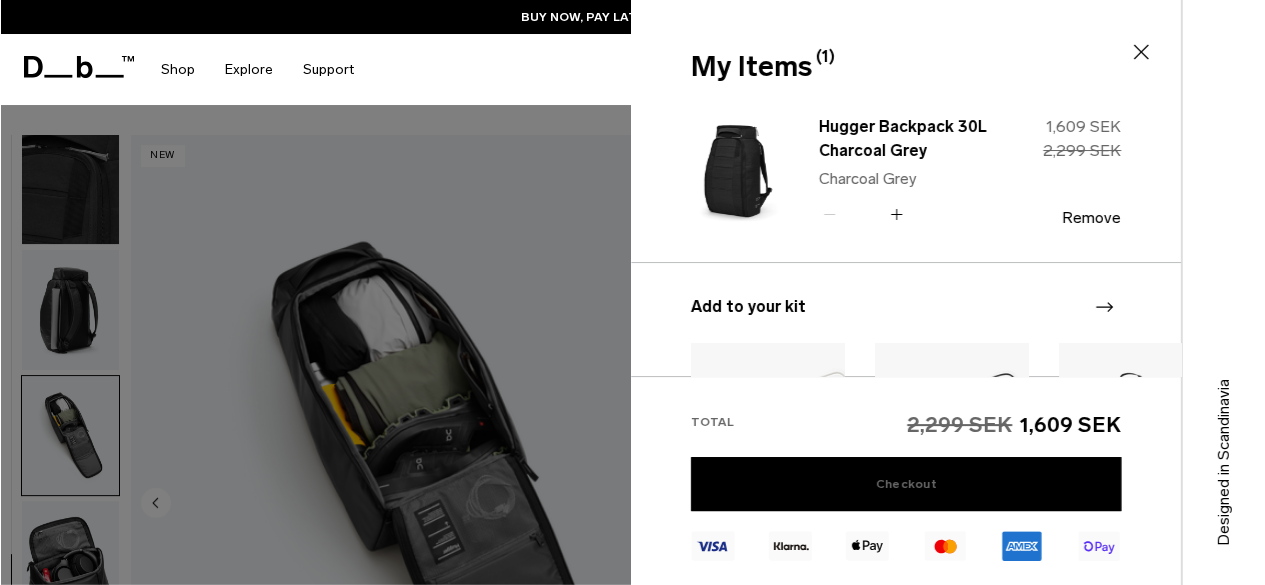 click on "Checkout" at bounding box center (906, 484) 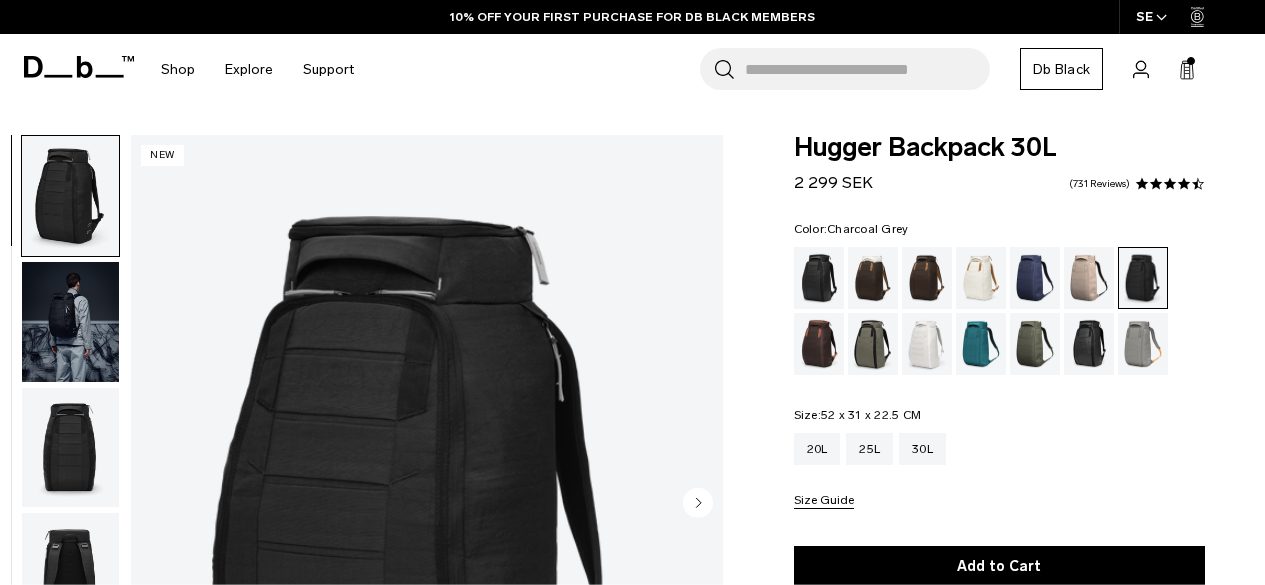 click at bounding box center (1191, 61) 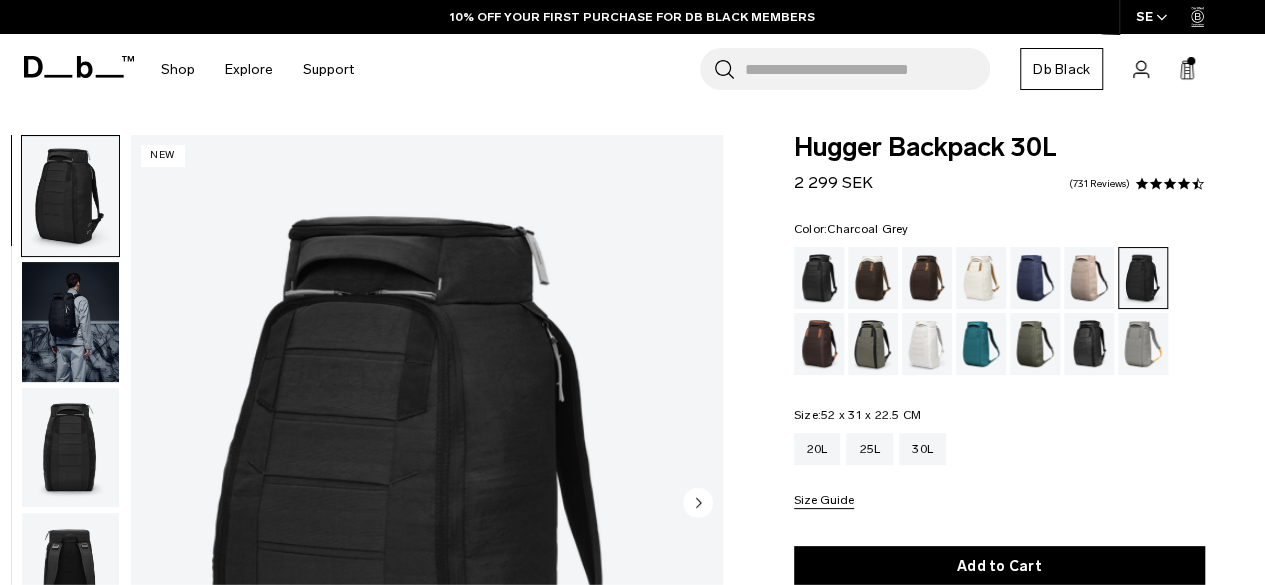 scroll, scrollTop: 0, scrollLeft: 0, axis: both 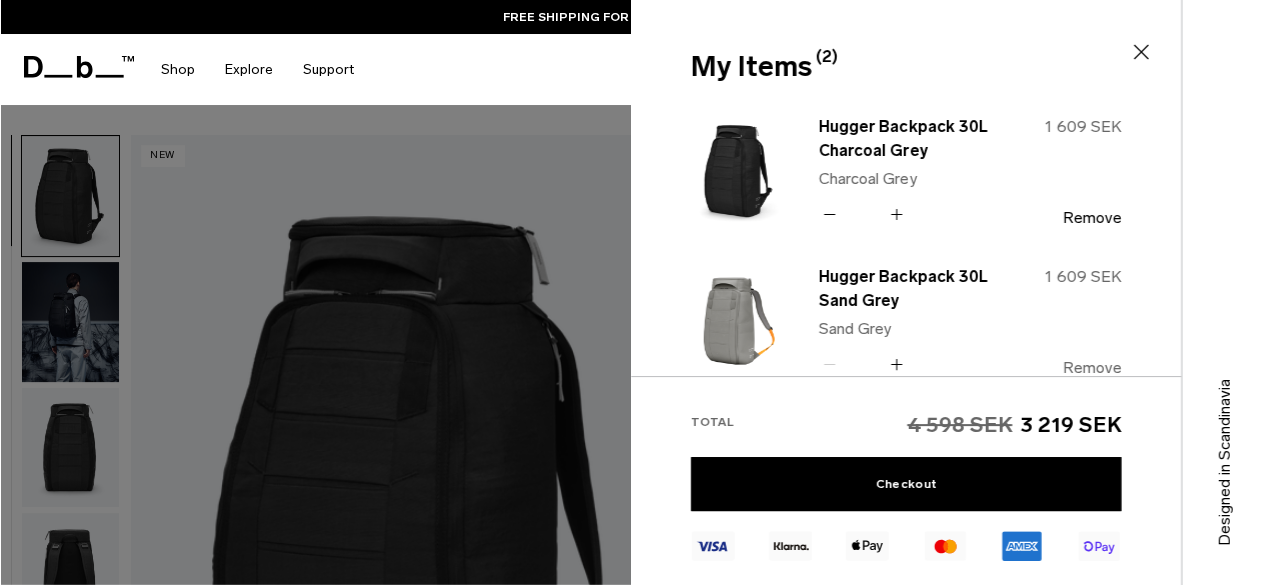 click on "Remove" at bounding box center (1091, 368) 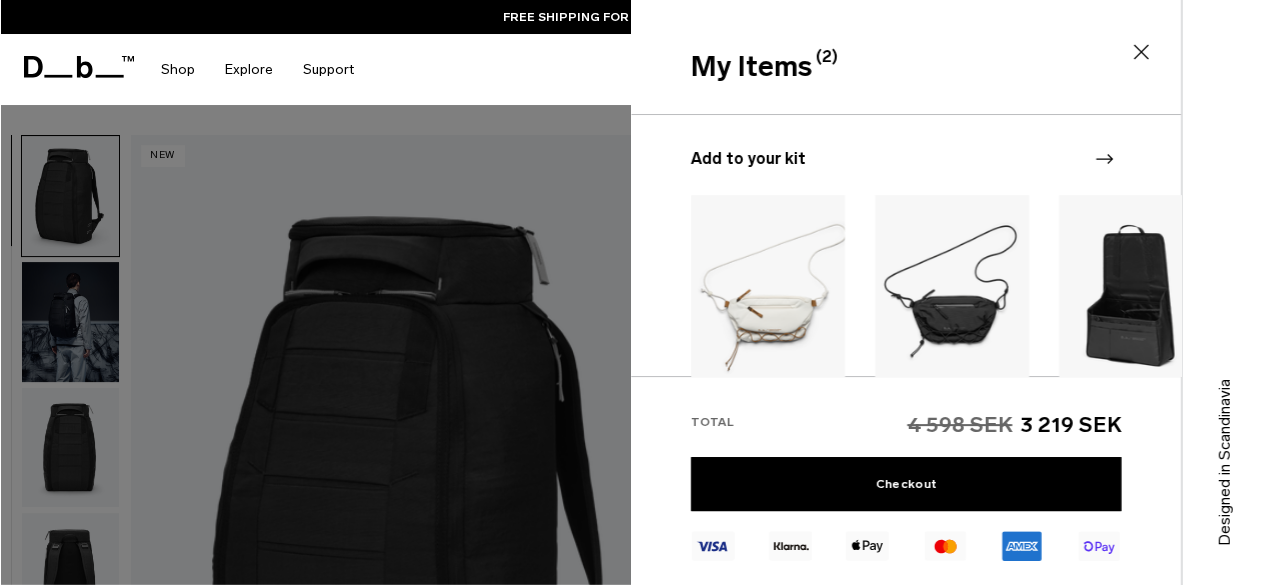 scroll, scrollTop: 300, scrollLeft: 0, axis: vertical 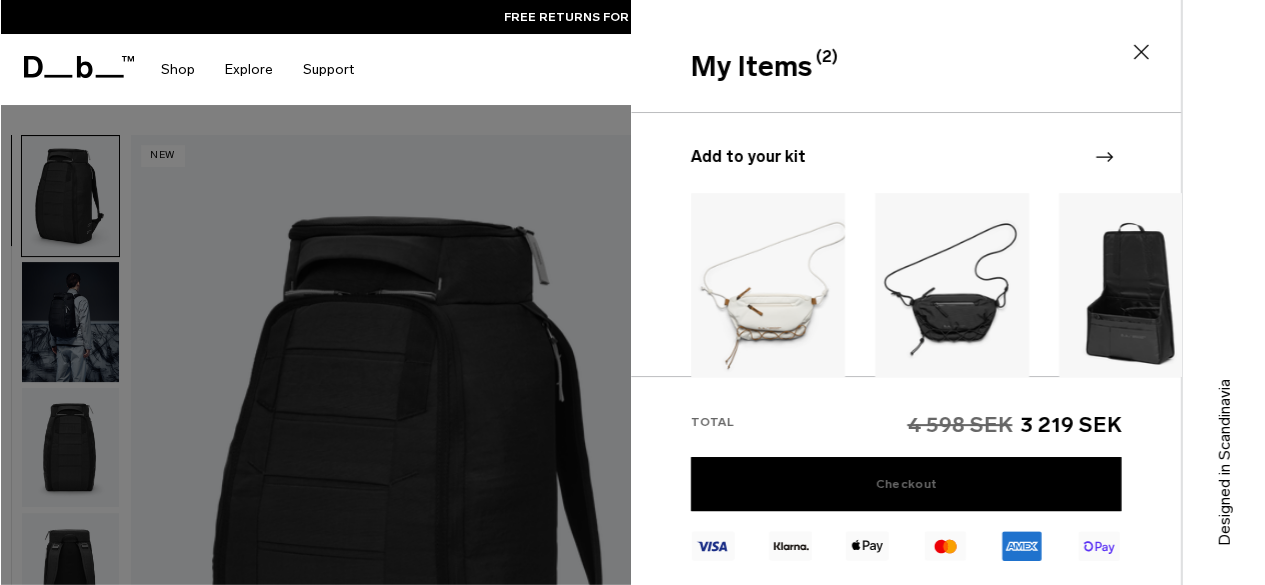 click on "Checkout" at bounding box center [906, 484] 